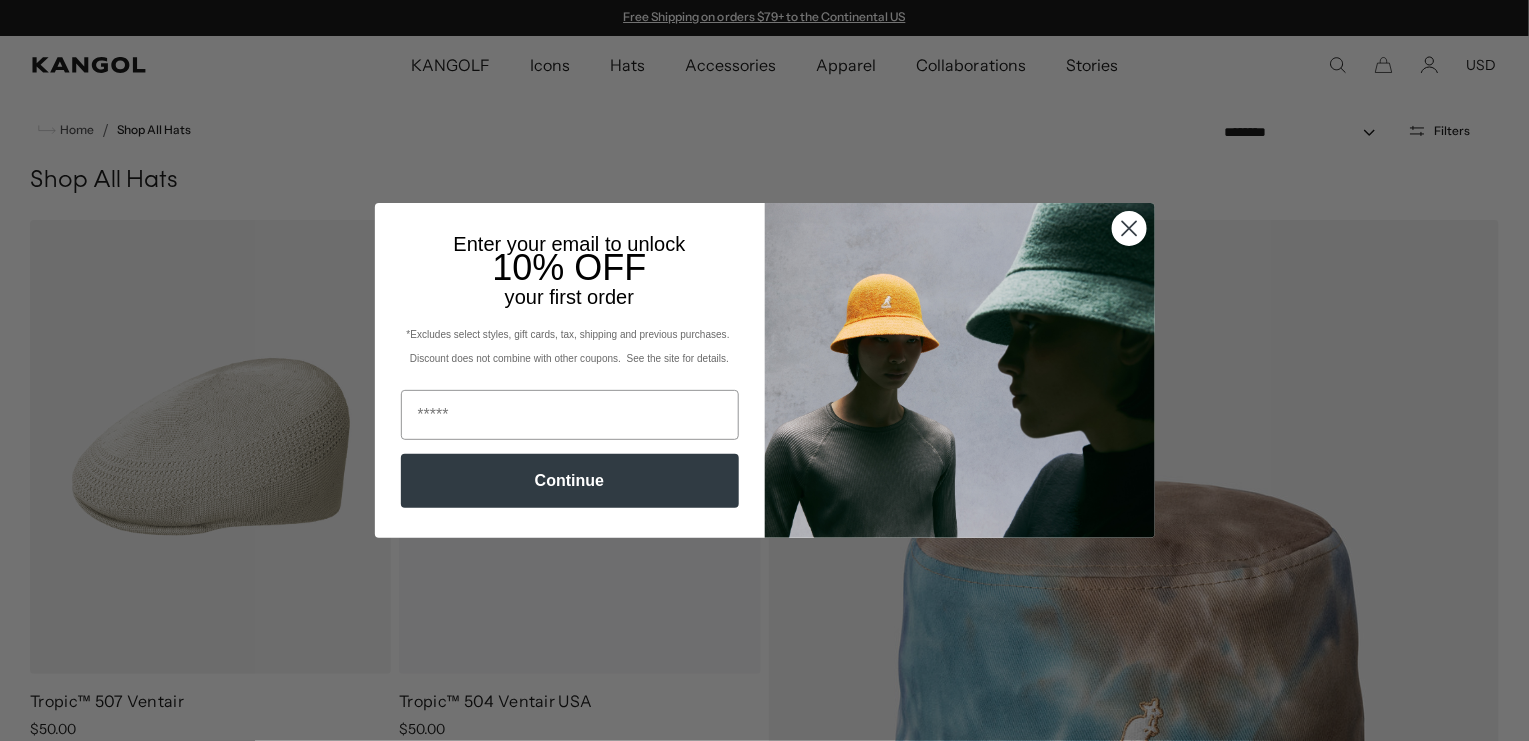 scroll, scrollTop: 0, scrollLeft: 0, axis: both 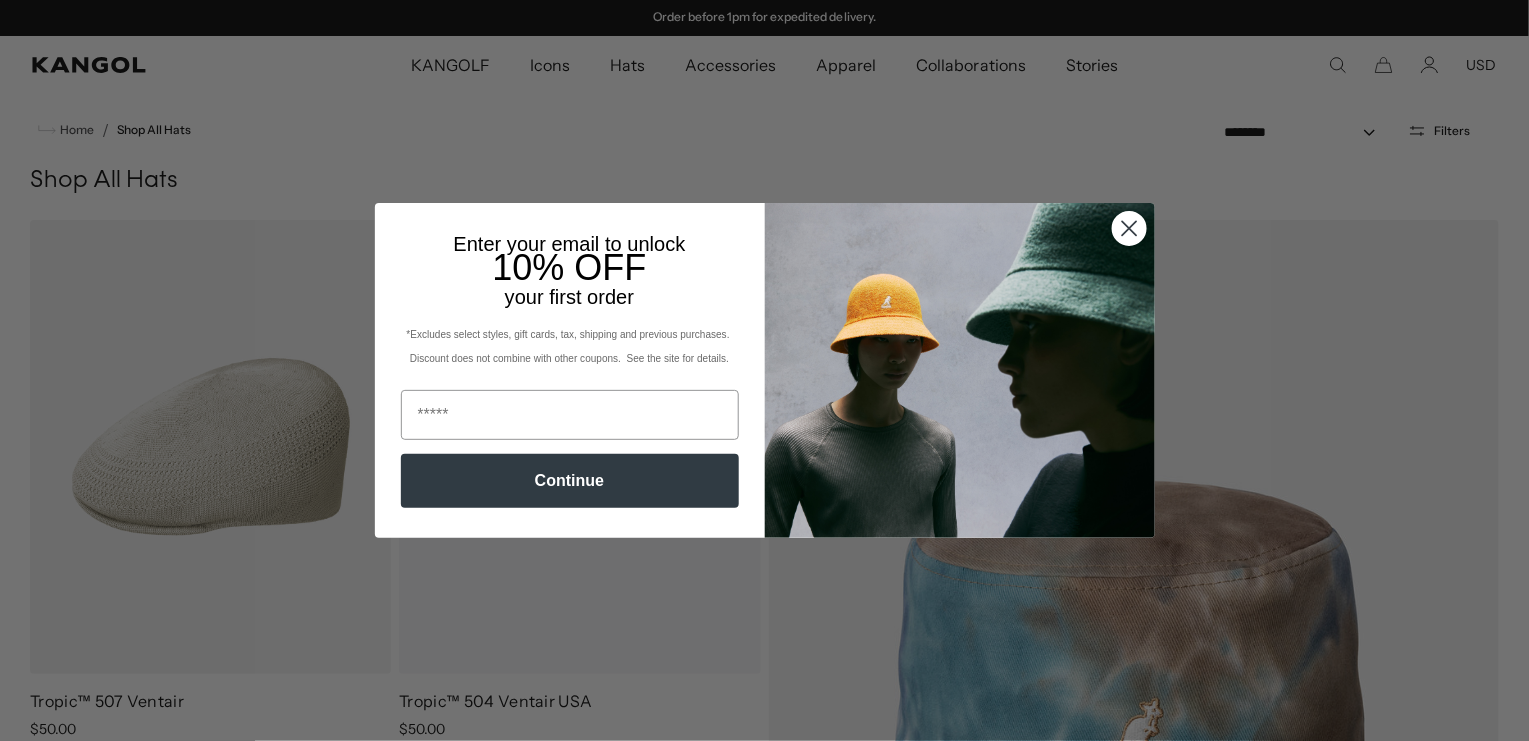click 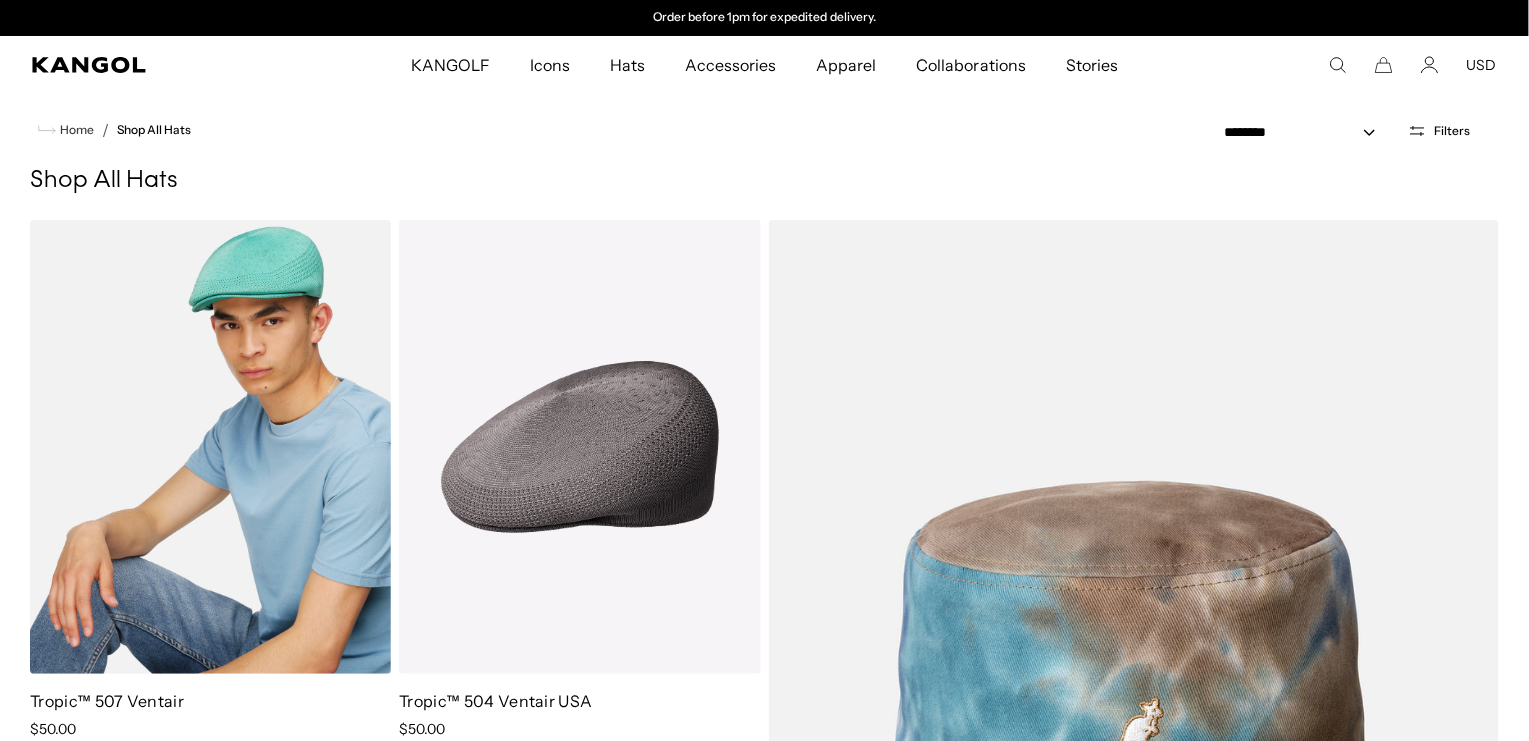 scroll, scrollTop: 0, scrollLeft: 0, axis: both 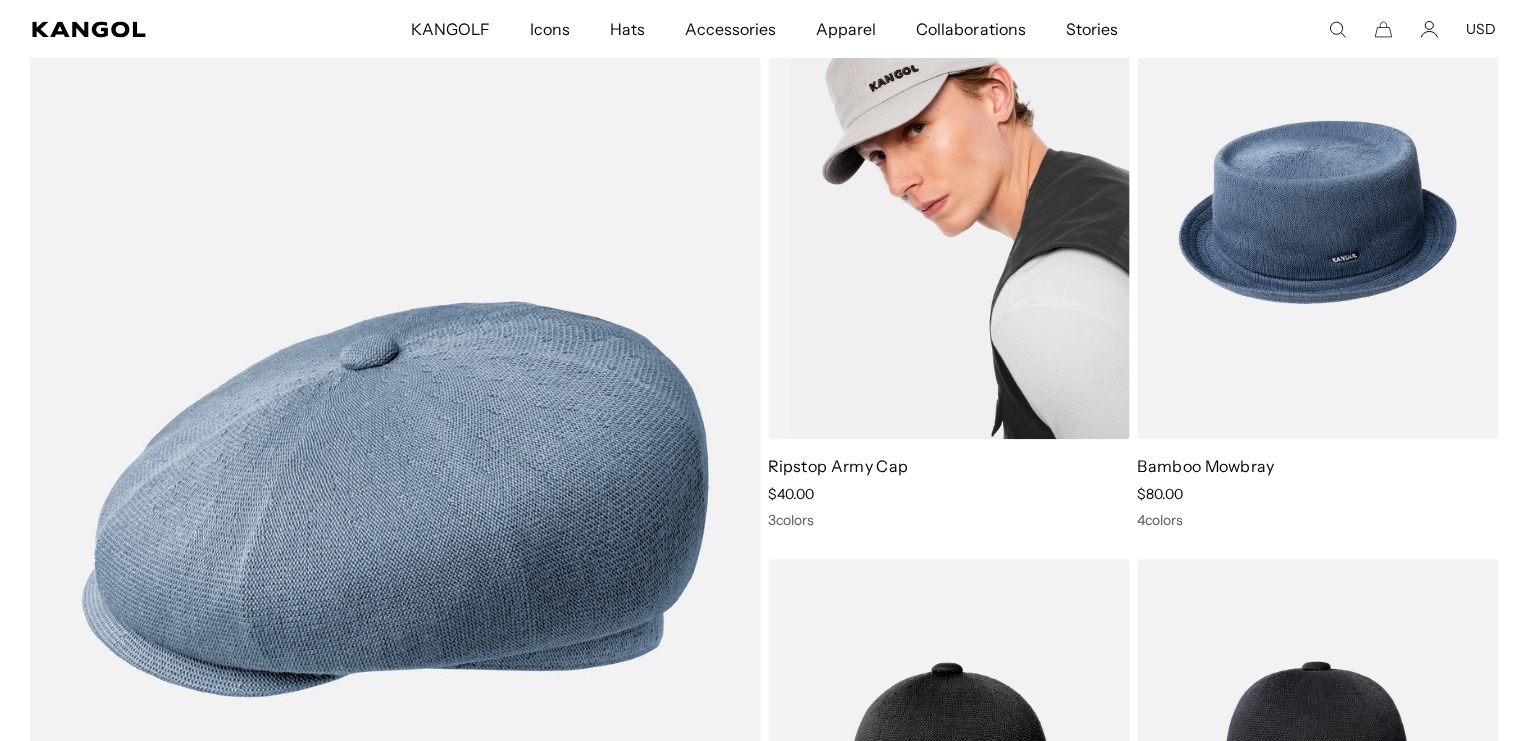click at bounding box center (949, 212) 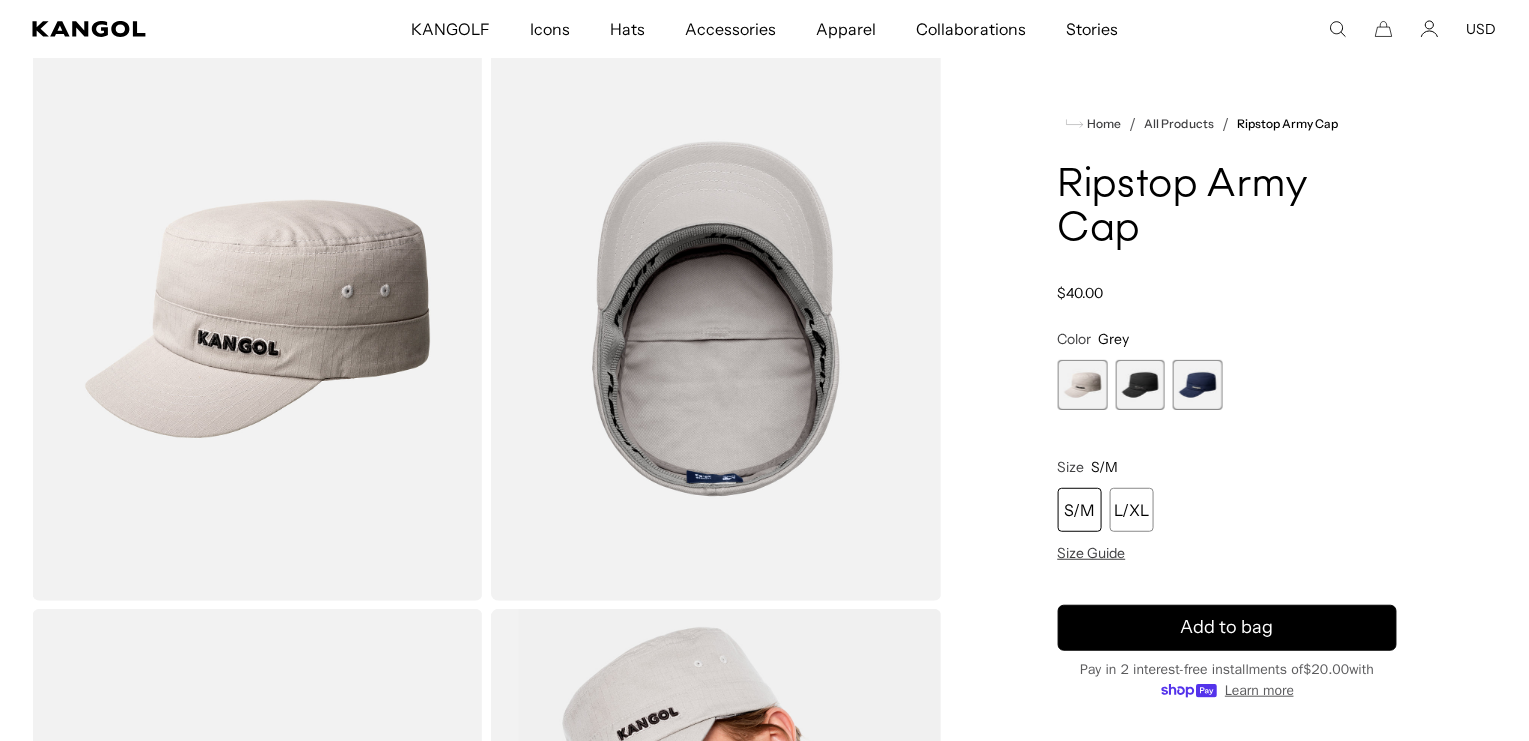 scroll, scrollTop: 112, scrollLeft: 0, axis: vertical 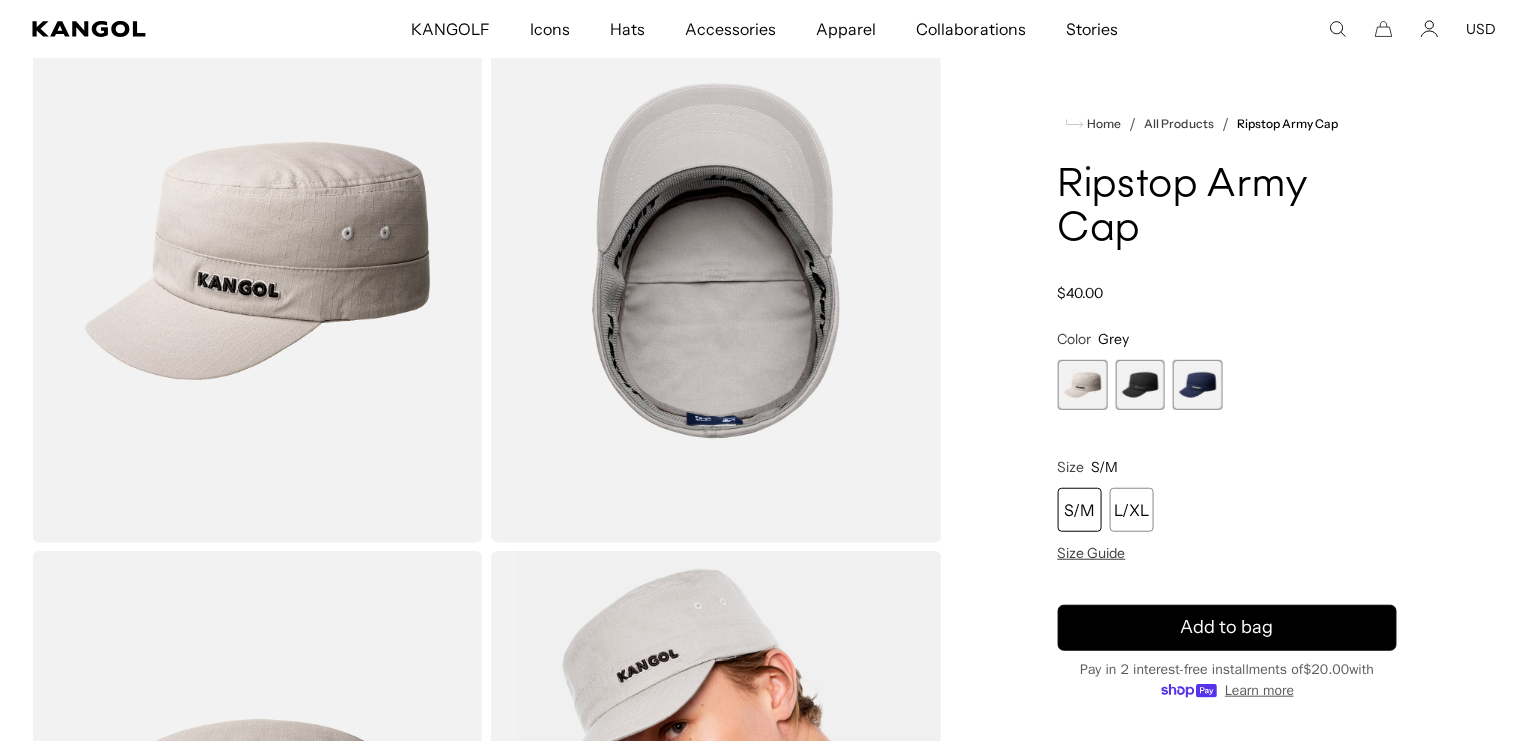 click at bounding box center (1141, 385) 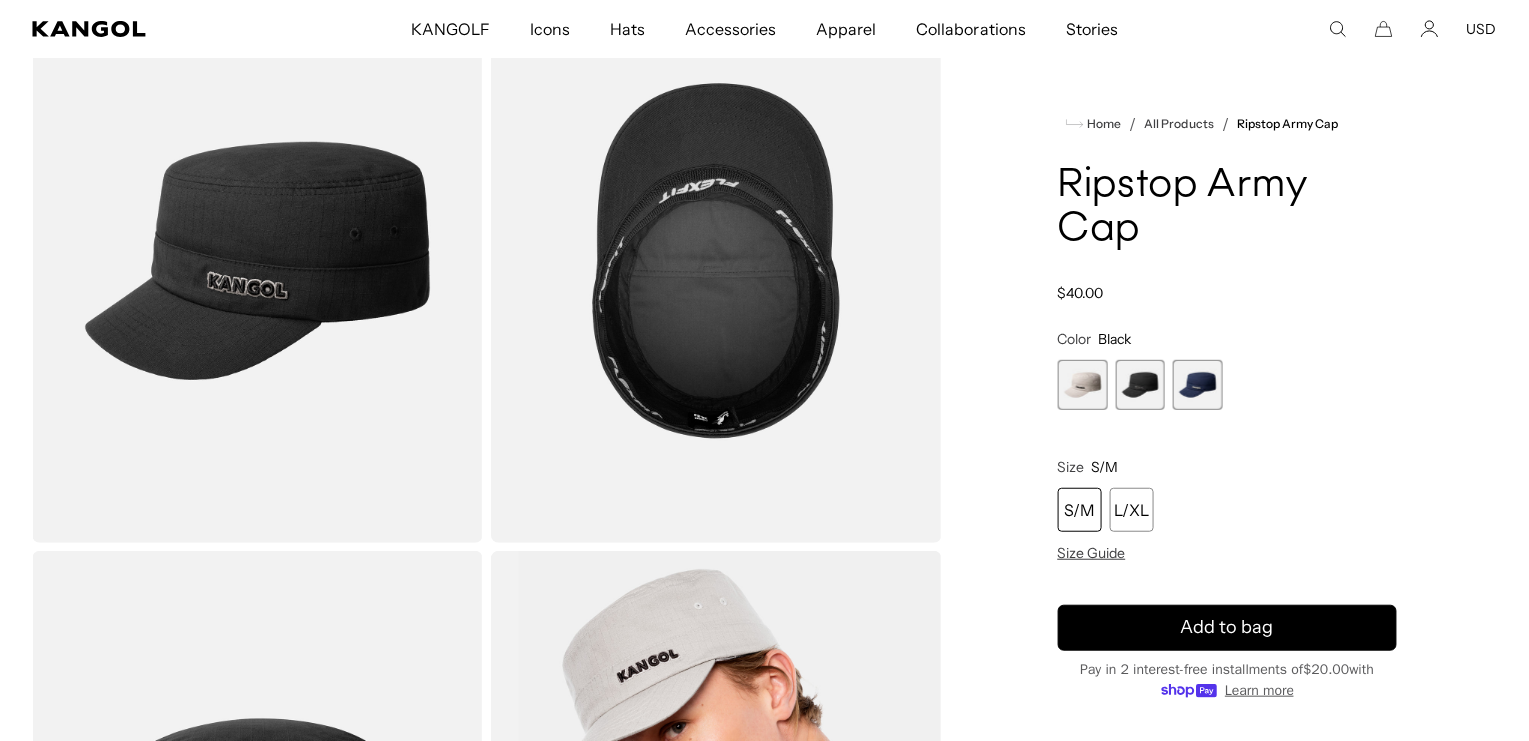 scroll, scrollTop: 0, scrollLeft: 0, axis: both 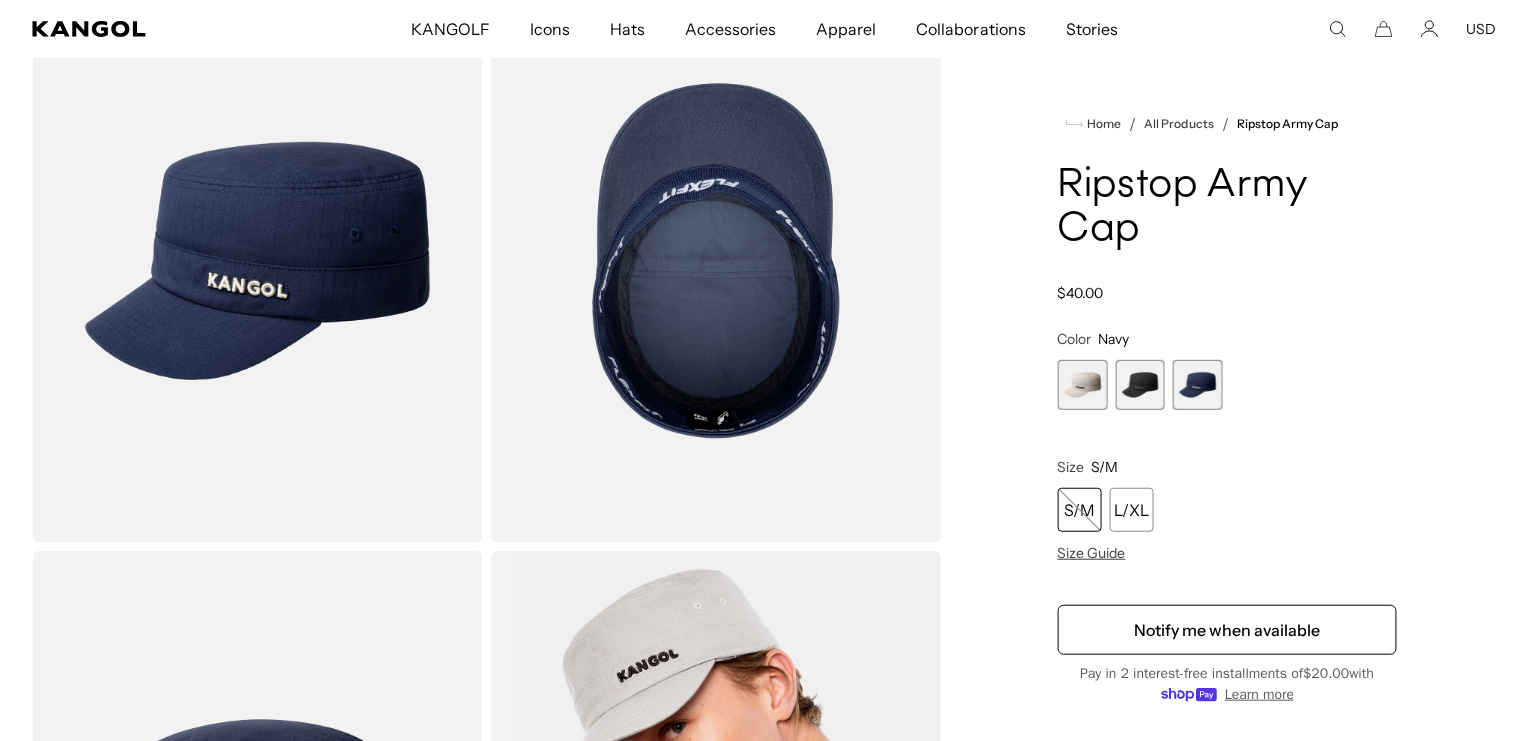 click at bounding box center (1141, 385) 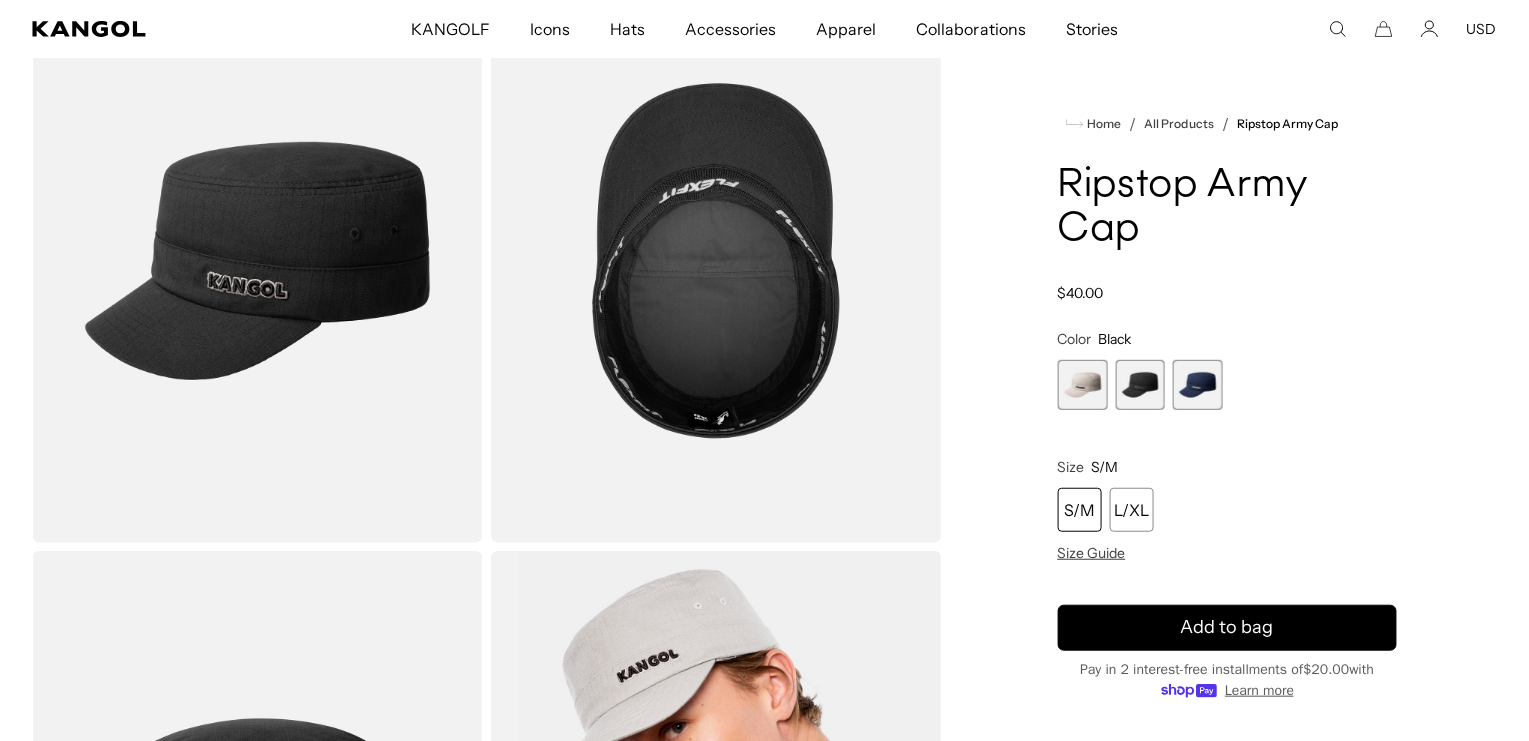 click at bounding box center (1083, 385) 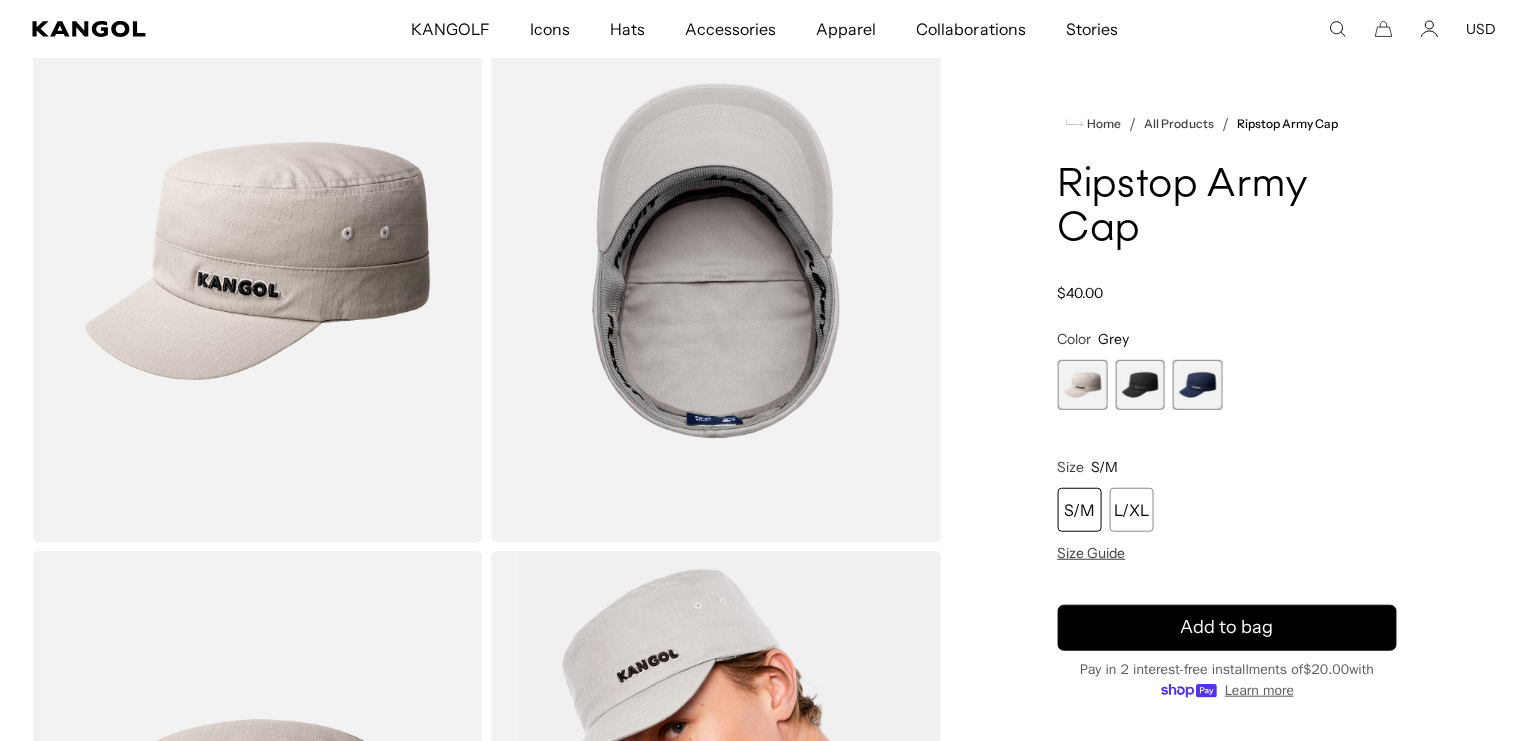 scroll, scrollTop: 0, scrollLeft: 509, axis: horizontal 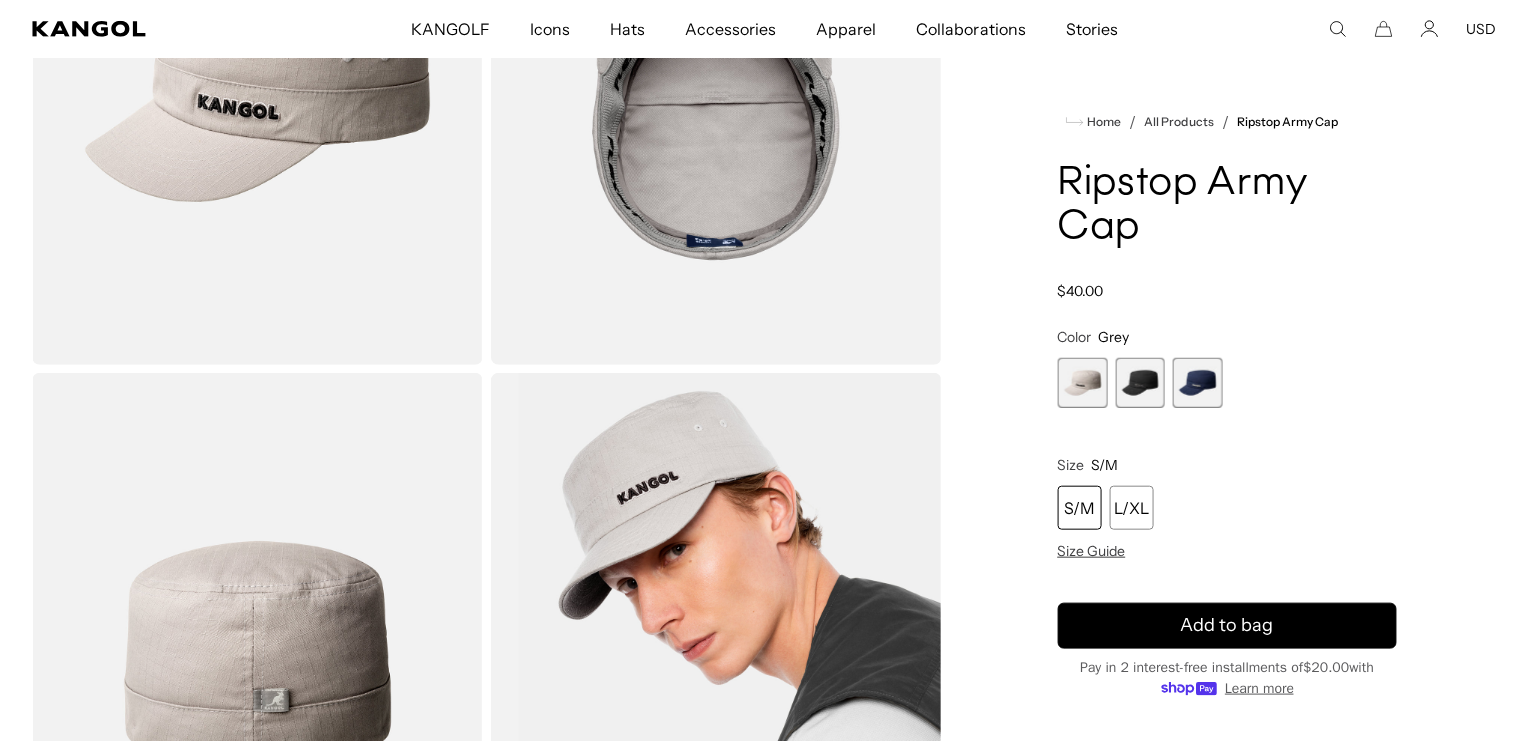 click on "S/M" at bounding box center (1080, 508) 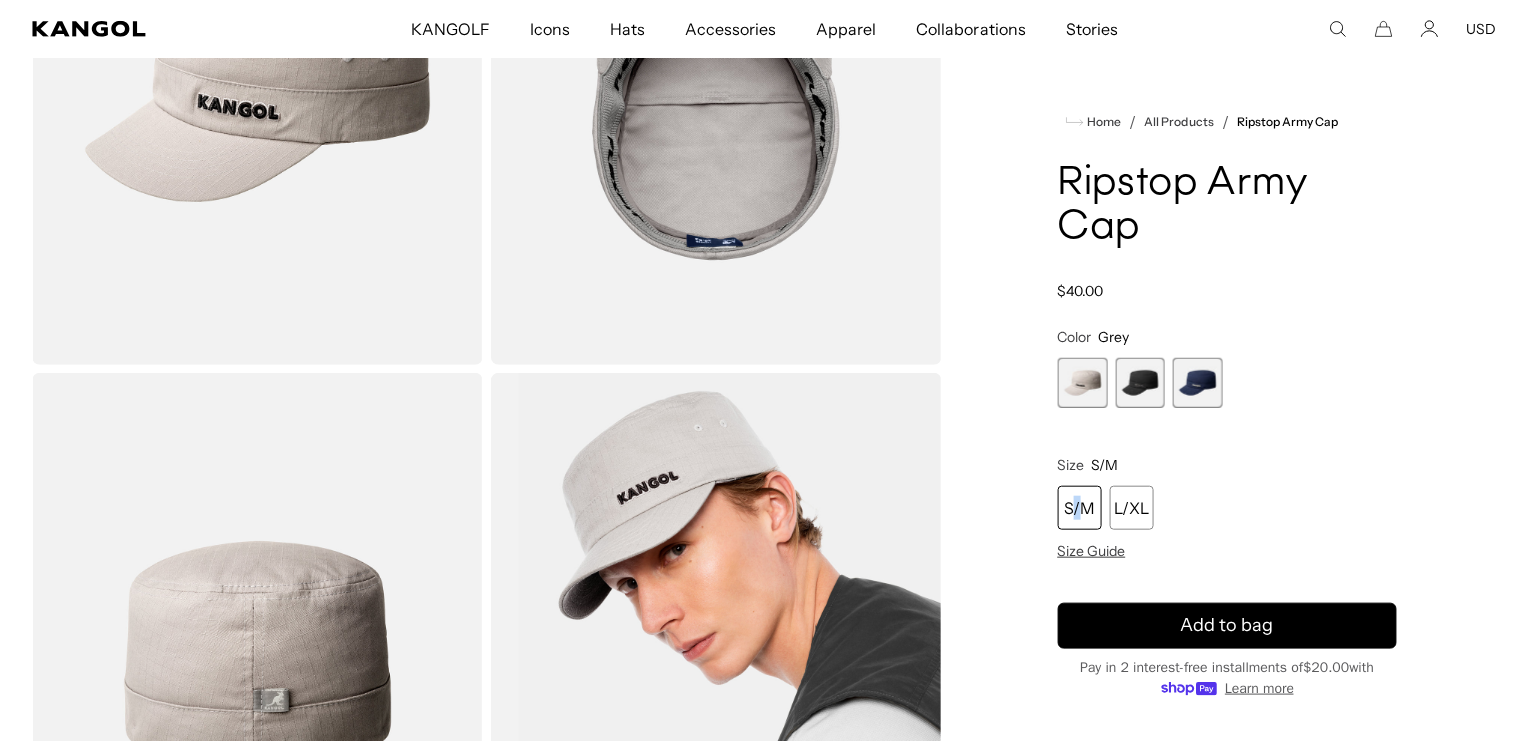 click on "S/M" at bounding box center (1080, 508) 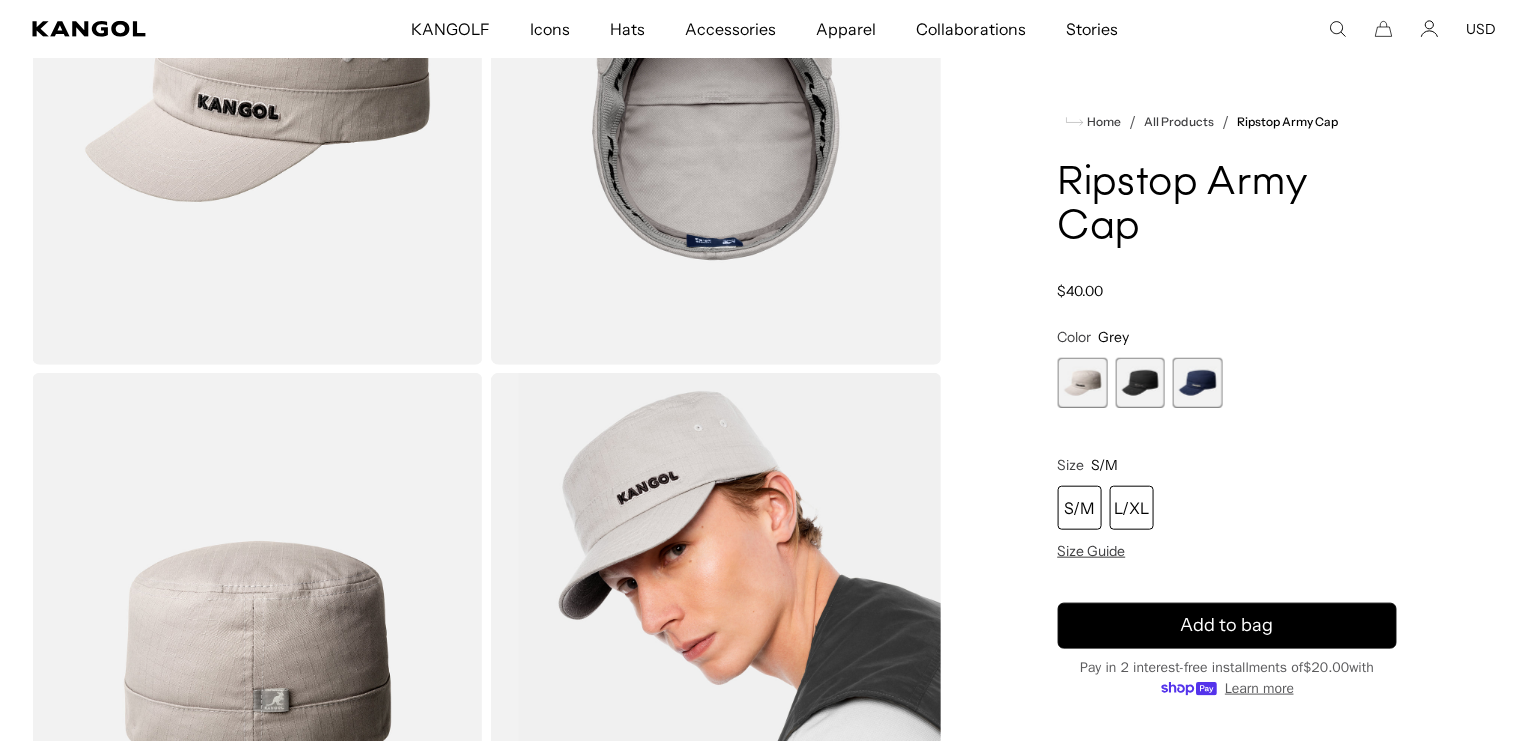 click on "L/XL" at bounding box center (1132, 508) 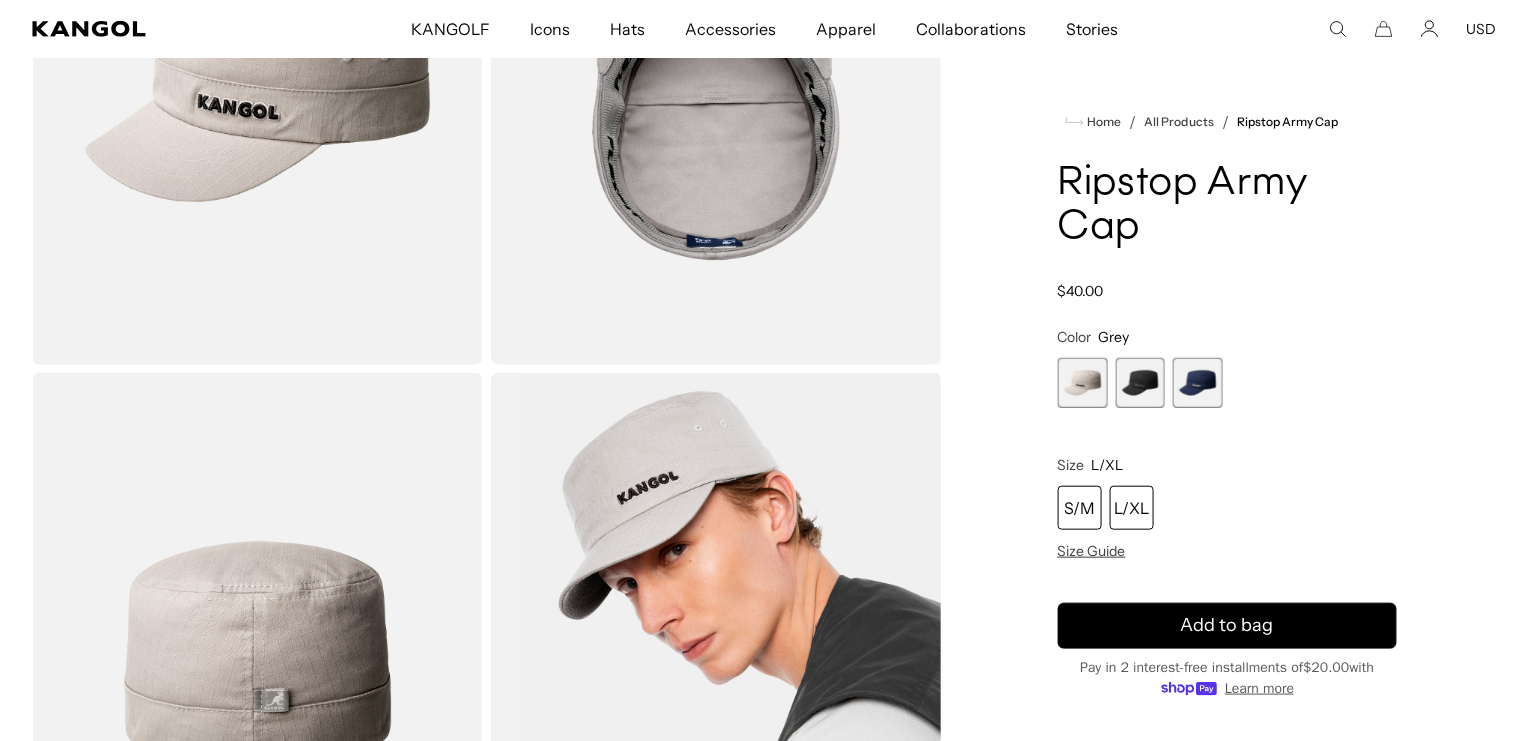click on "S/M" at bounding box center [1080, 508] 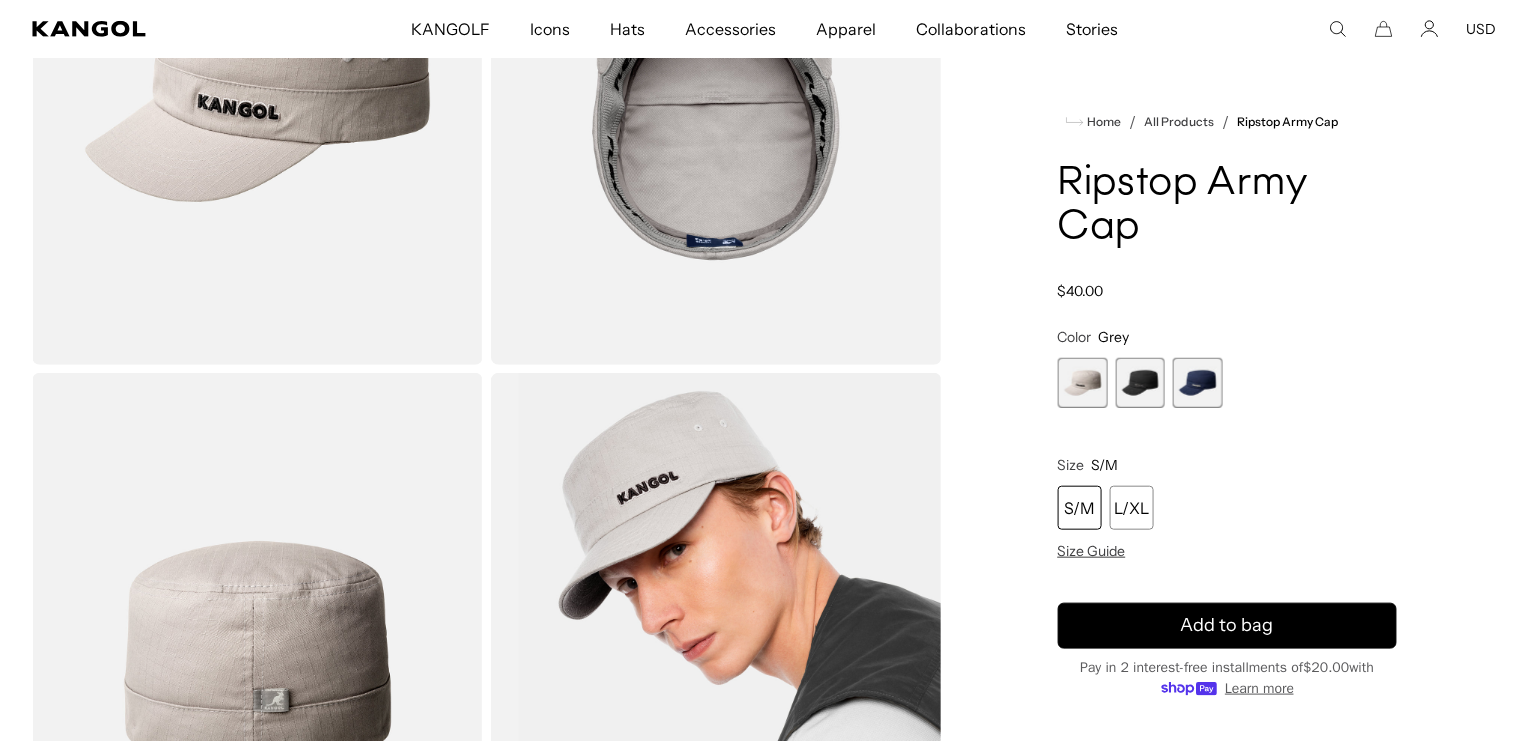 scroll 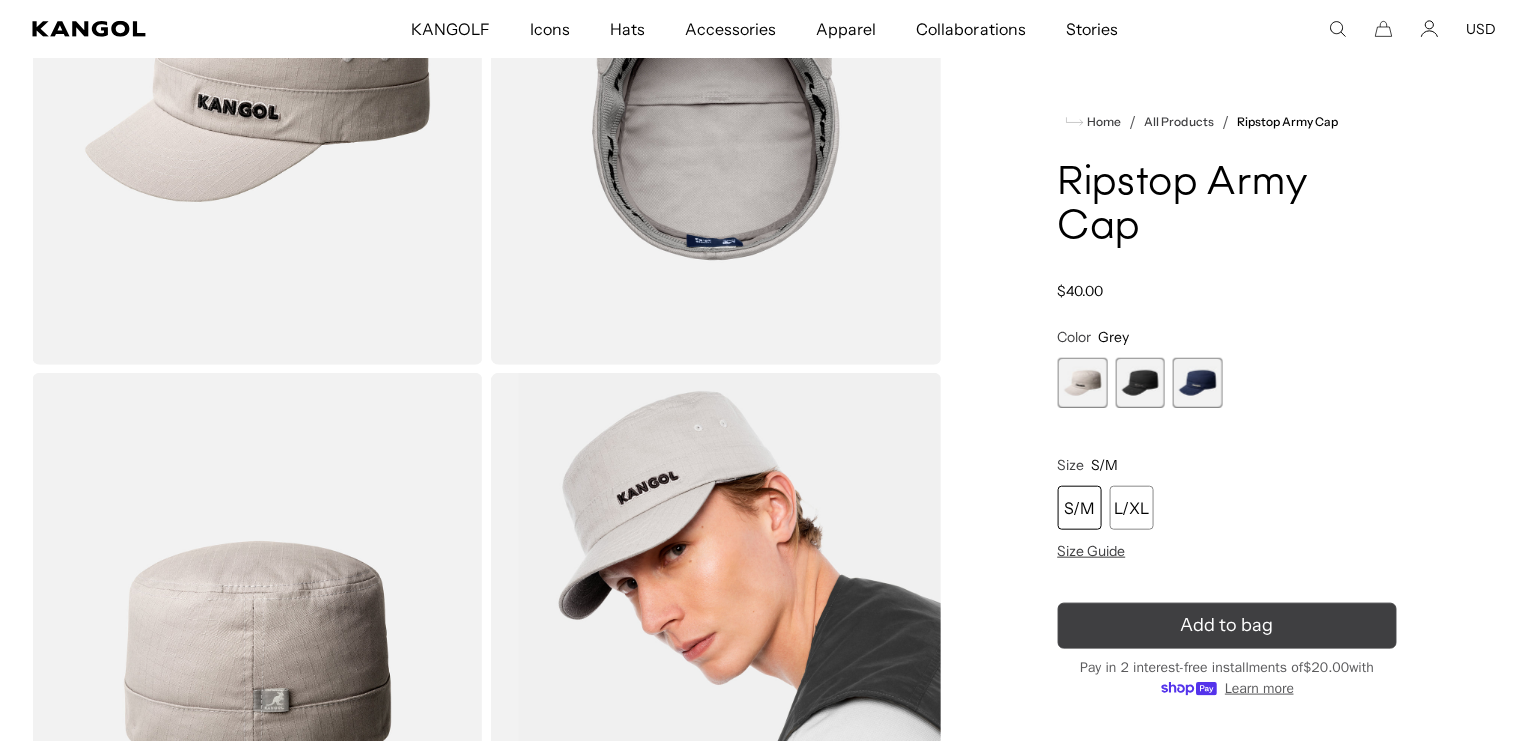 click on "Add to bag" at bounding box center (1227, 626) 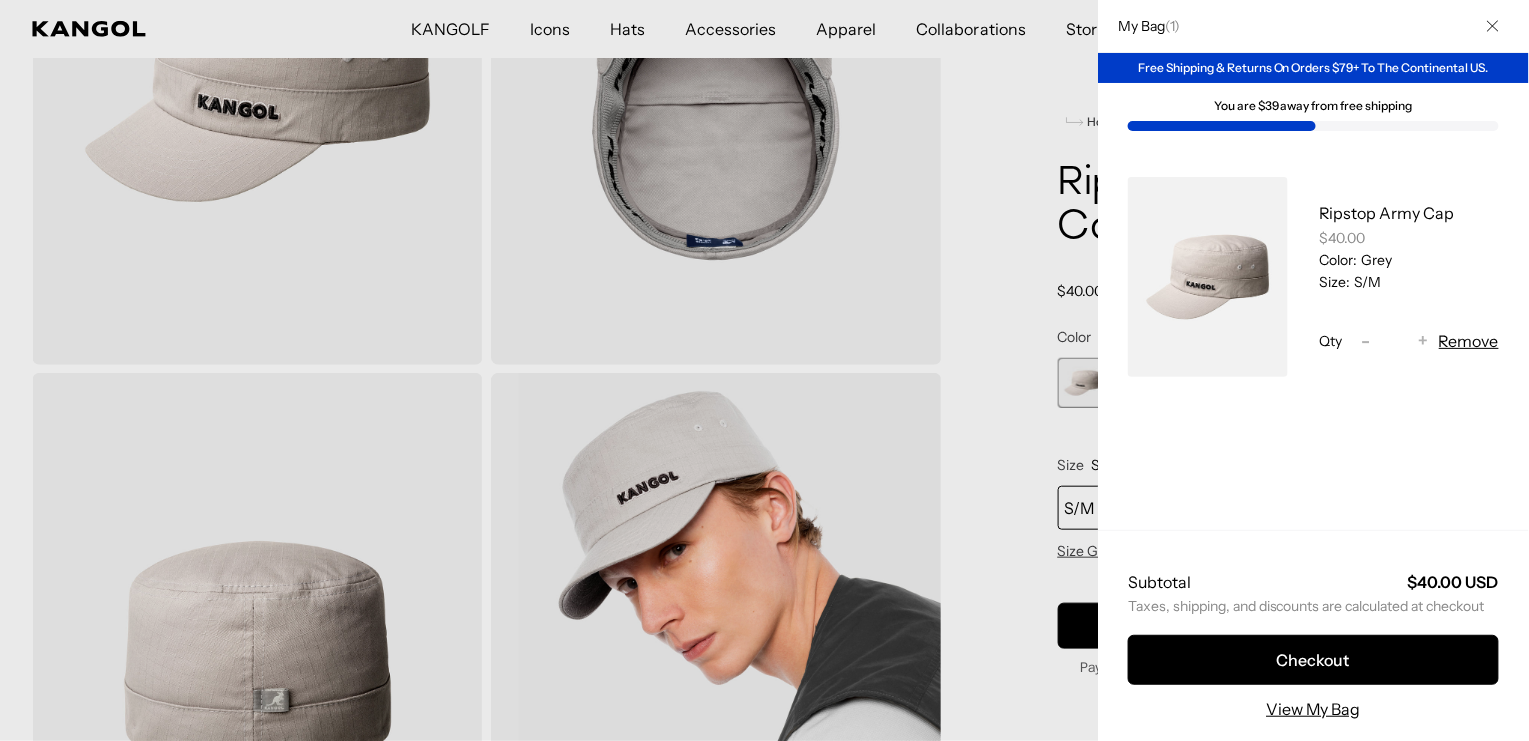 scroll, scrollTop: 0, scrollLeft: 509, axis: horizontal 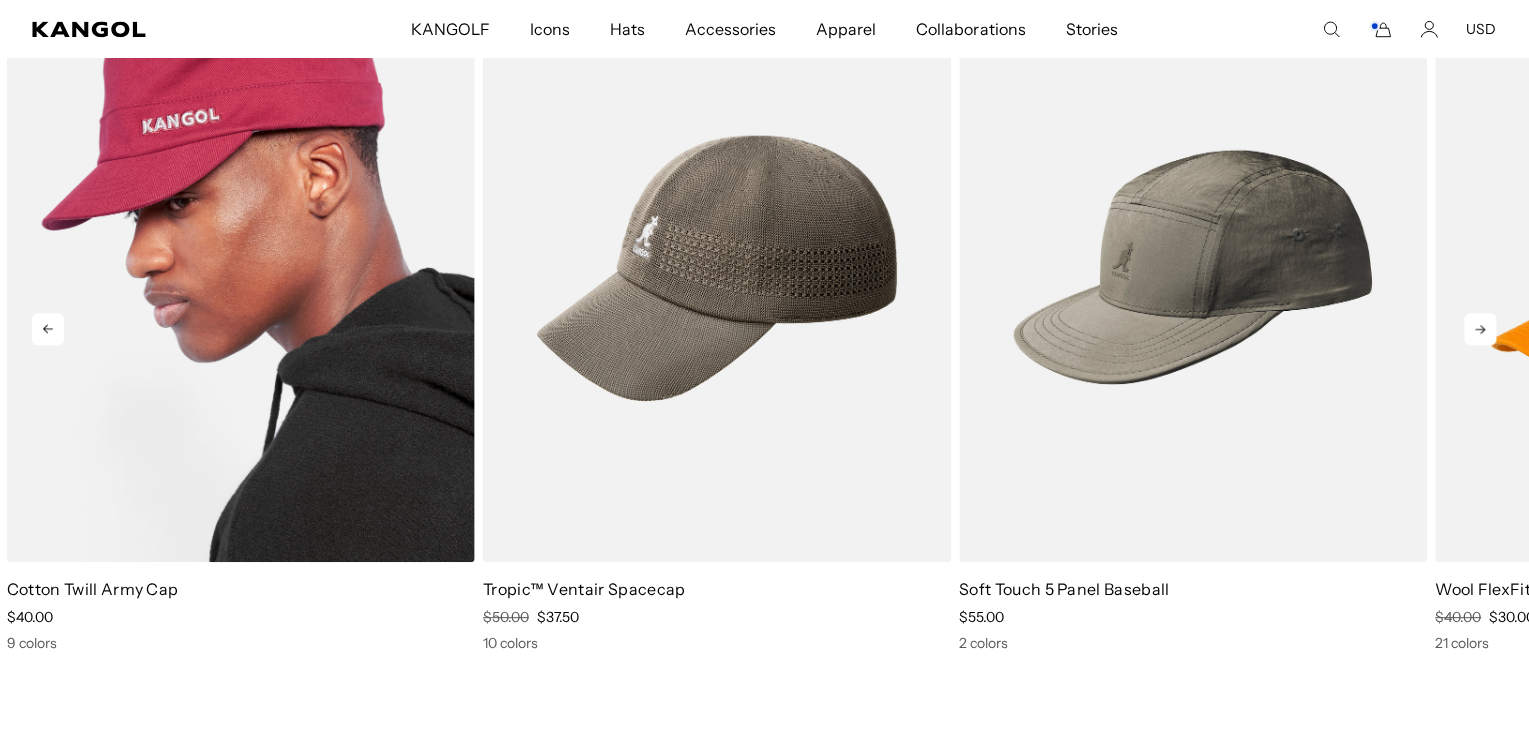 click at bounding box center [241, 268] 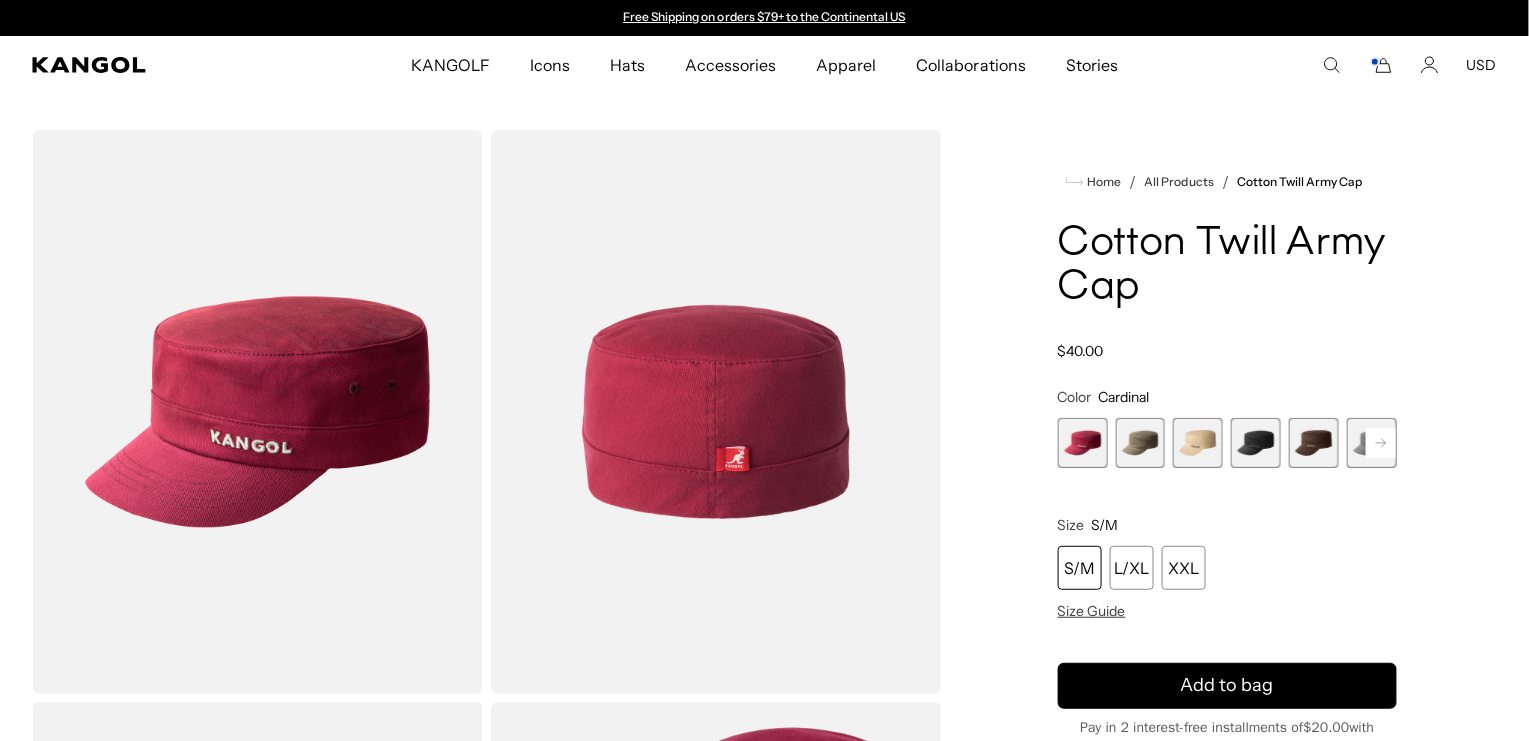 scroll, scrollTop: 0, scrollLeft: 0, axis: both 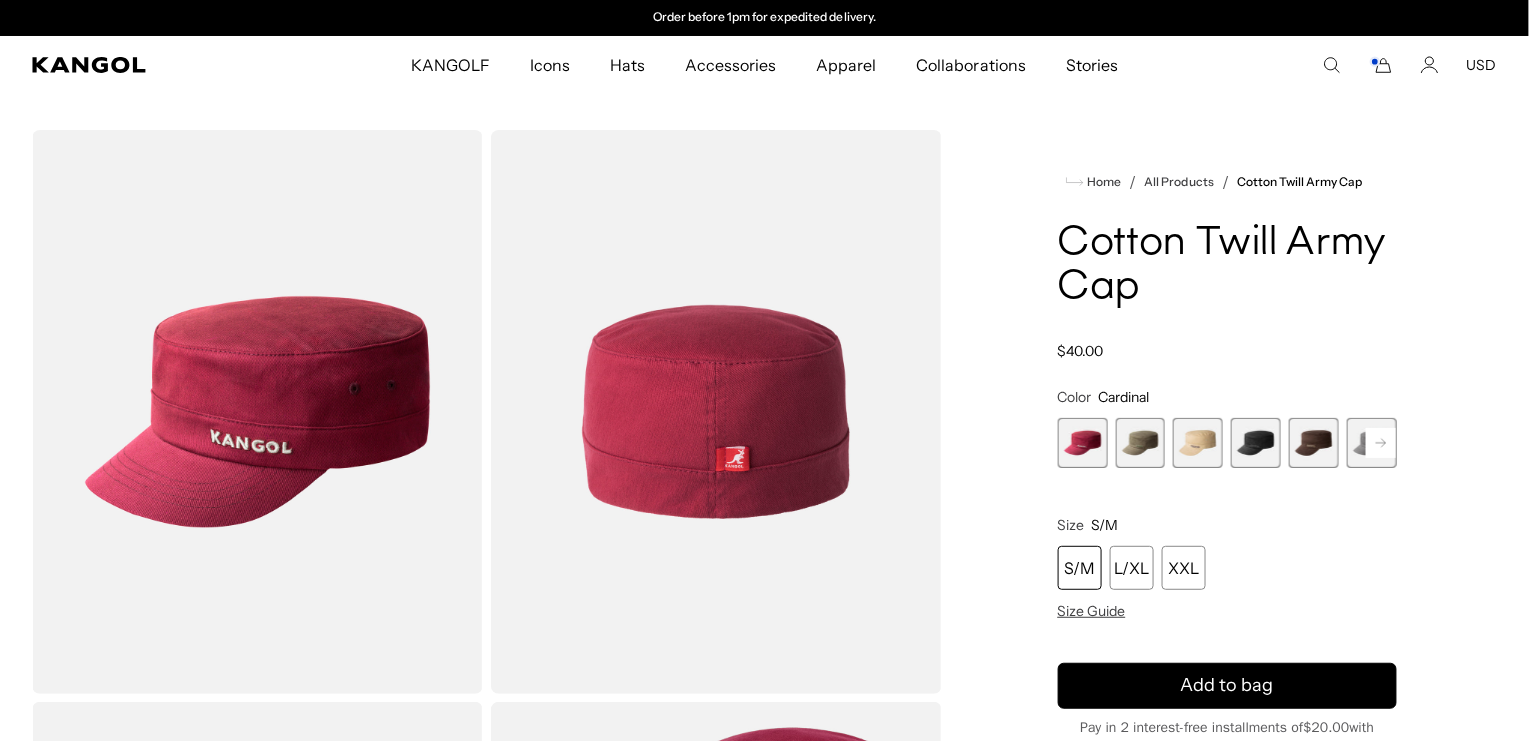 click at bounding box center (1198, 443) 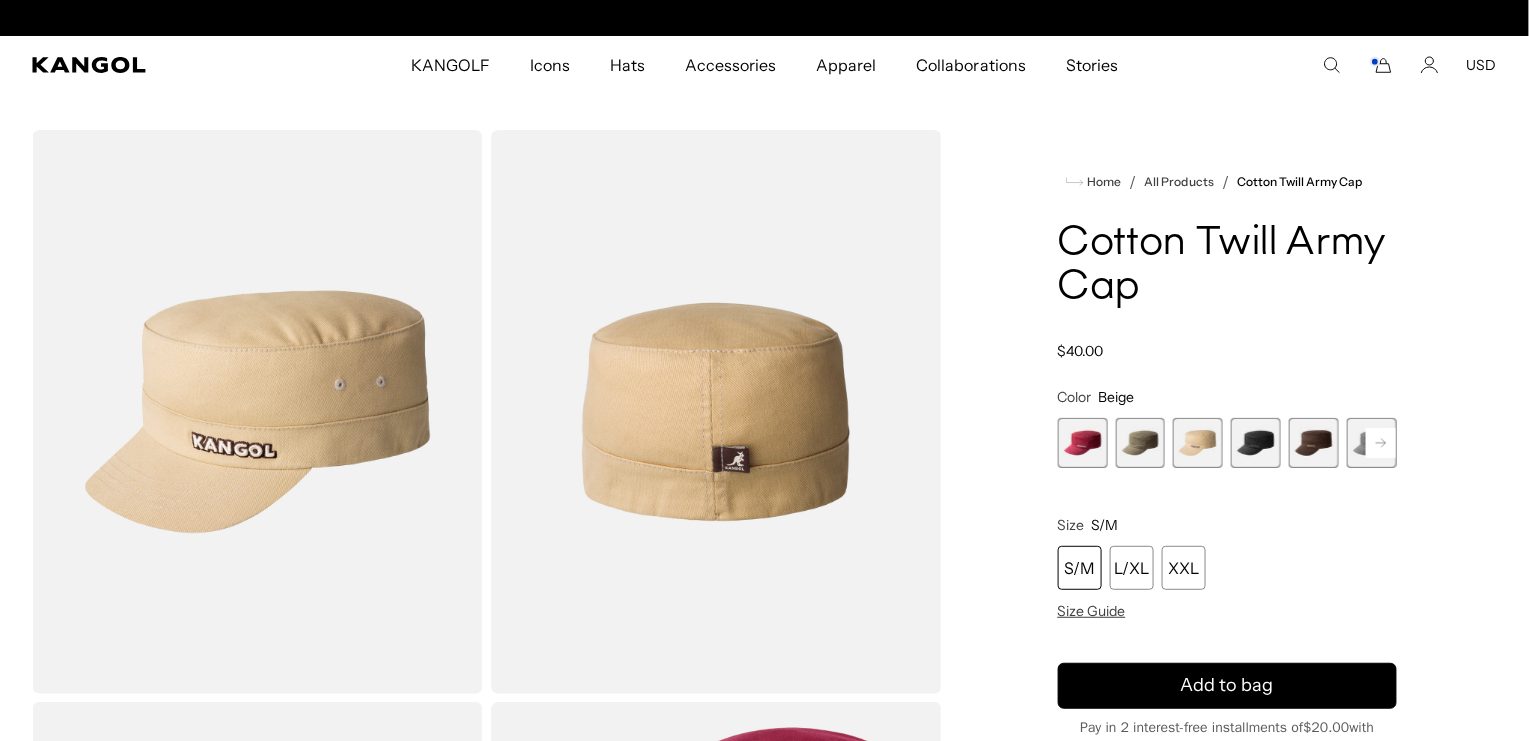 scroll, scrollTop: 0, scrollLeft: 0, axis: both 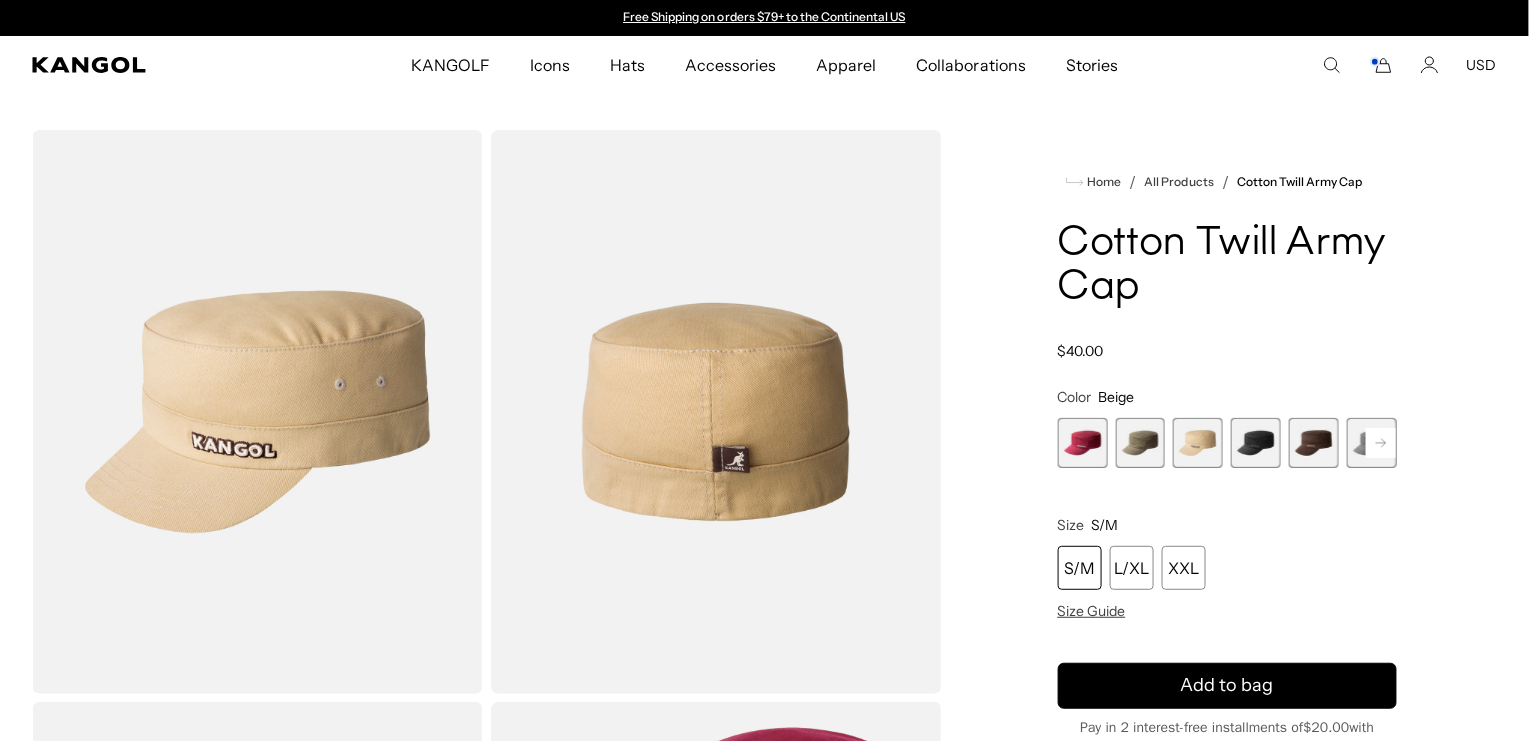 click at bounding box center (1141, 443) 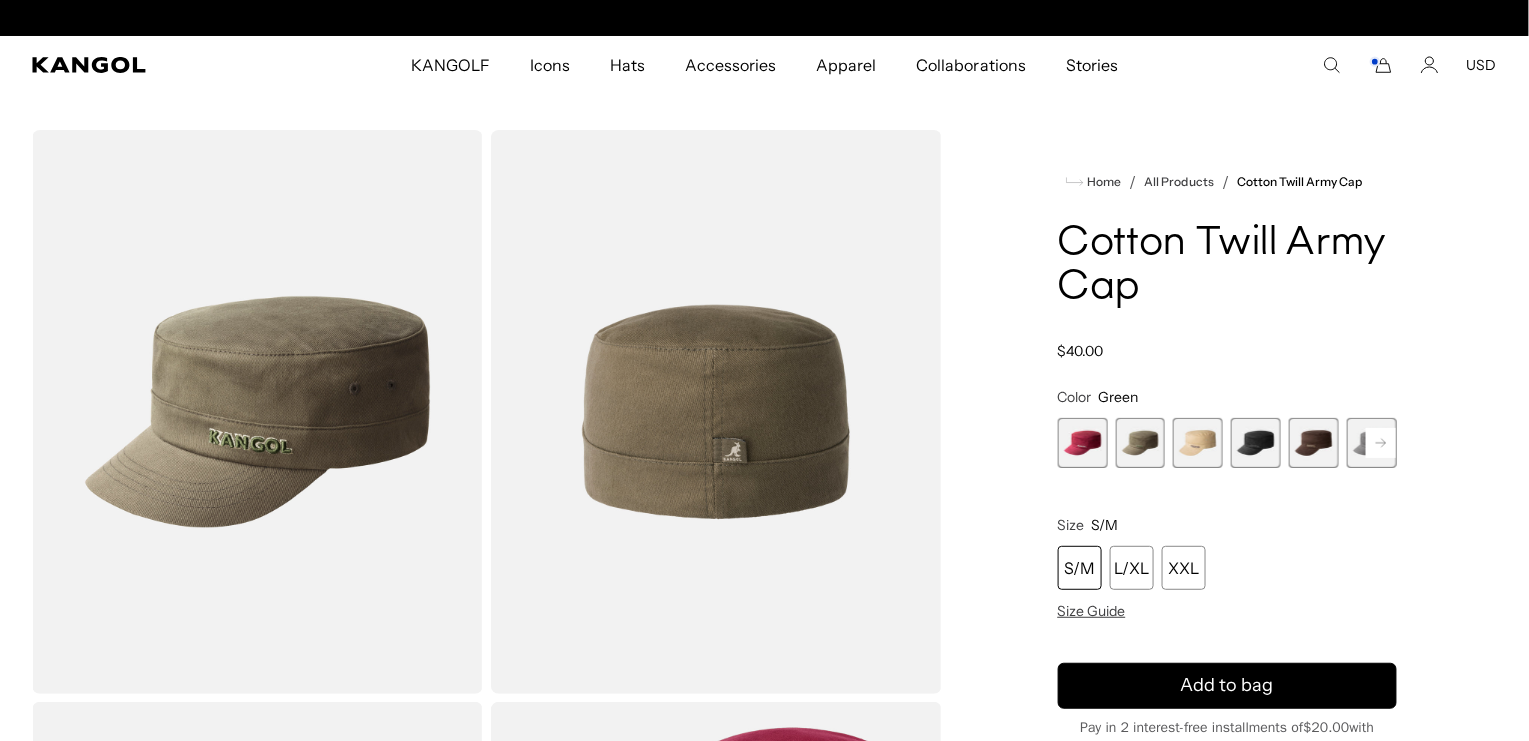 scroll, scrollTop: 0, scrollLeft: 509, axis: horizontal 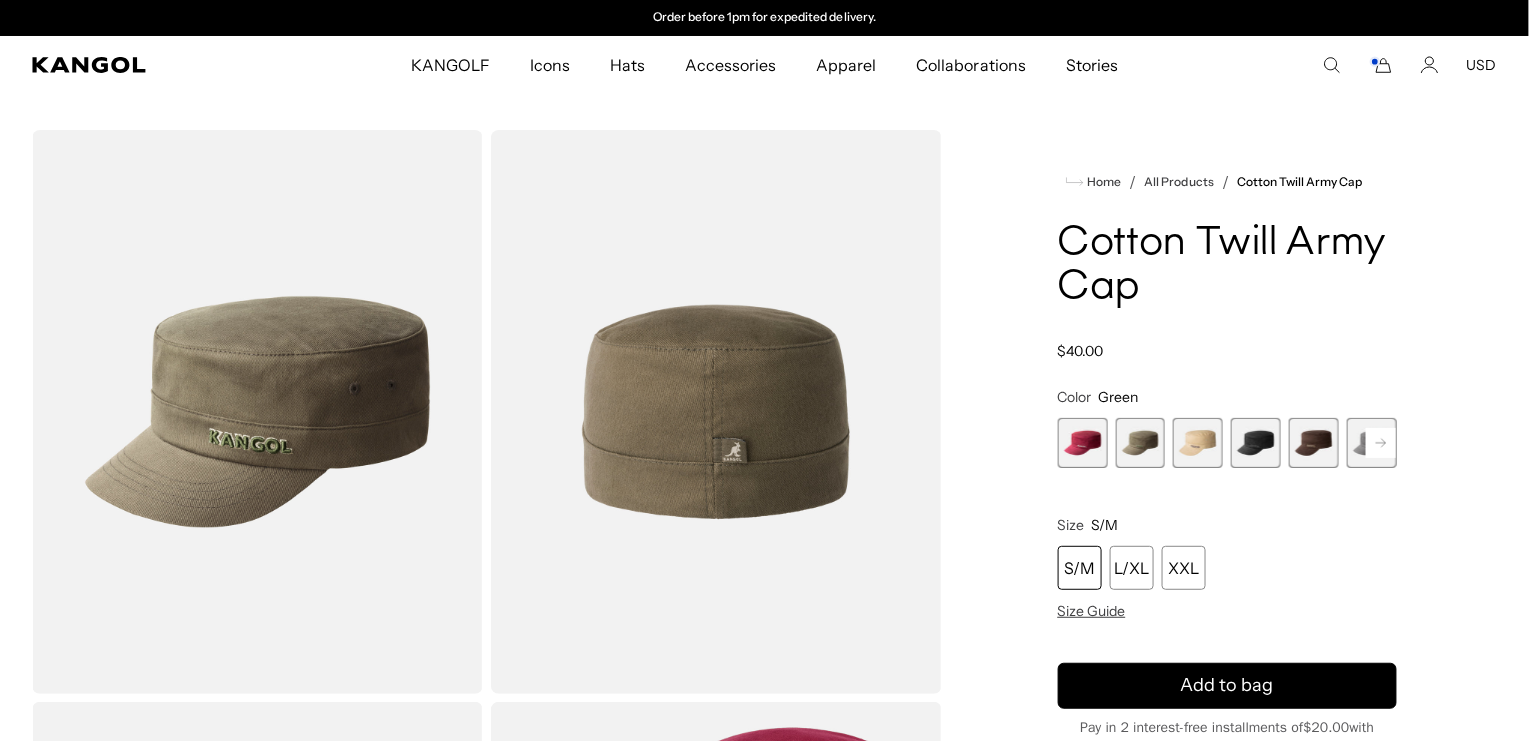 click on "S/M" at bounding box center (1080, 568) 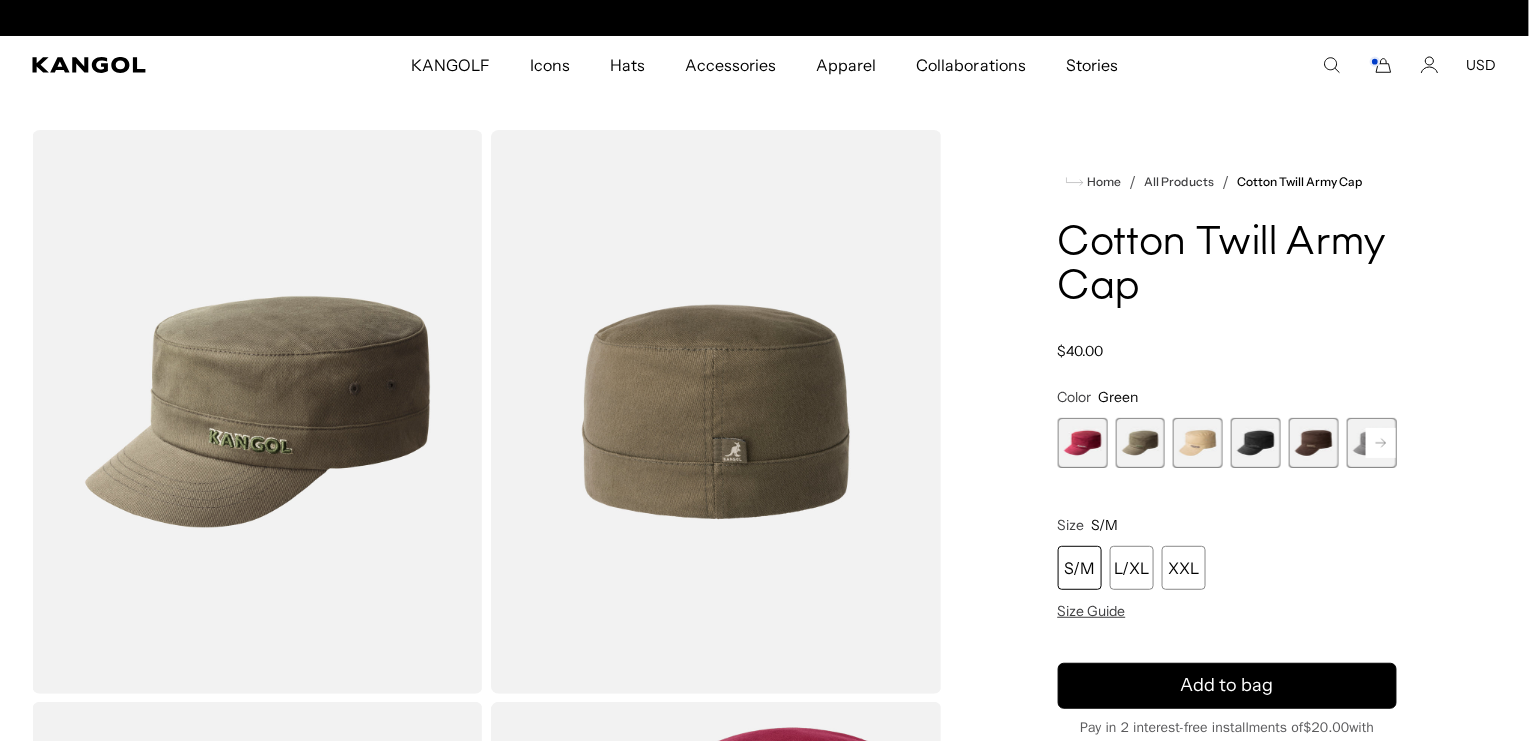 scroll, scrollTop: 0, scrollLeft: 0, axis: both 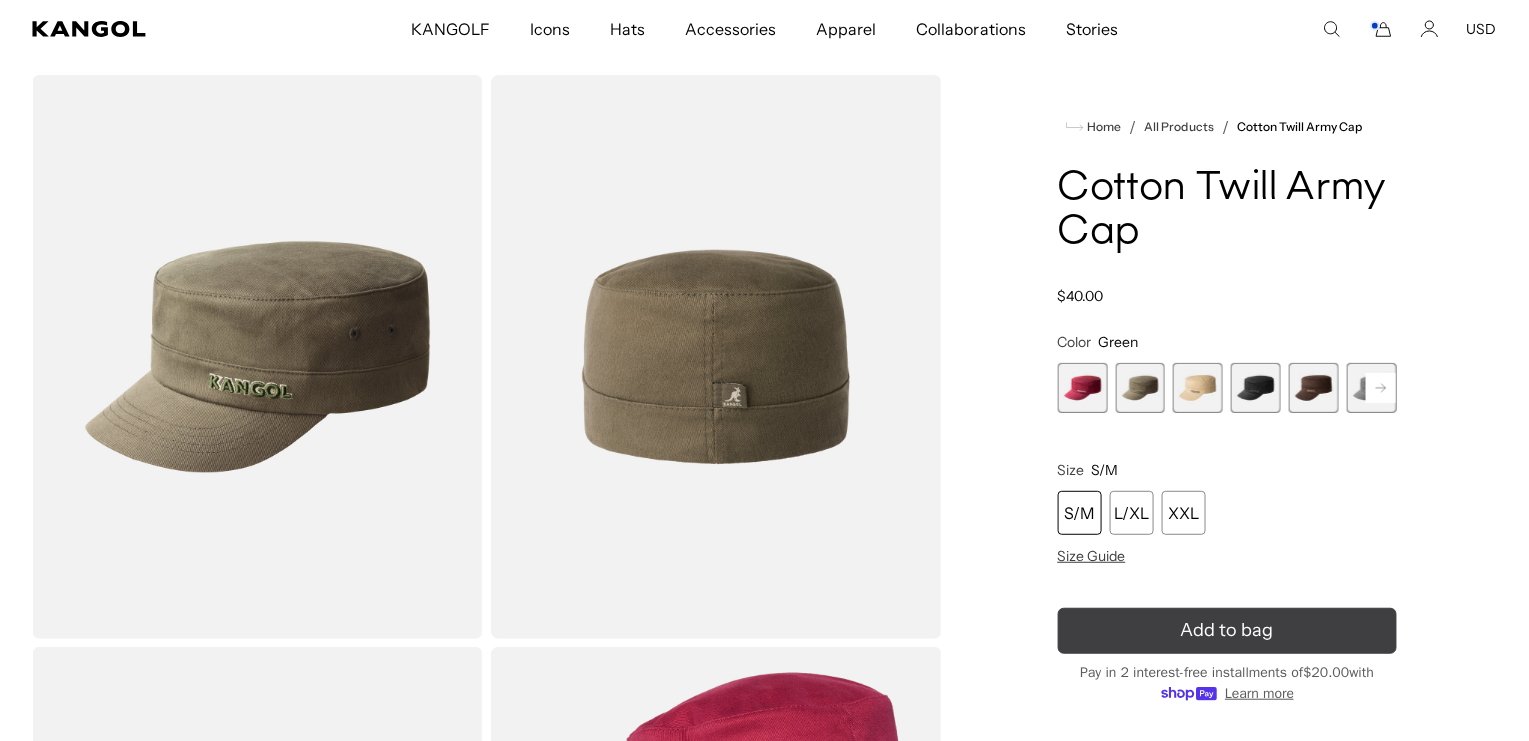 click on "Add to bag" at bounding box center (1227, 631) 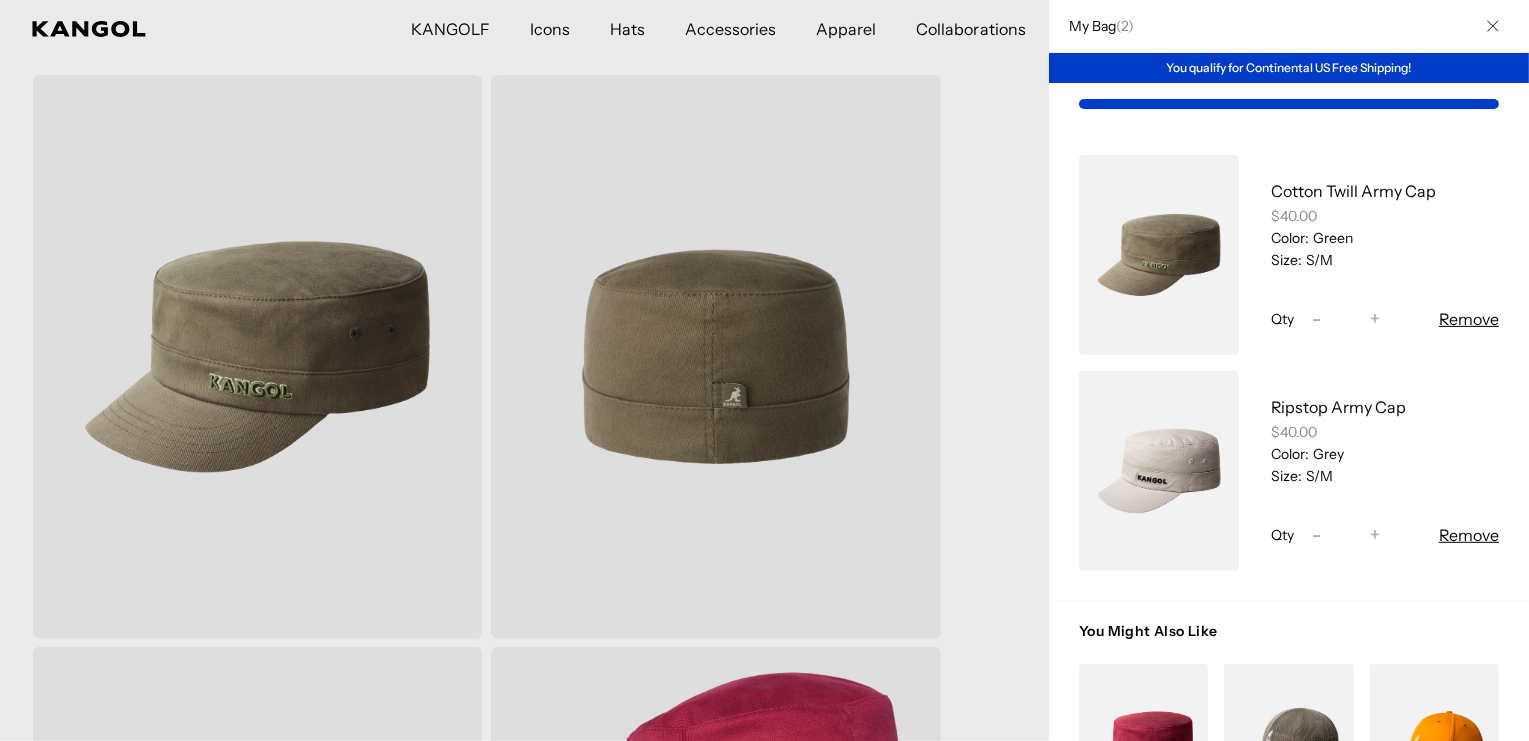 scroll, scrollTop: 0, scrollLeft: 0, axis: both 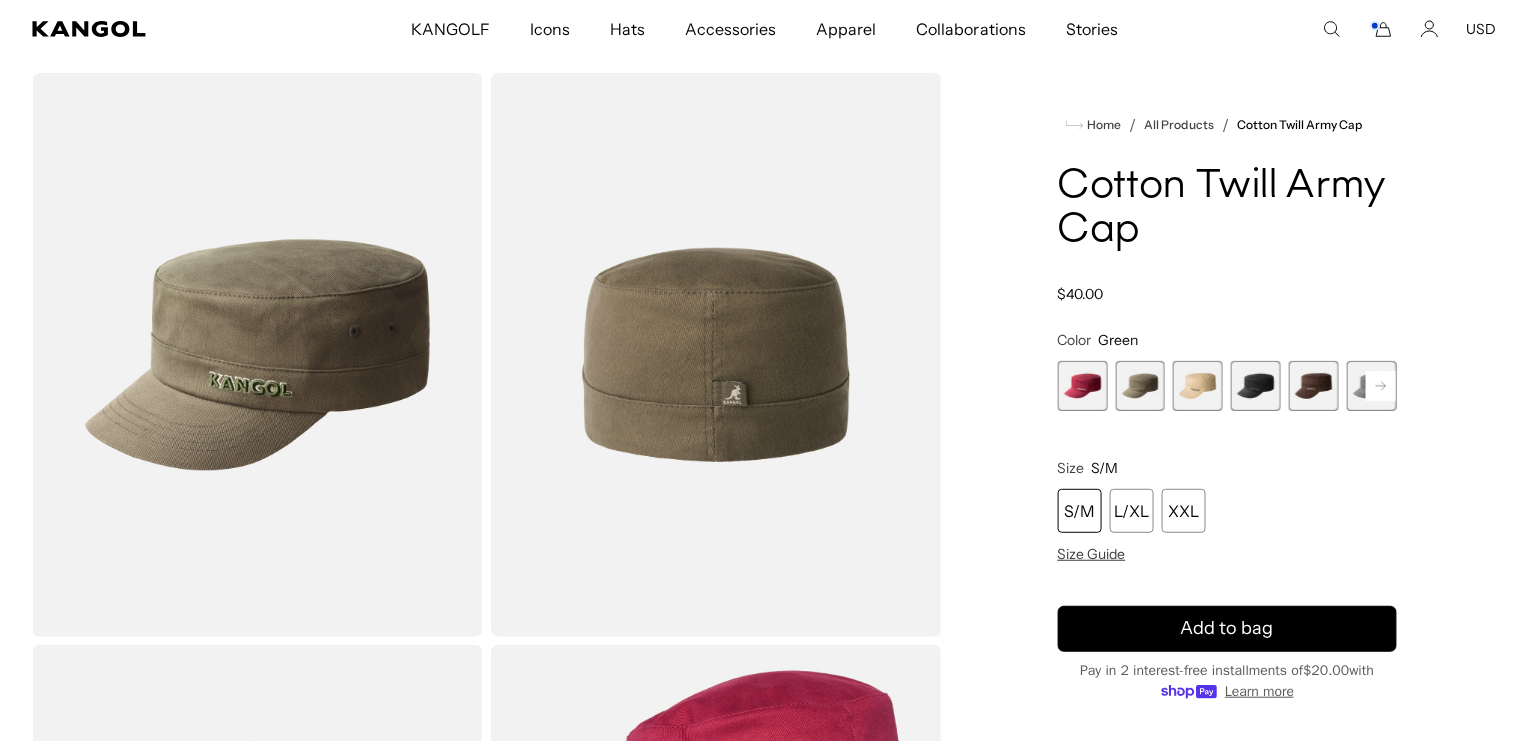 click 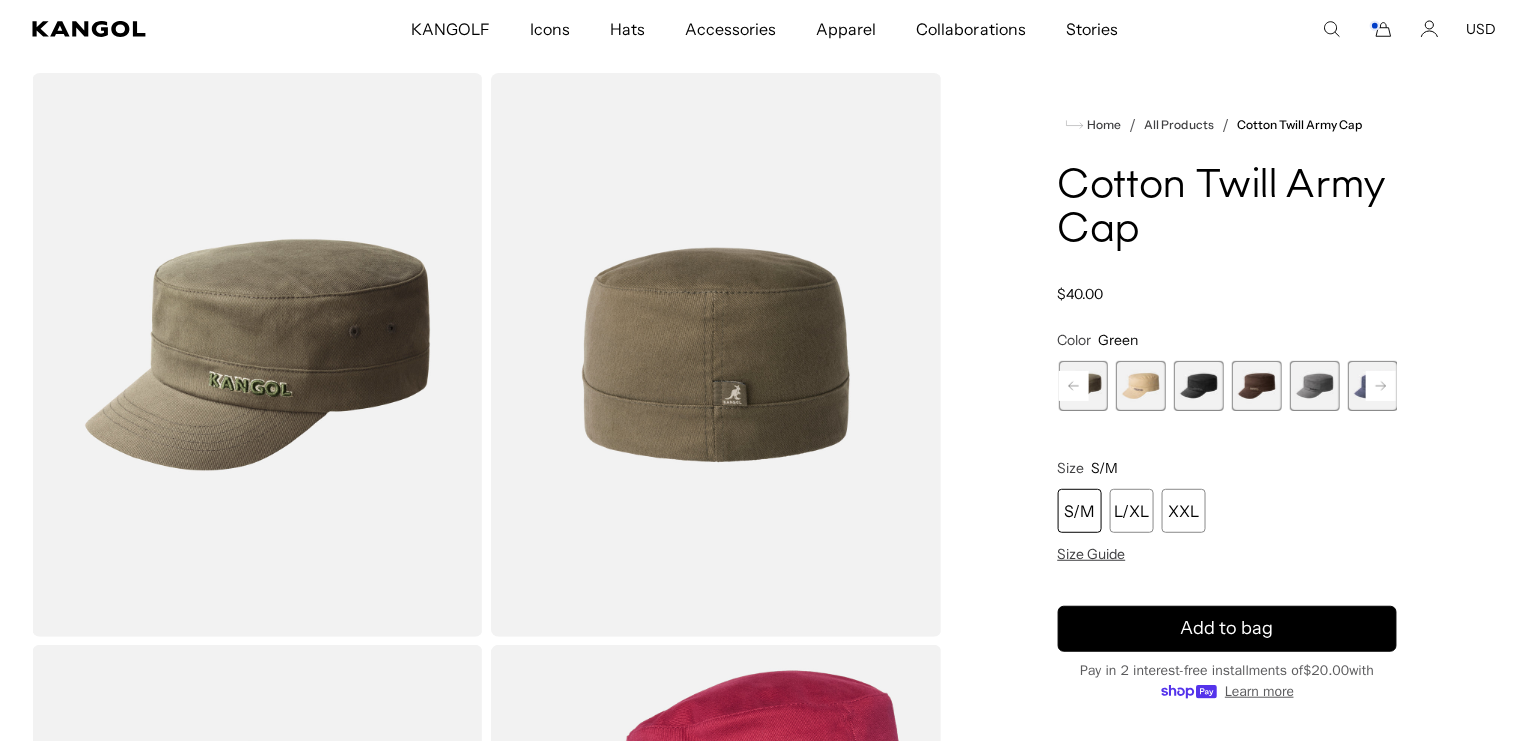 click 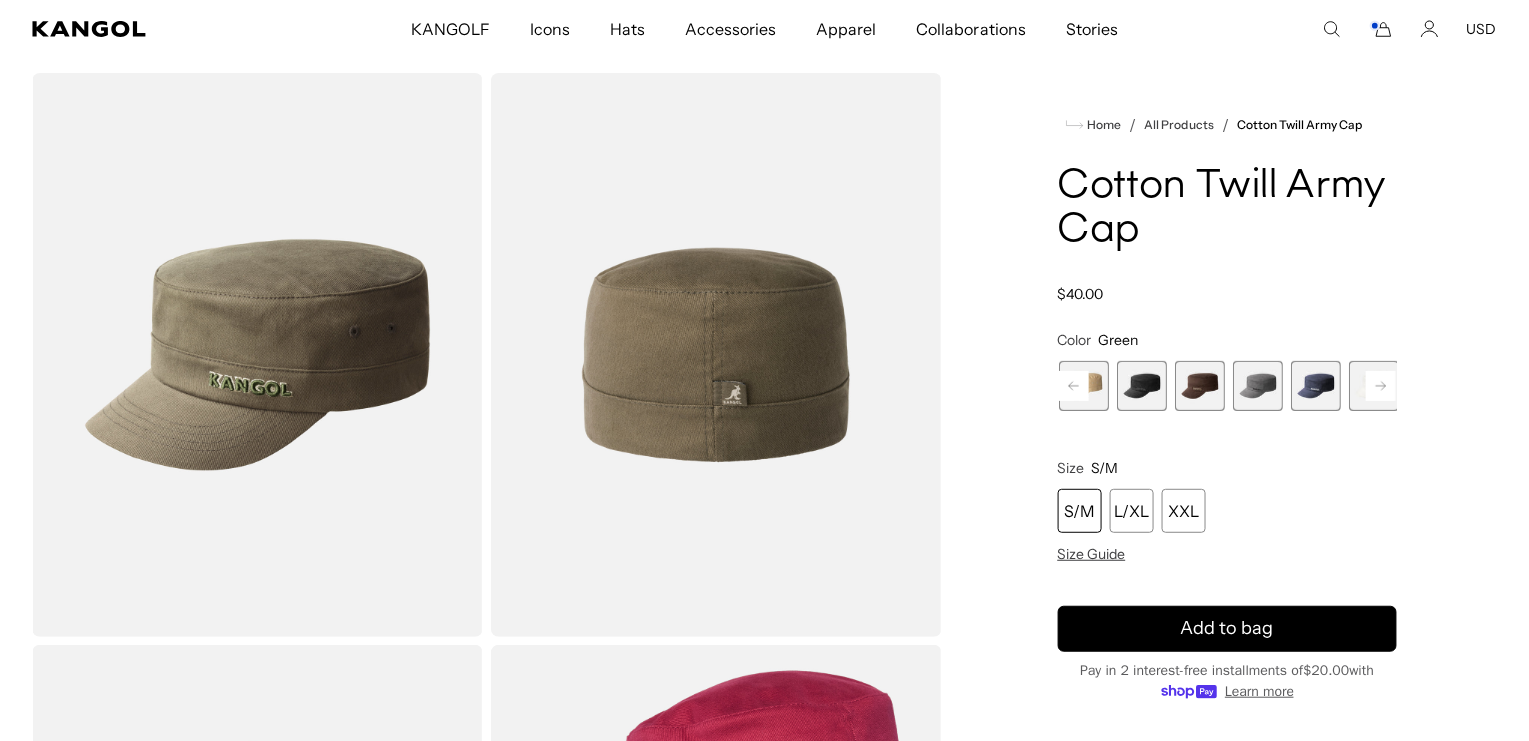 scroll, scrollTop: 0, scrollLeft: 0, axis: both 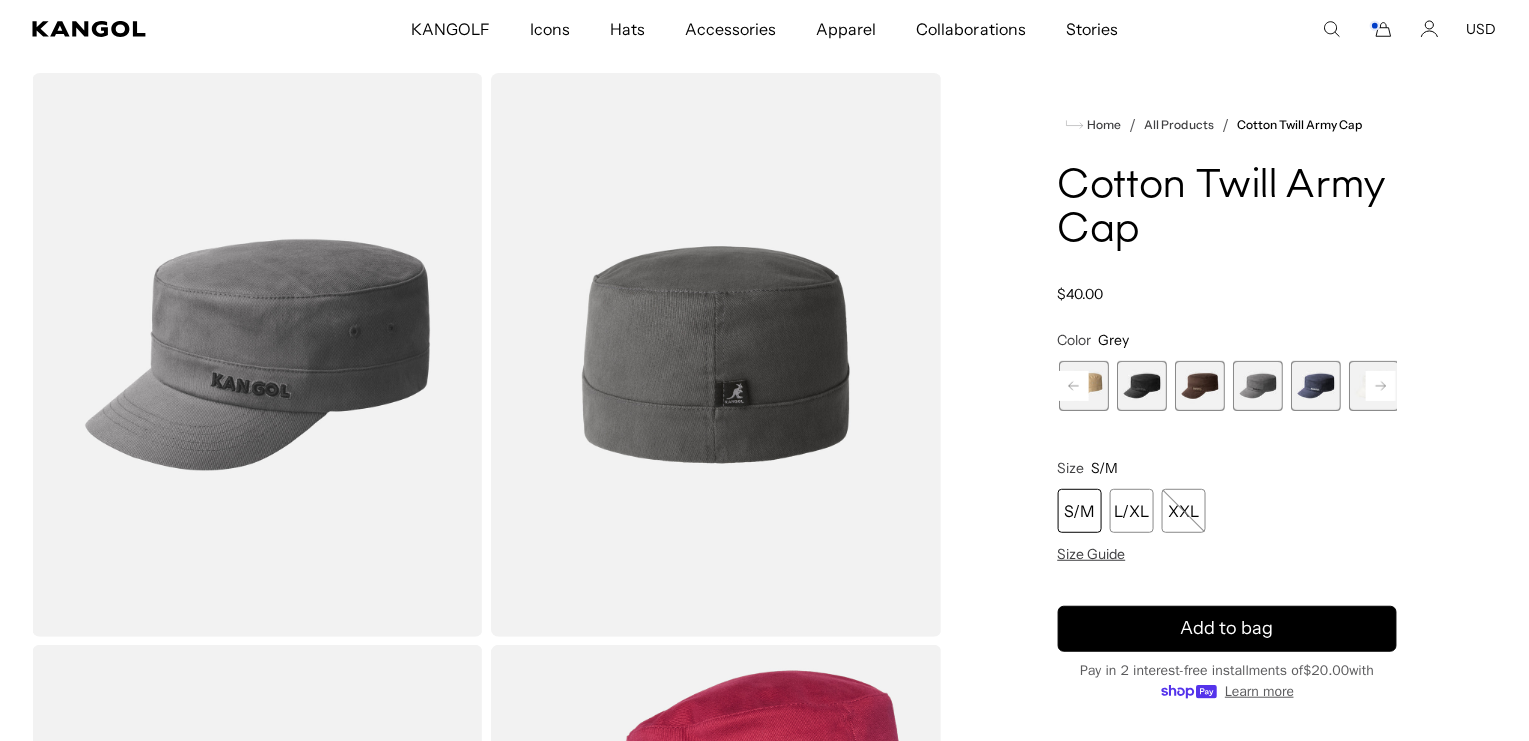 click at bounding box center [1200, 386] 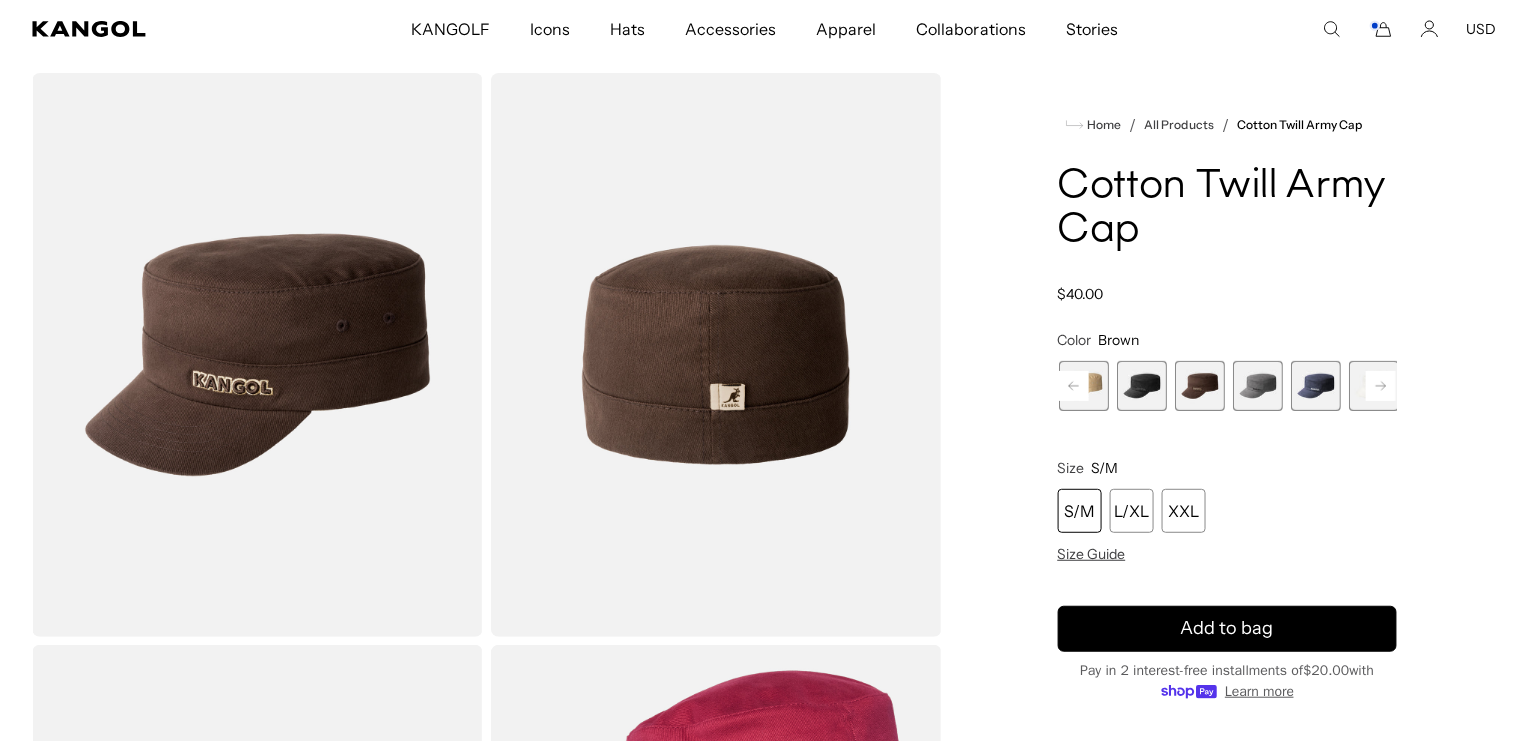 scroll, scrollTop: 0, scrollLeft: 509, axis: horizontal 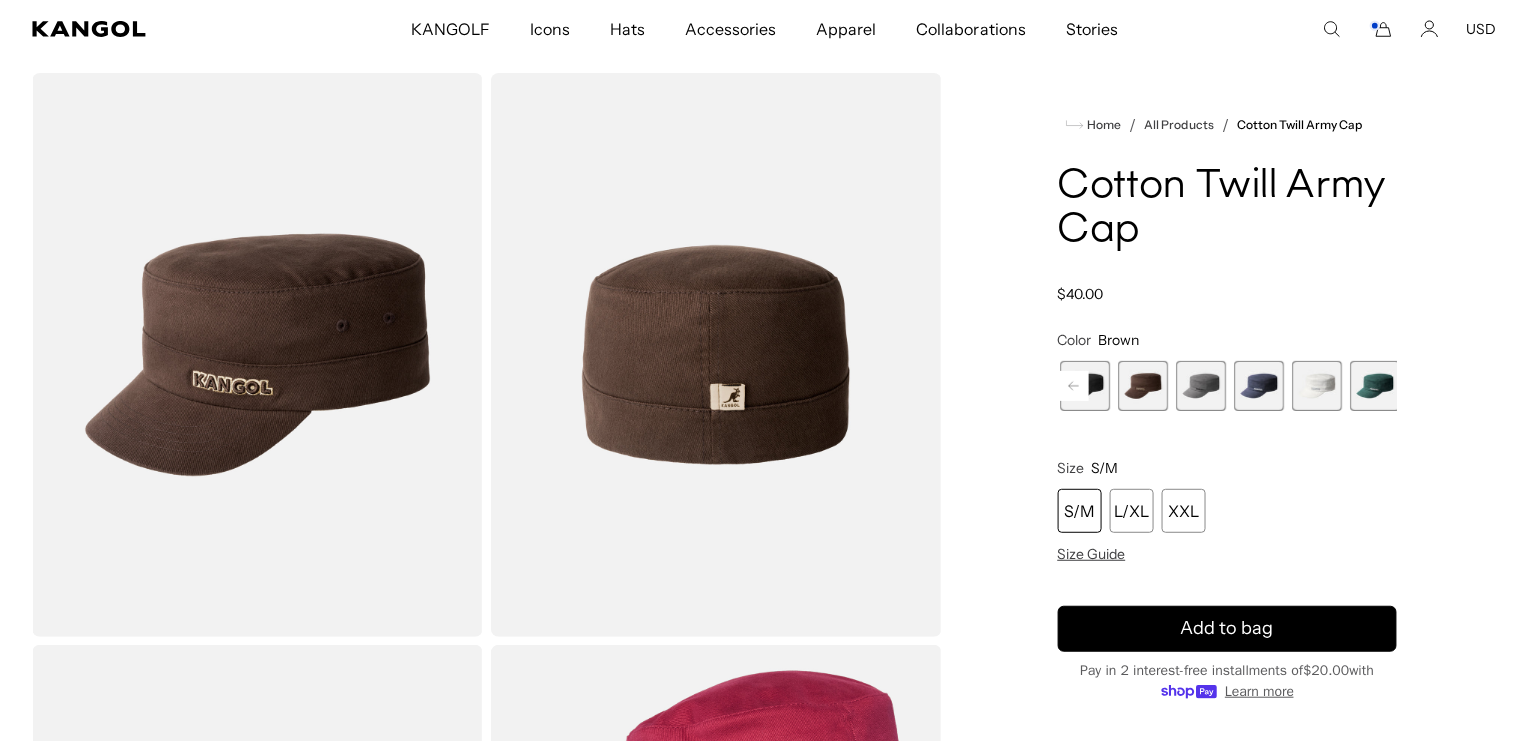 click at bounding box center [1375, 386] 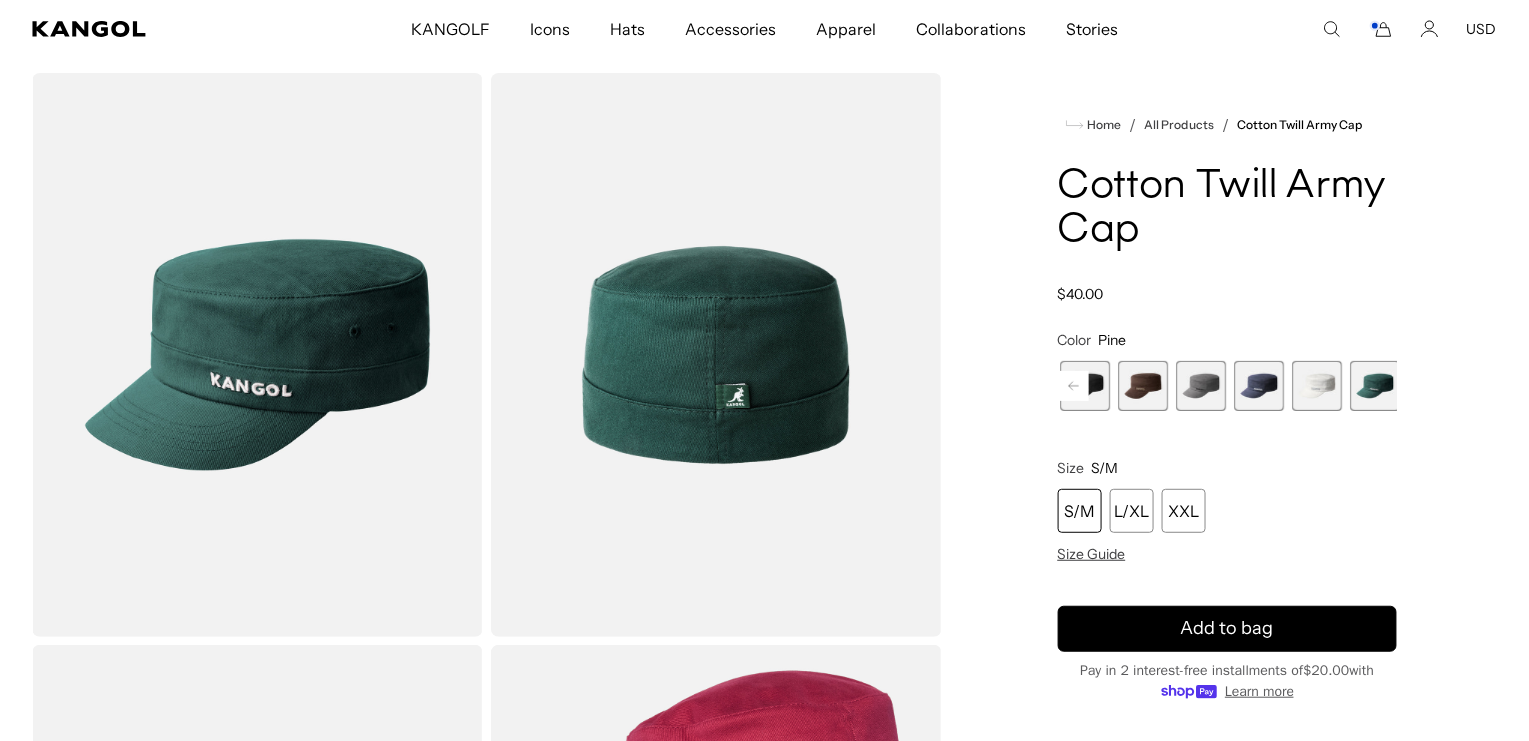 click at bounding box center (1375, 386) 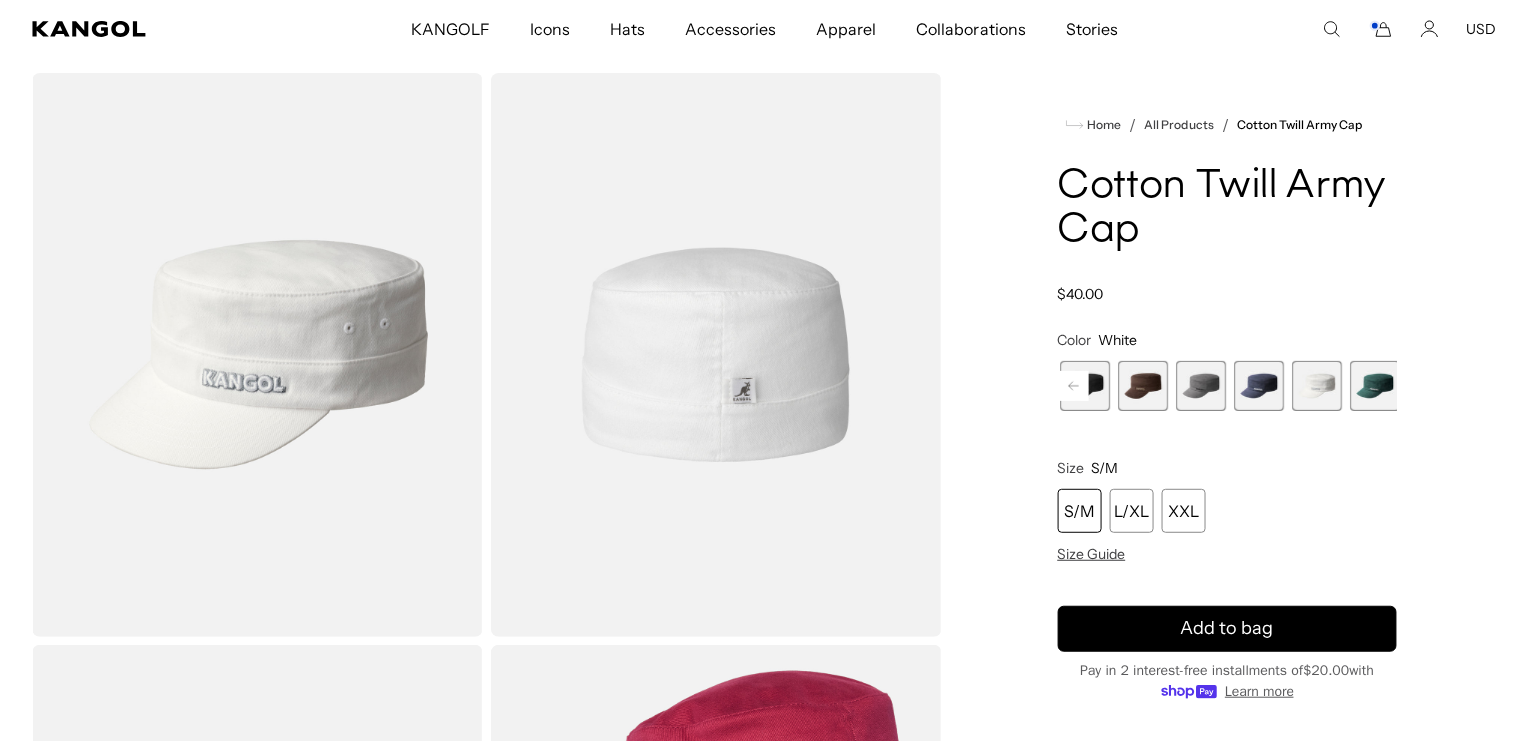 scroll, scrollTop: 0, scrollLeft: 509, axis: horizontal 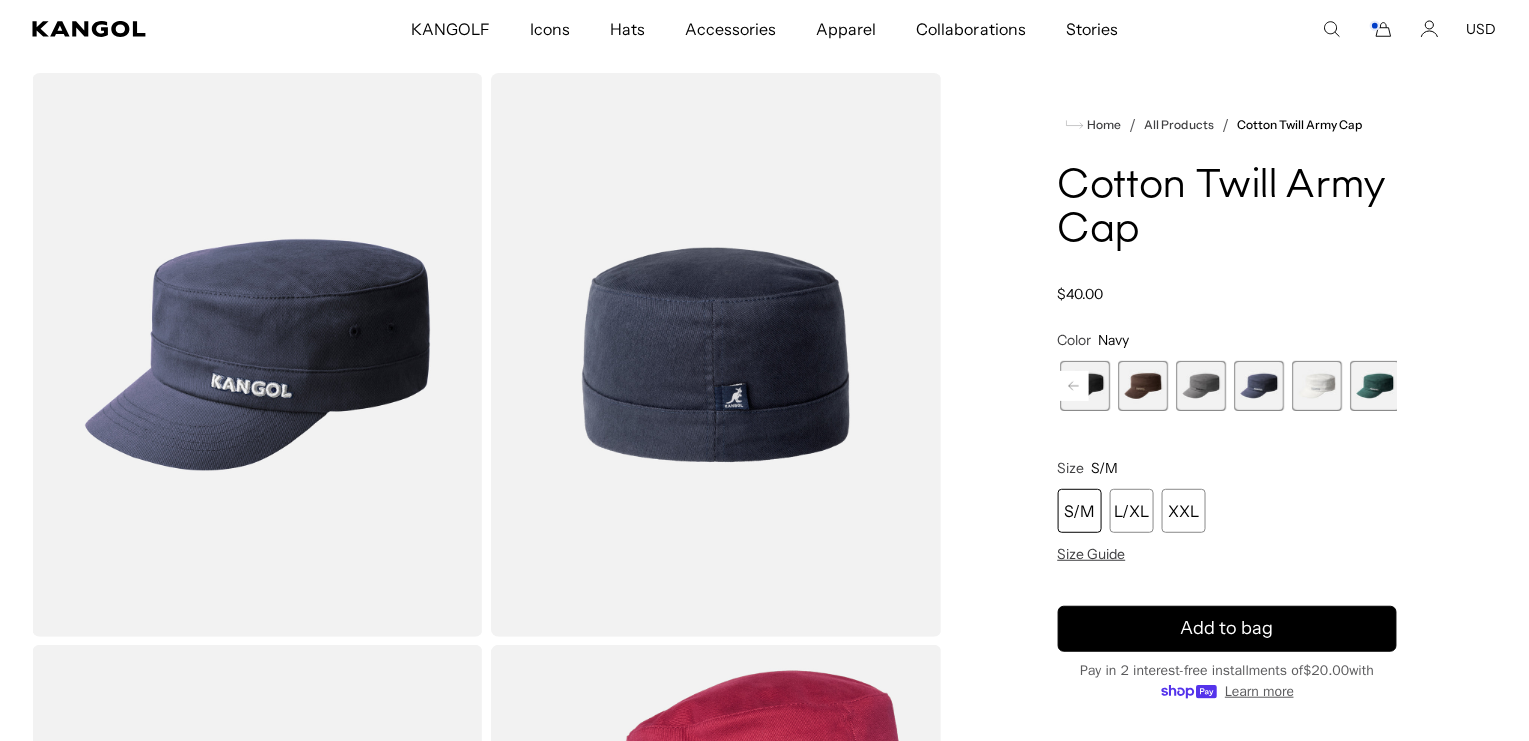 click at bounding box center [1202, 386] 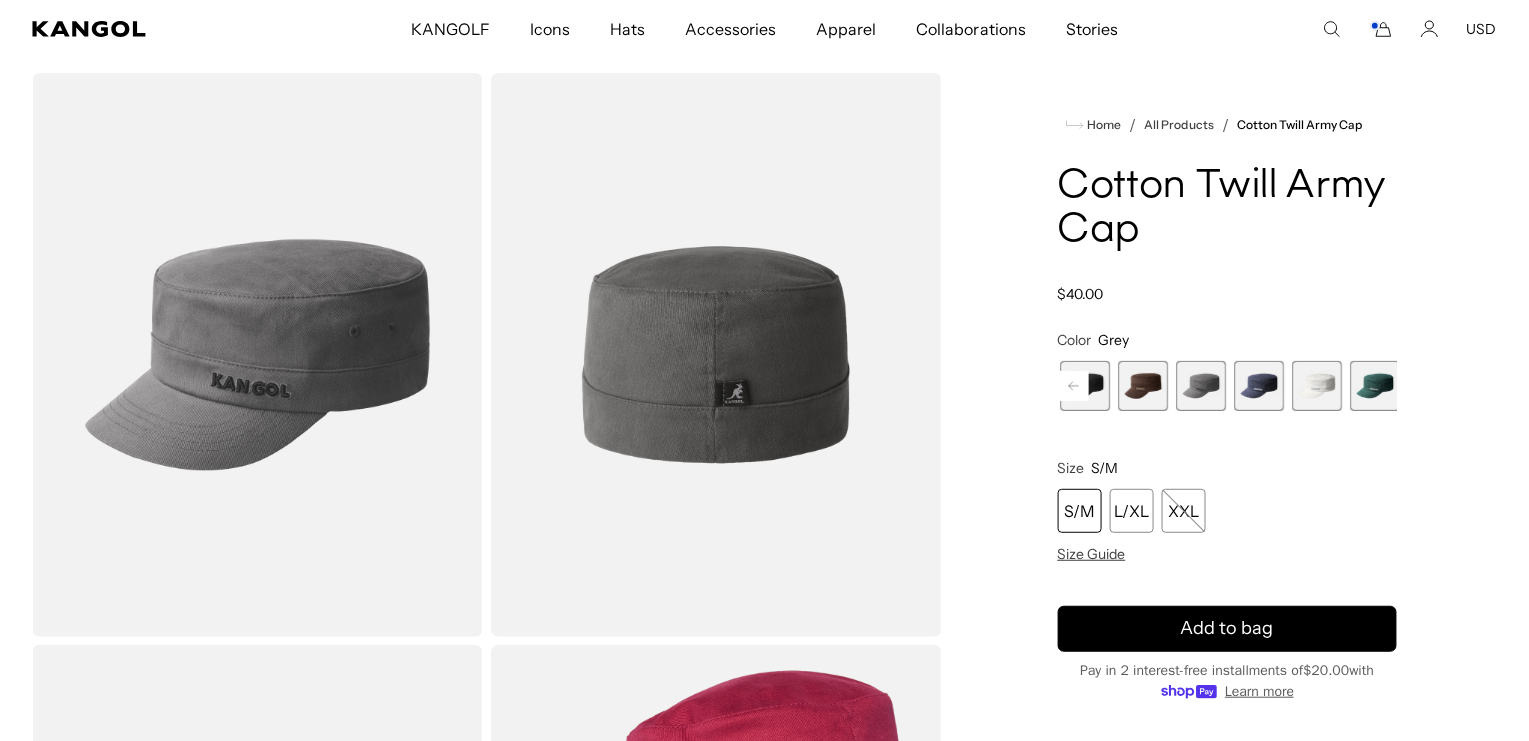 scroll, scrollTop: 0, scrollLeft: 509, axis: horizontal 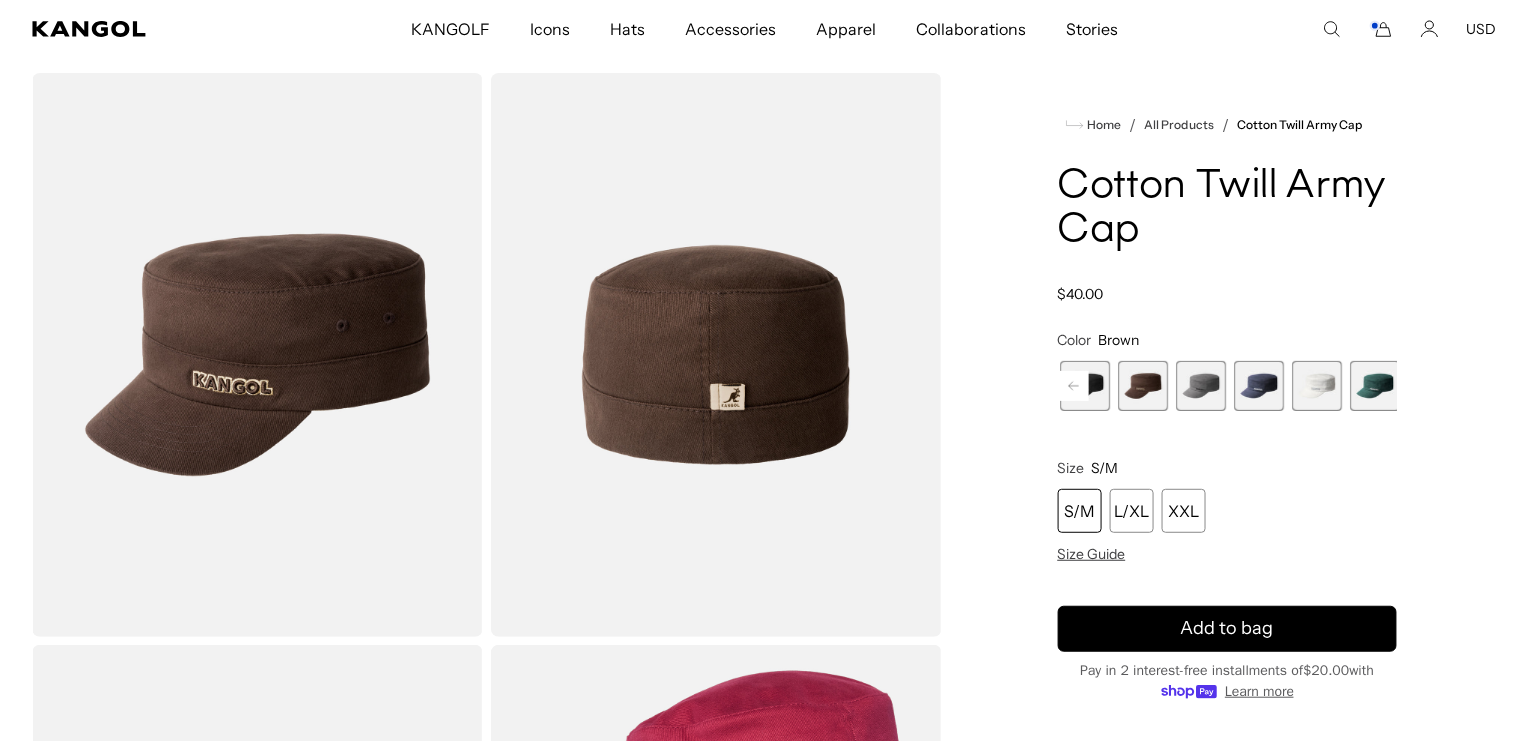click 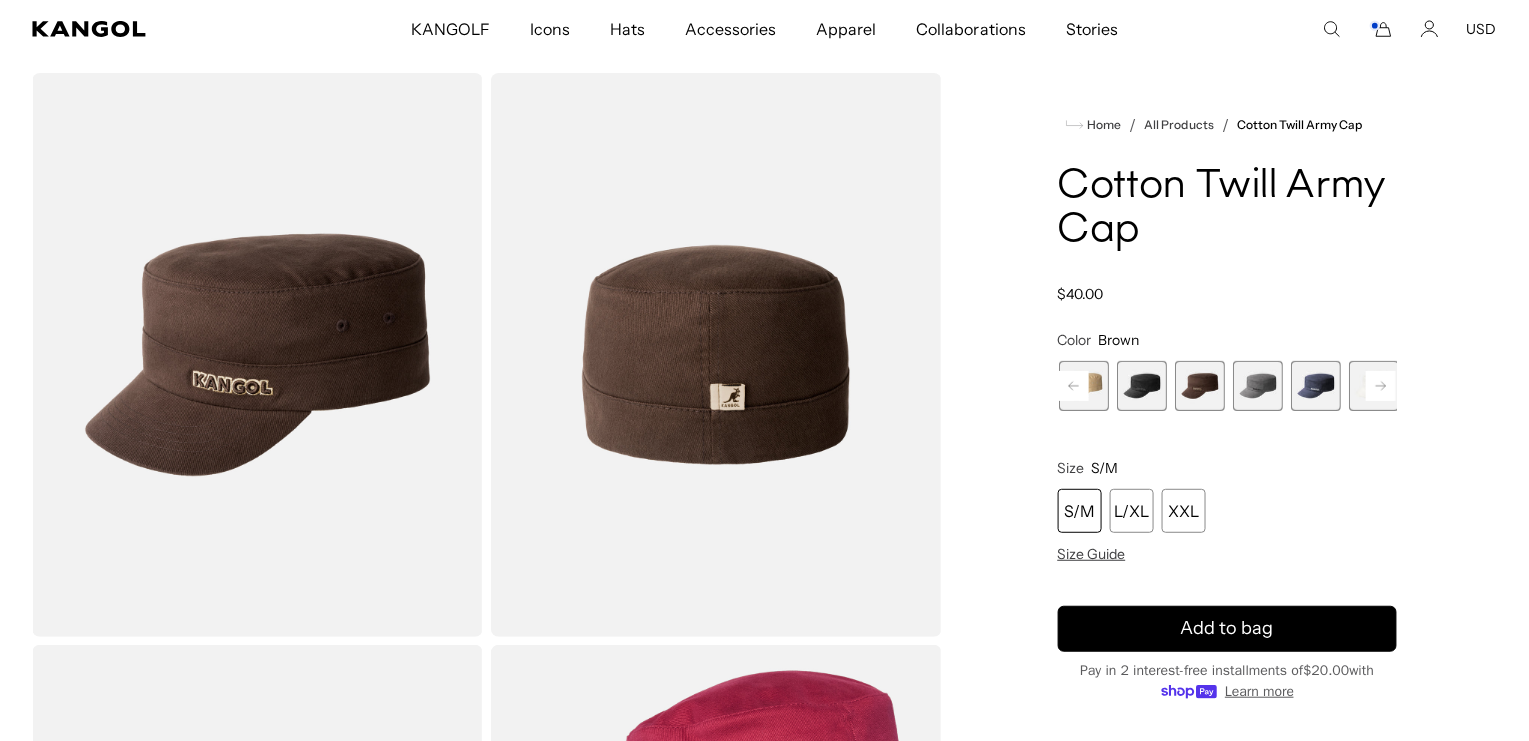 click 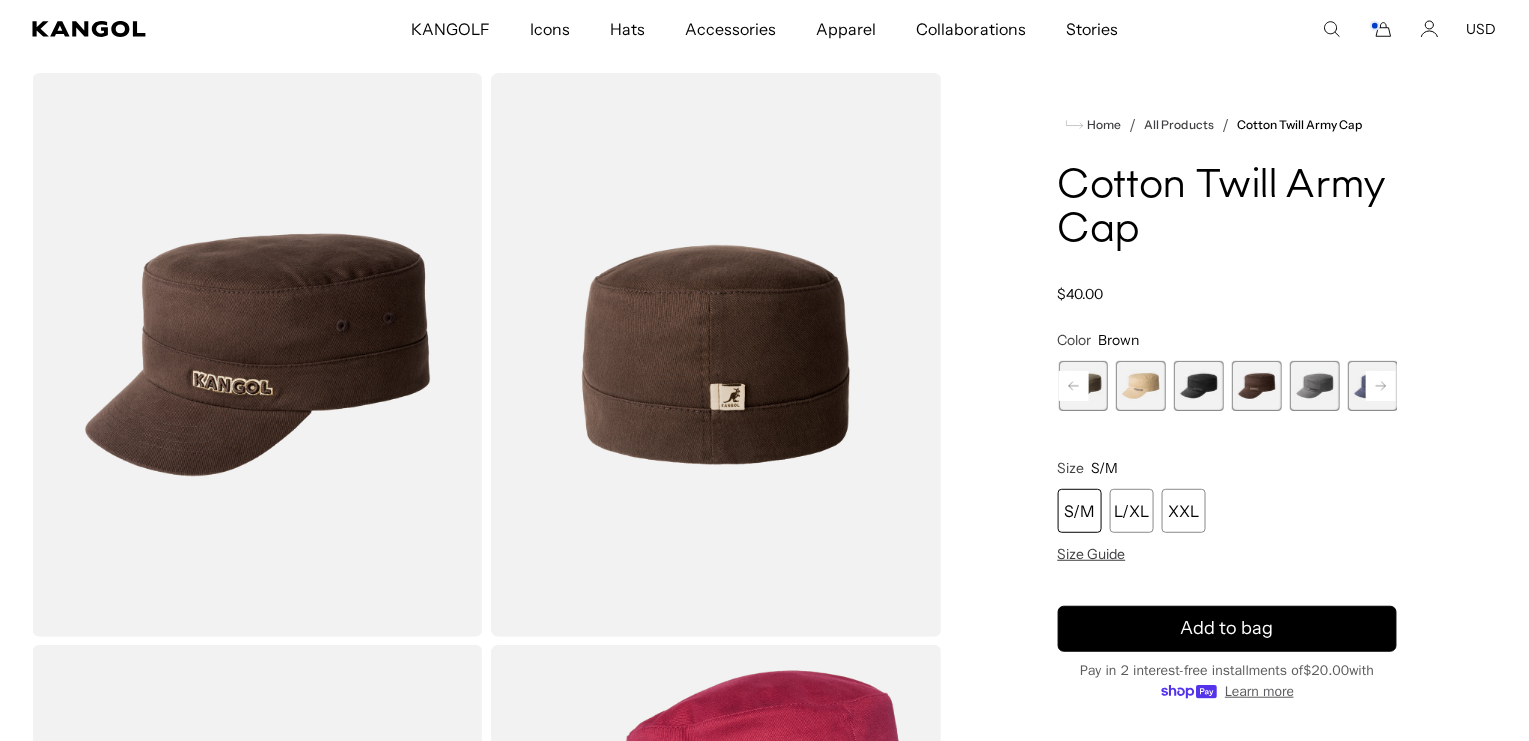 scroll, scrollTop: 0, scrollLeft: 509, axis: horizontal 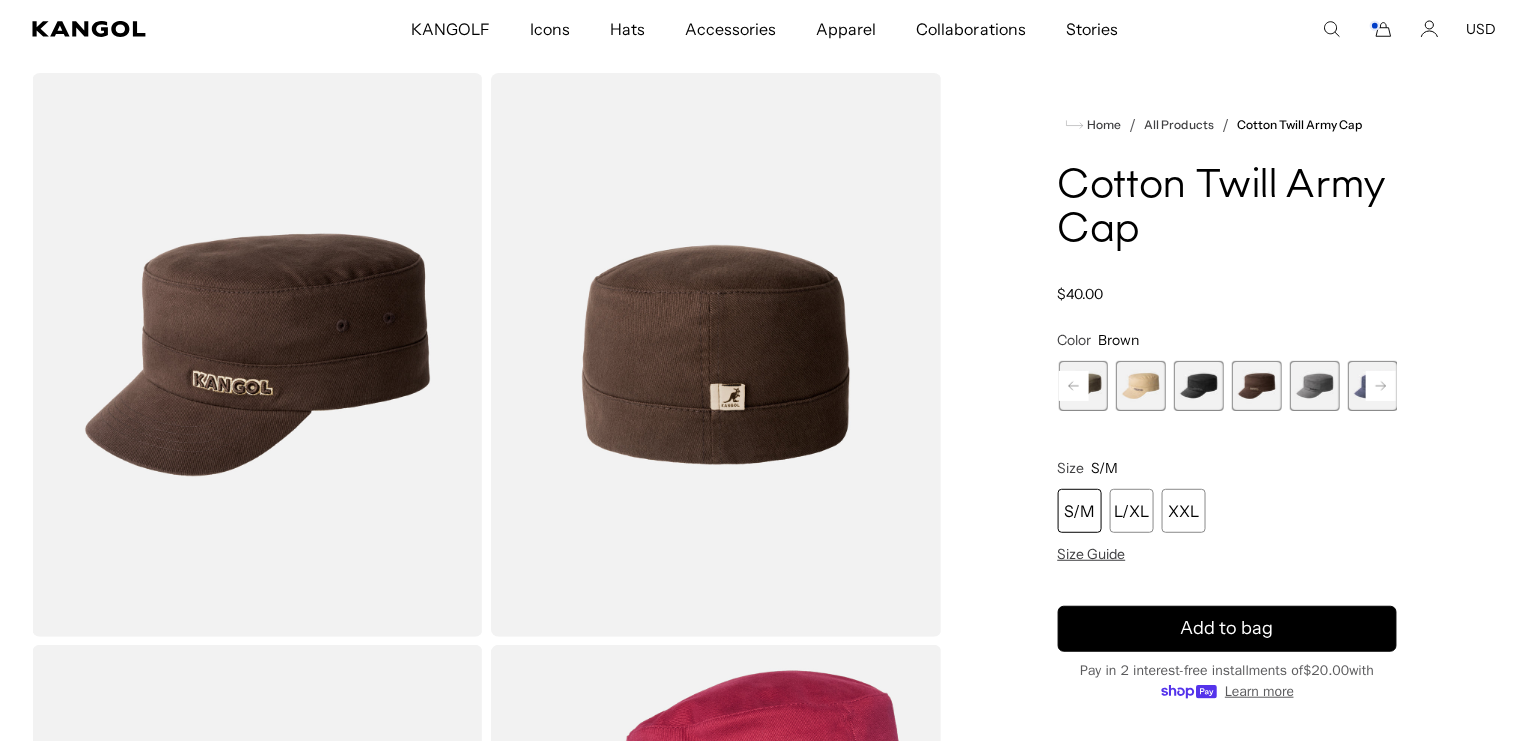 click 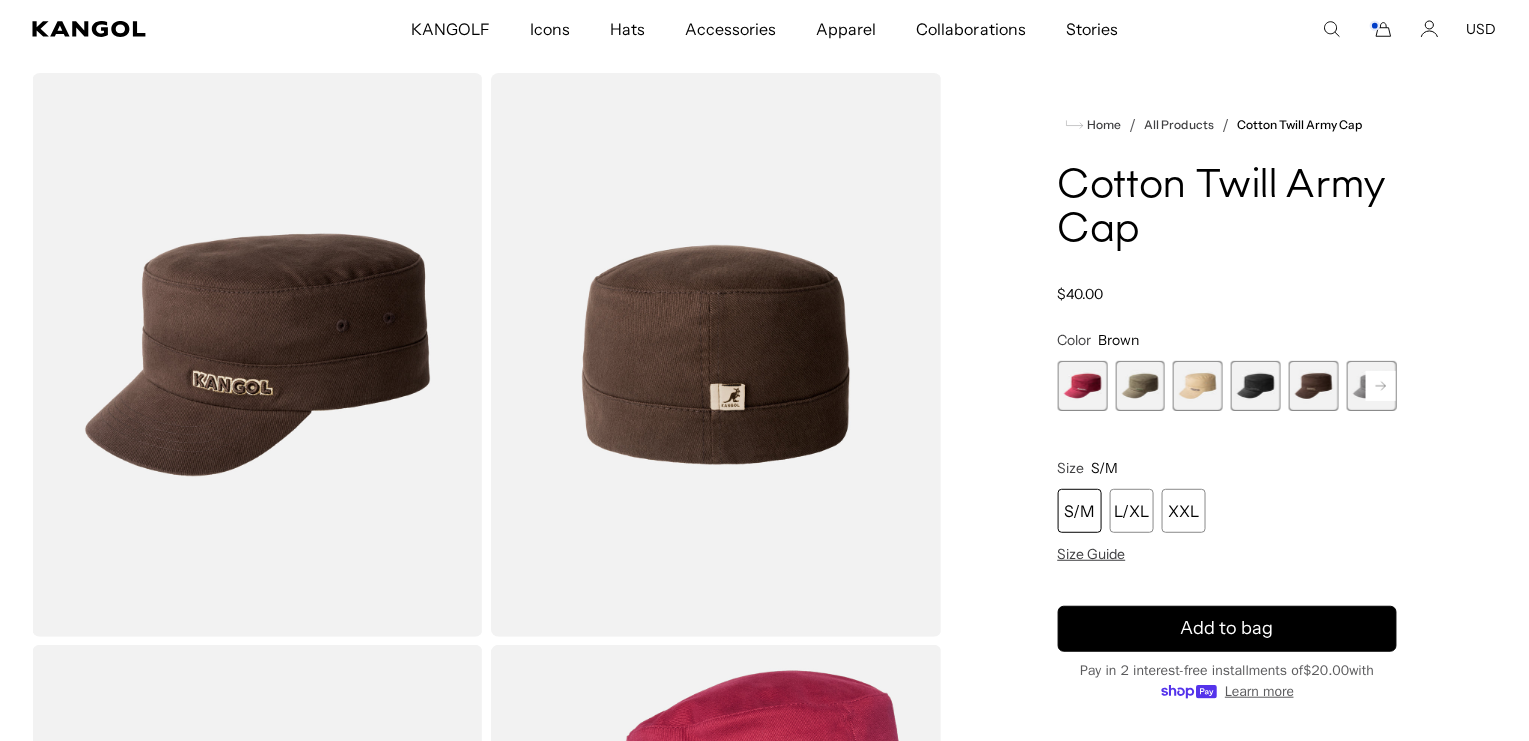 click at bounding box center [1083, 386] 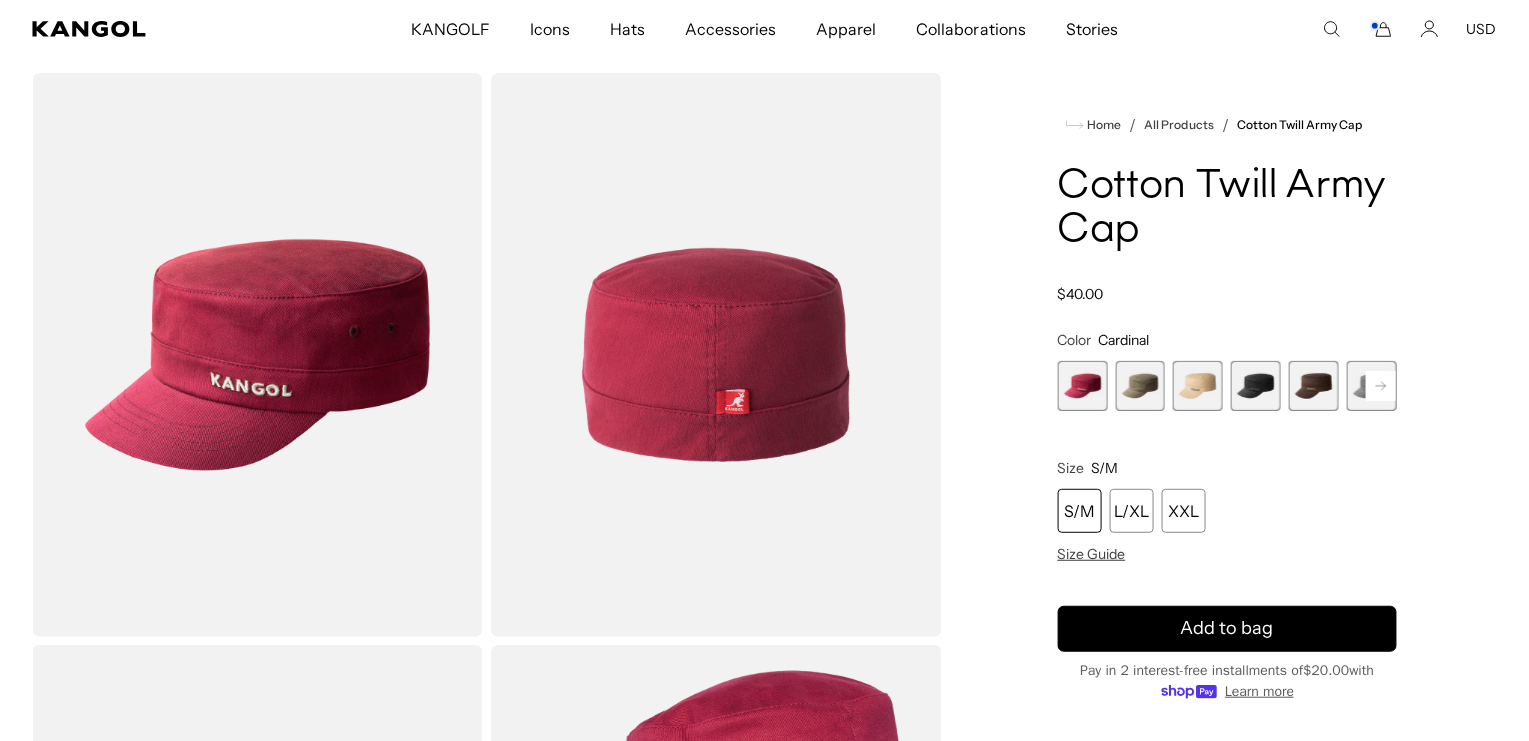 click at bounding box center (1141, 386) 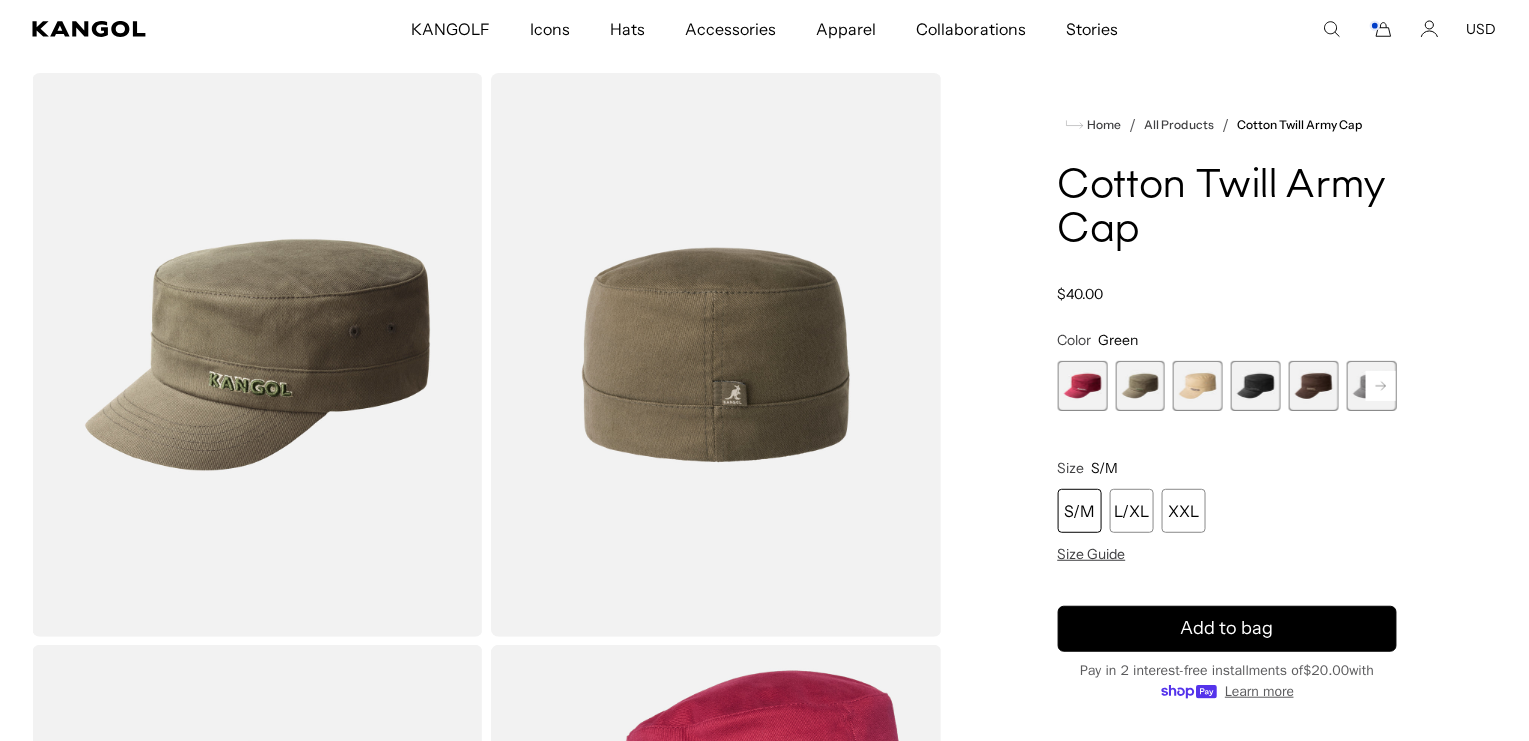 scroll, scrollTop: 0, scrollLeft: 509, axis: horizontal 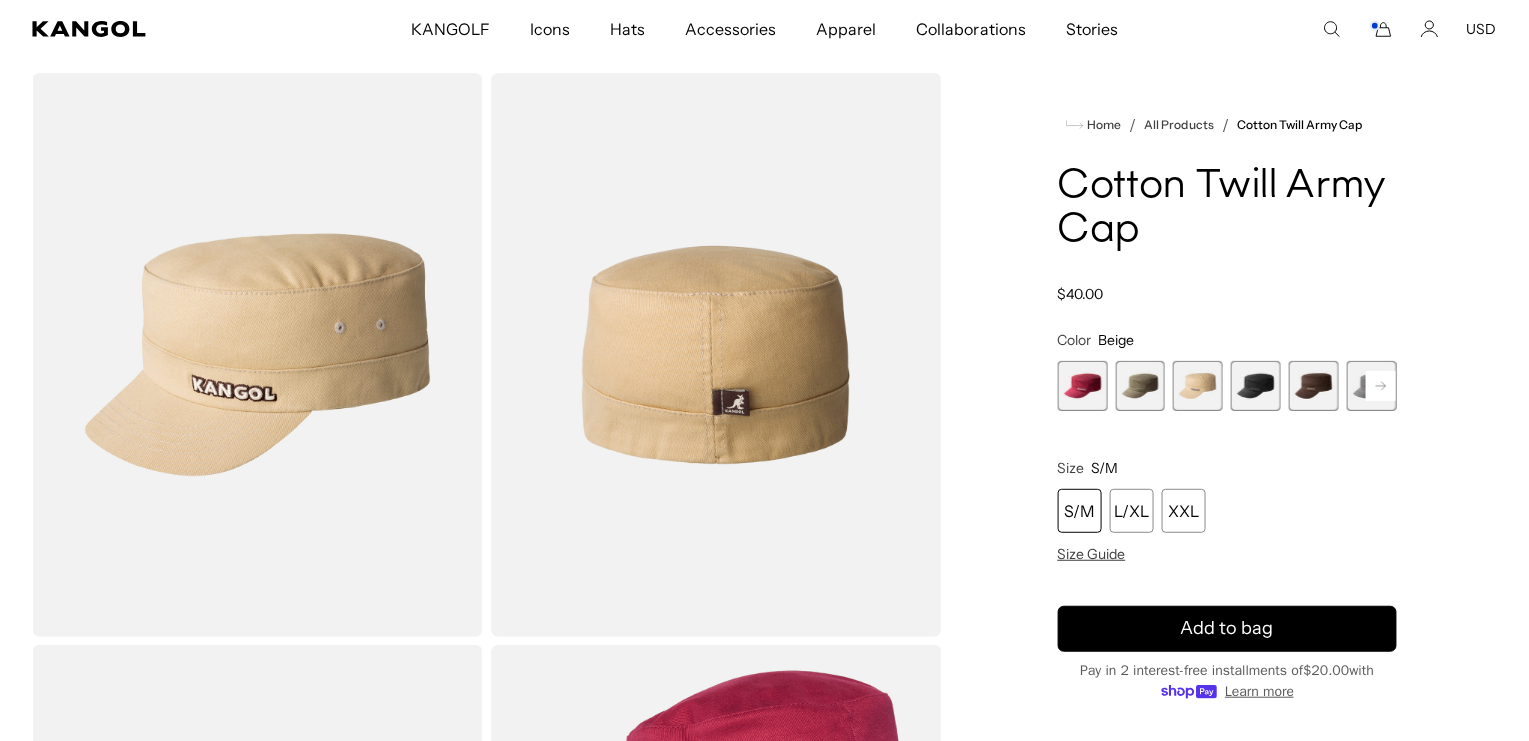 click at bounding box center (1083, 386) 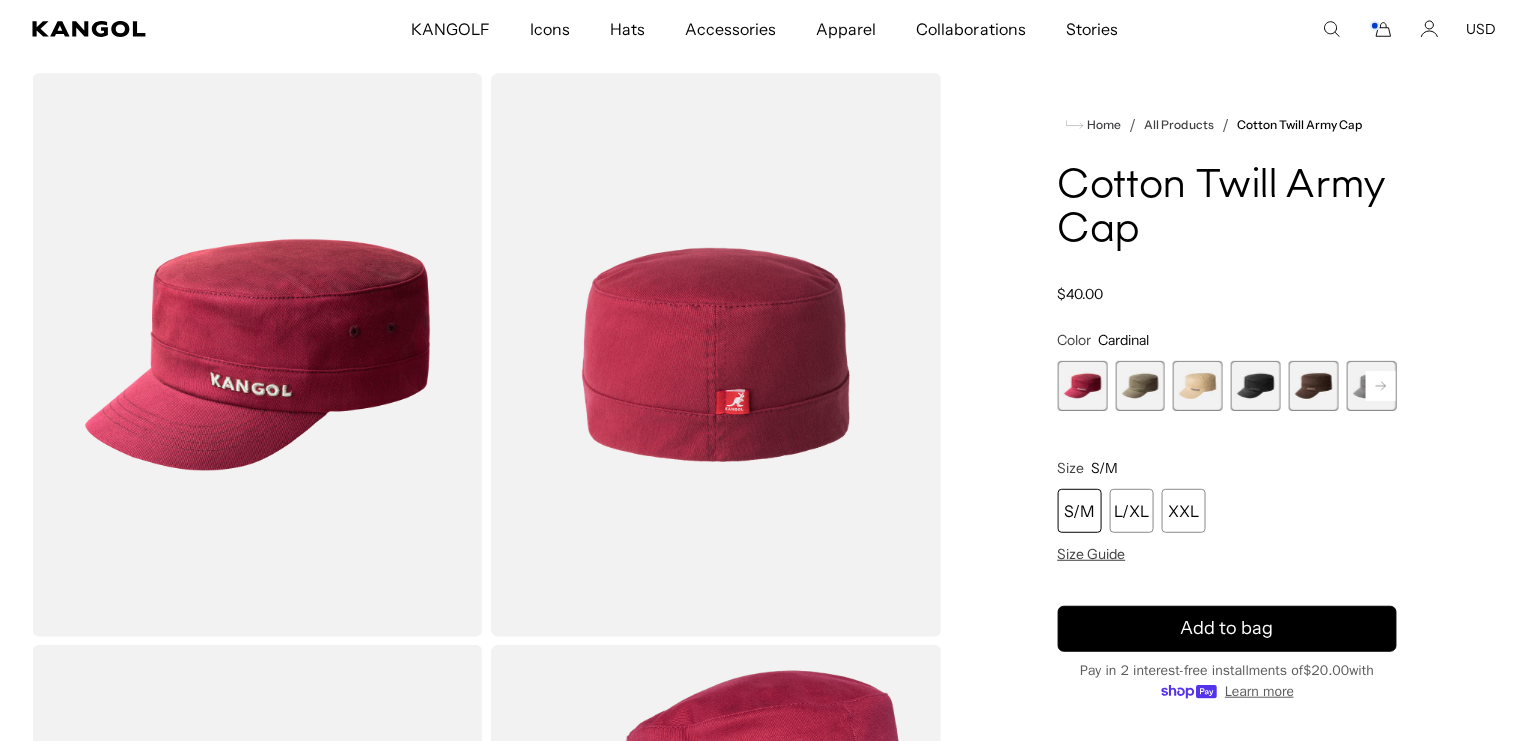 scroll, scrollTop: 0, scrollLeft: 509, axis: horizontal 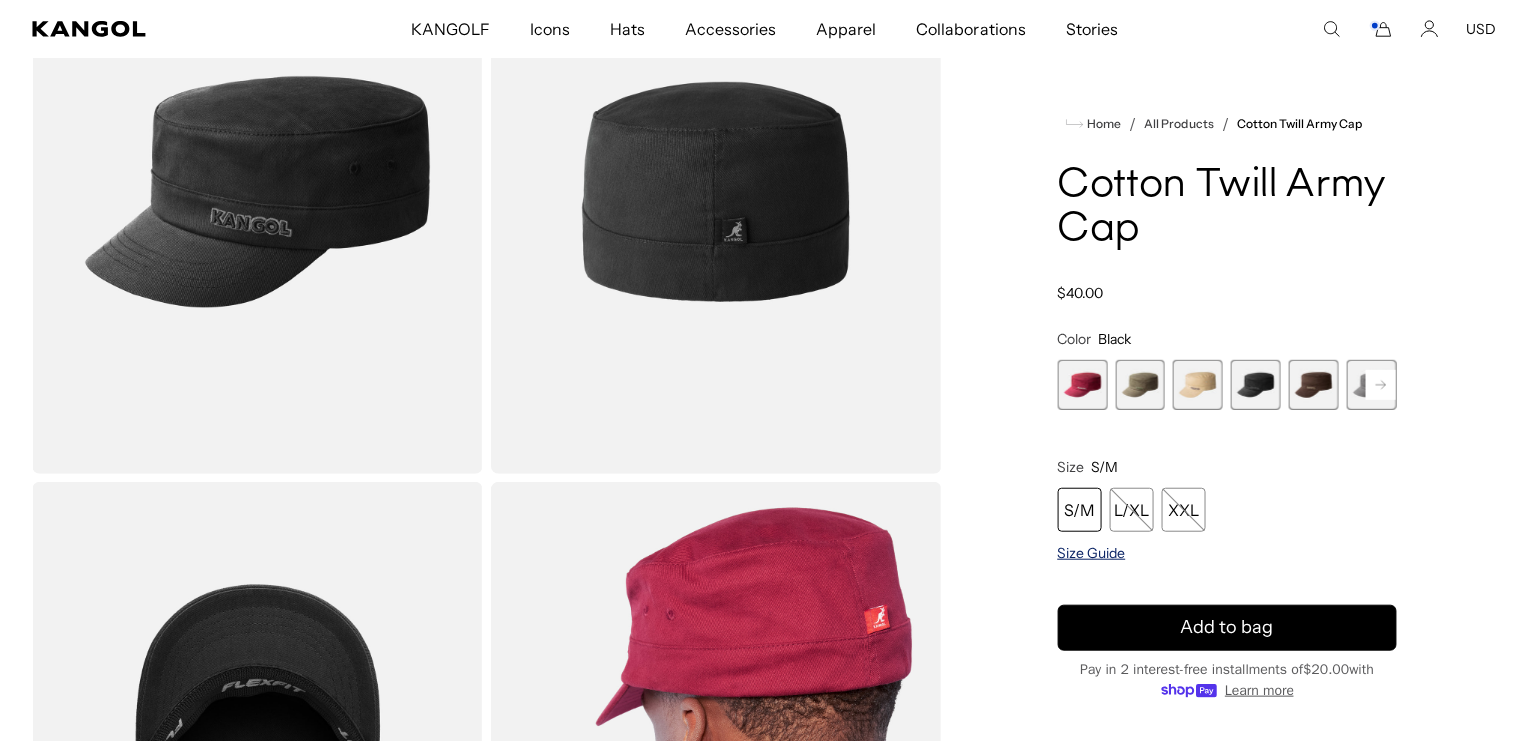 click on "Size Guide" at bounding box center [1092, 553] 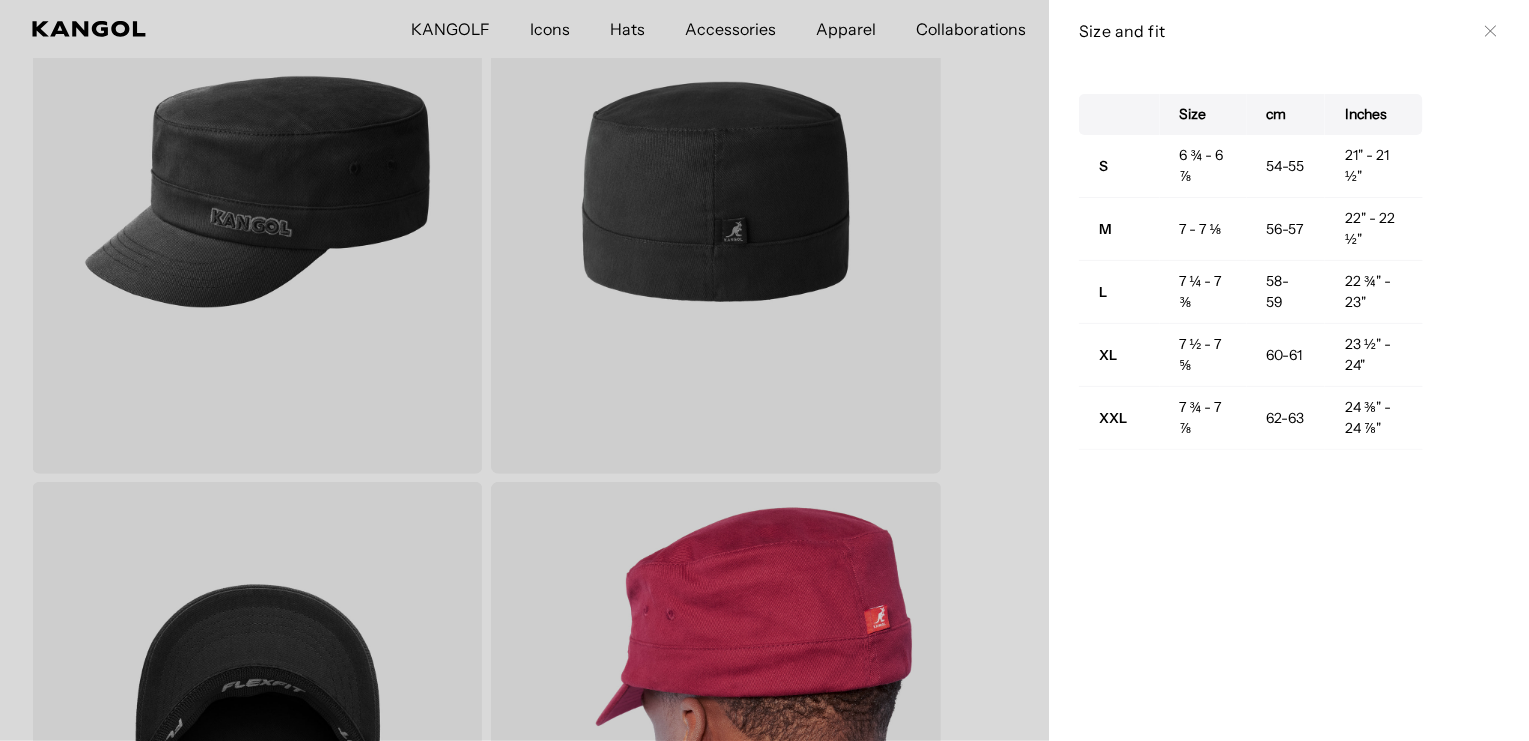 scroll, scrollTop: 0, scrollLeft: 0, axis: both 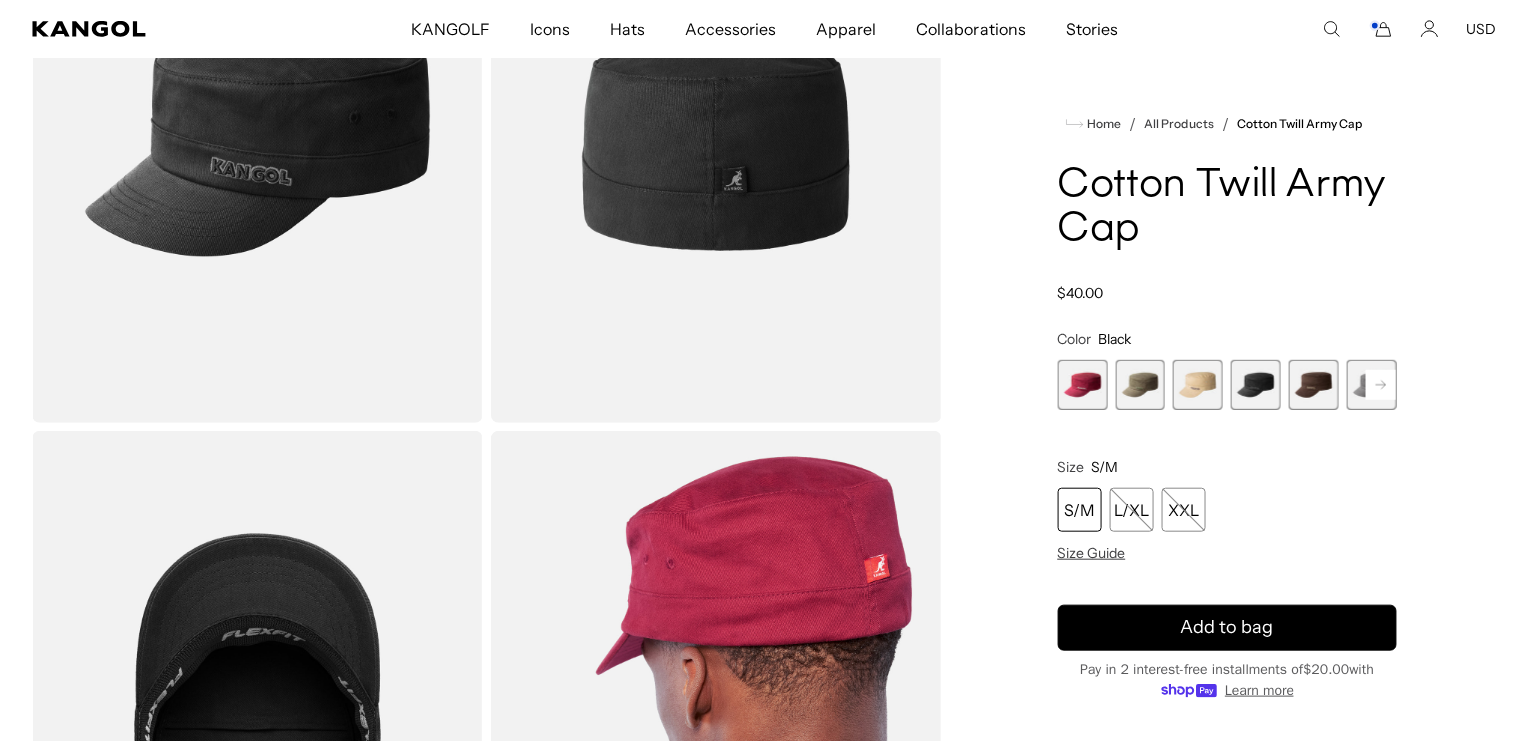 click at bounding box center [1141, 385] 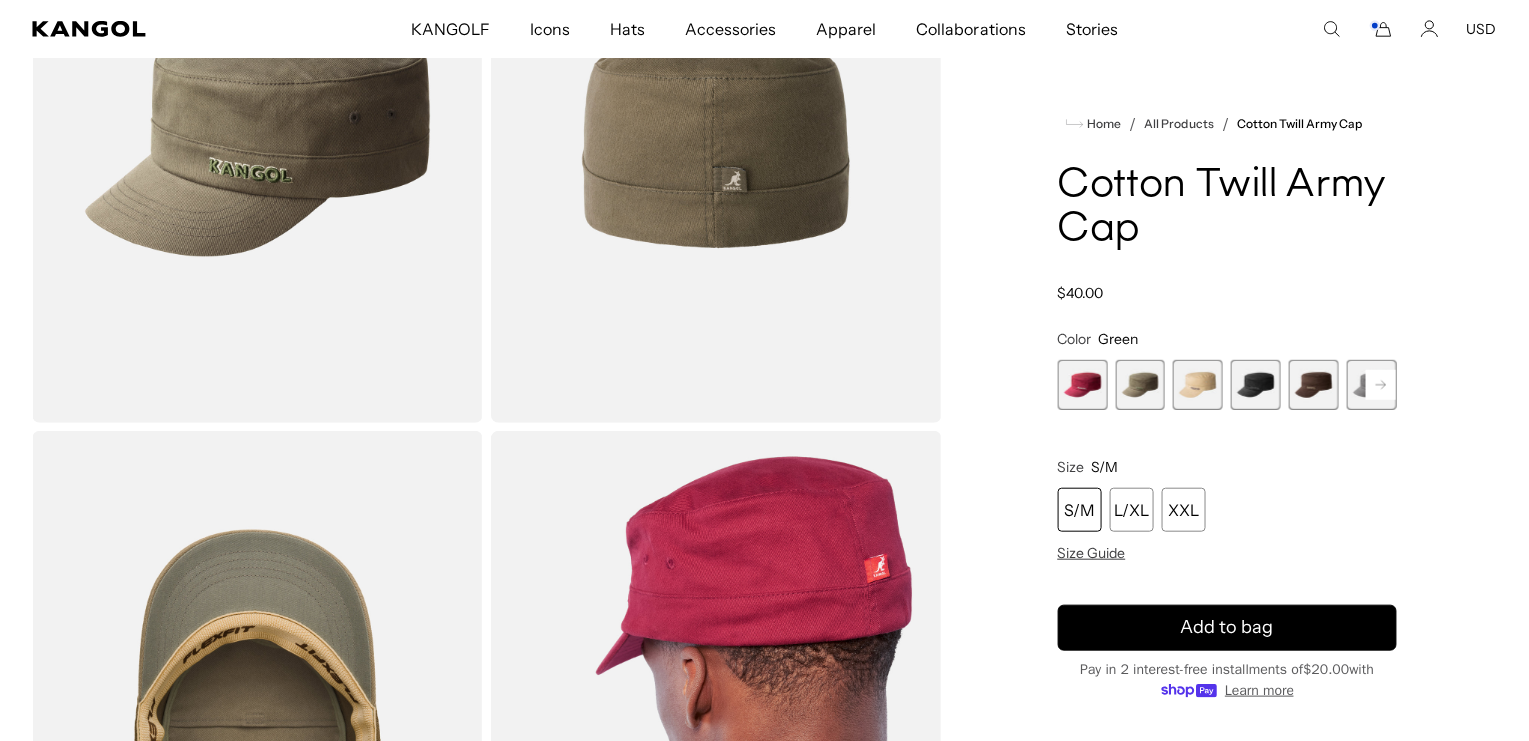 scroll, scrollTop: 0, scrollLeft: 509, axis: horizontal 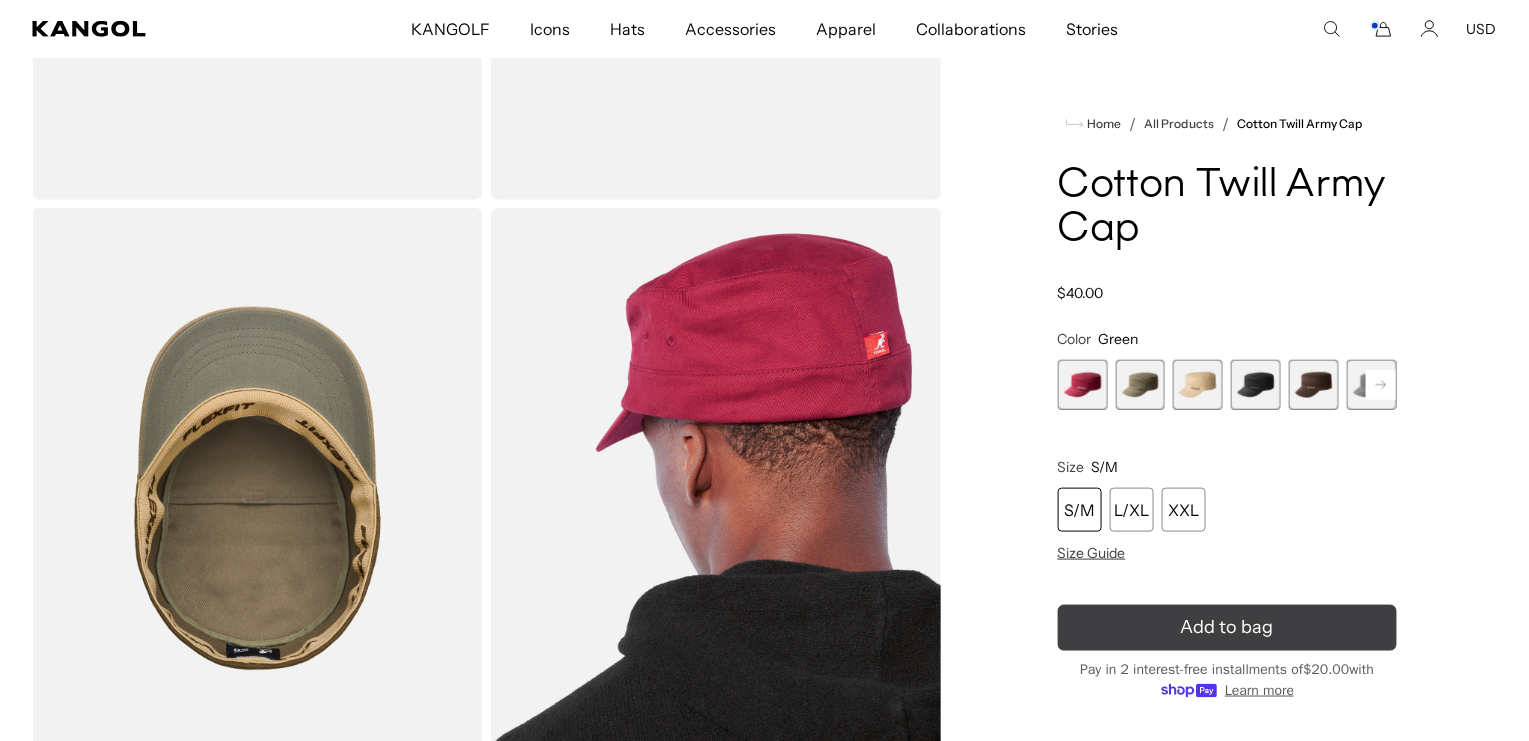 click on "Add to bag" at bounding box center [1227, 628] 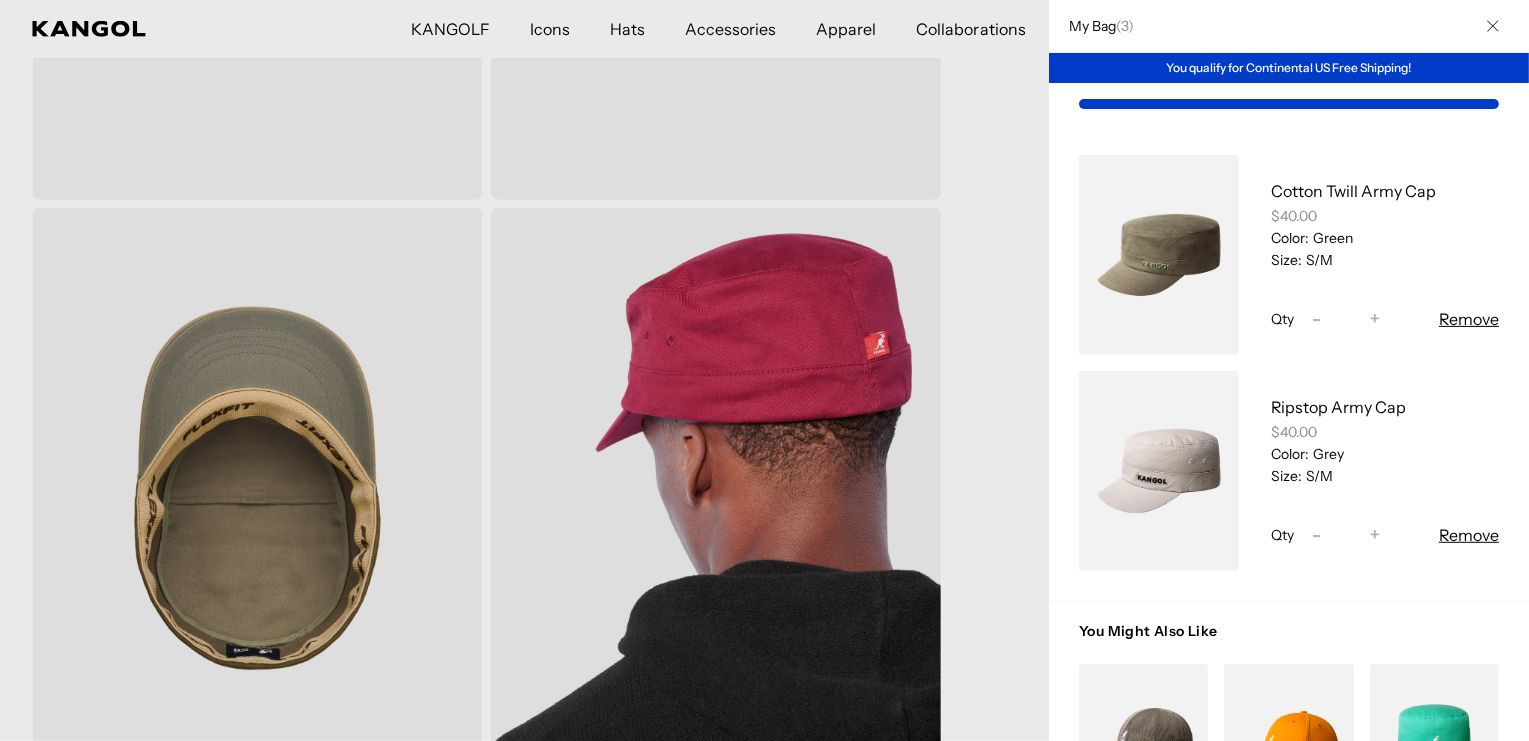 scroll, scrollTop: 0, scrollLeft: 0, axis: both 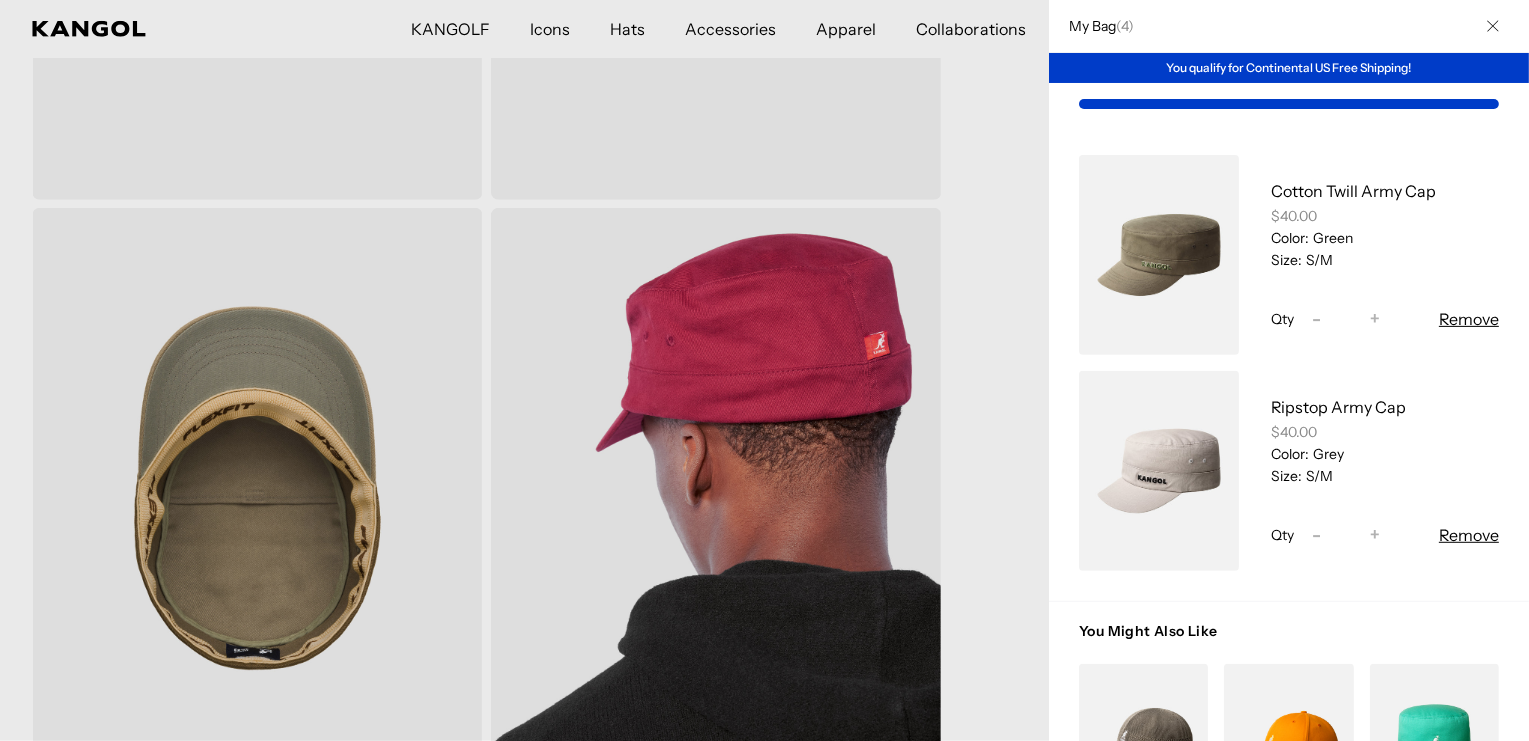 click on "-" at bounding box center [1317, 319] 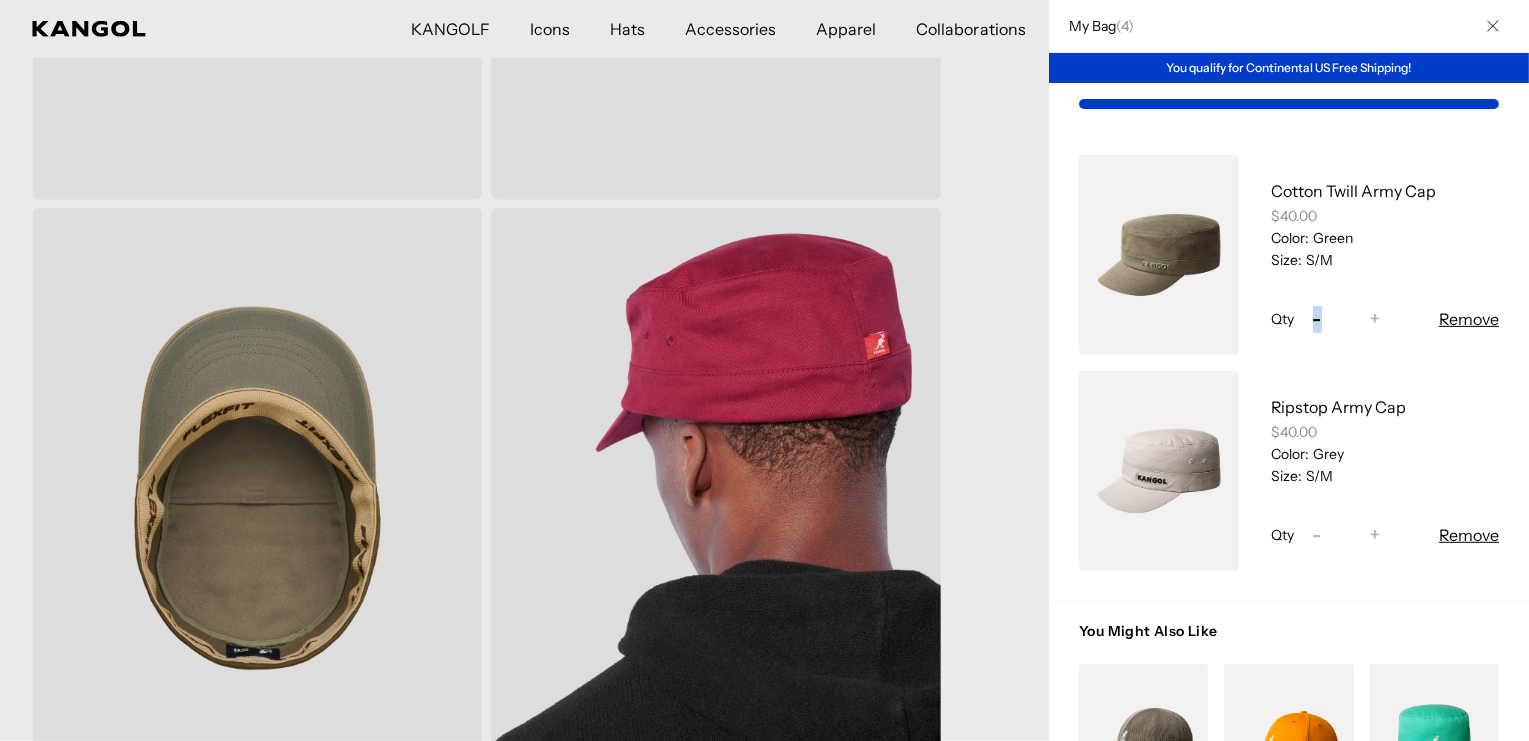 click on "Cotton Twill Army Cap
$40.00
Color:
Green
Size:
S/M
Qty
Decrease quantity for Cotton Twill Army Cap
-
*
Increase quantity for Cotton Twill Army Cap
+
Remove
Ripstop Army Cap
$40.00
Color:
Grey
Size:
-" at bounding box center [1289, 363] 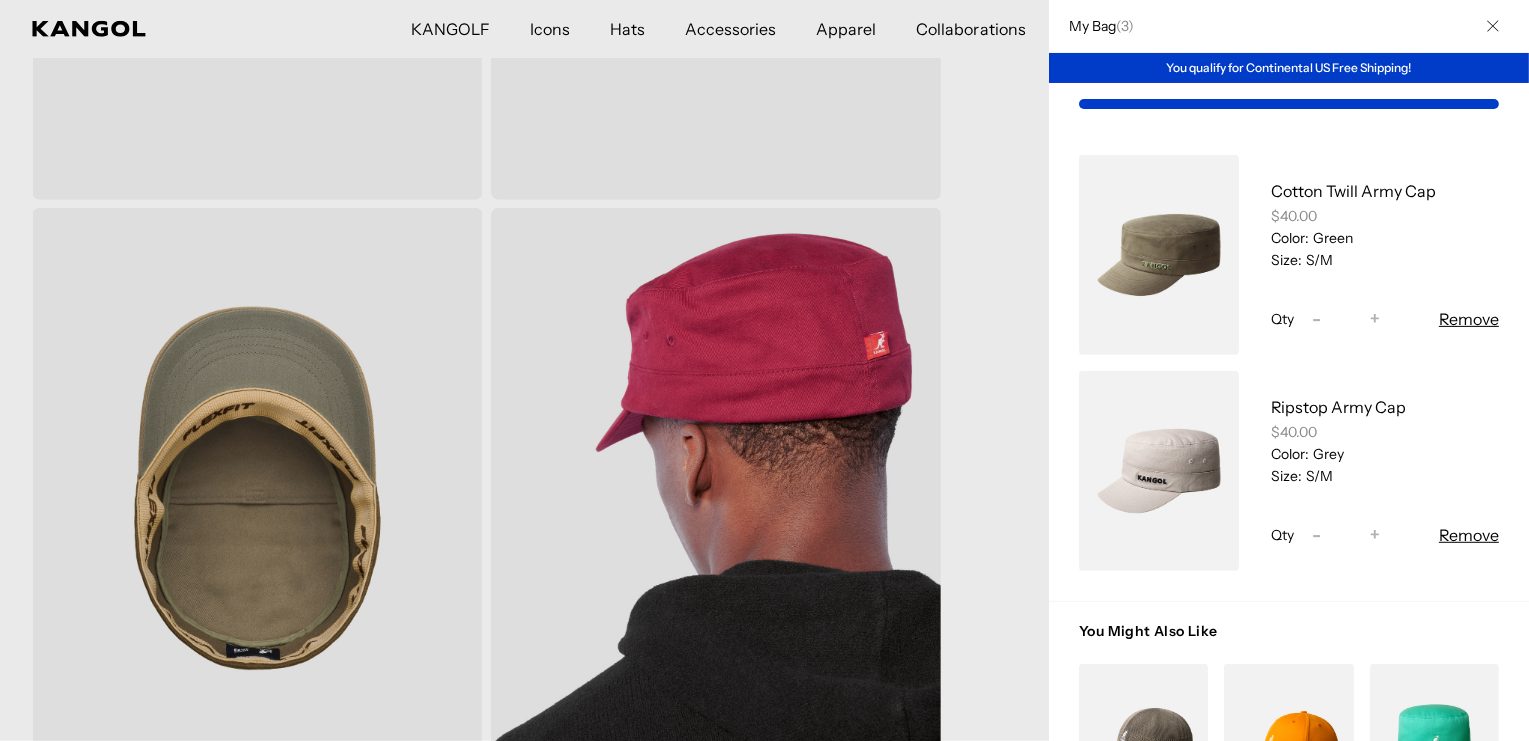 click on "-" at bounding box center (1317, 319) 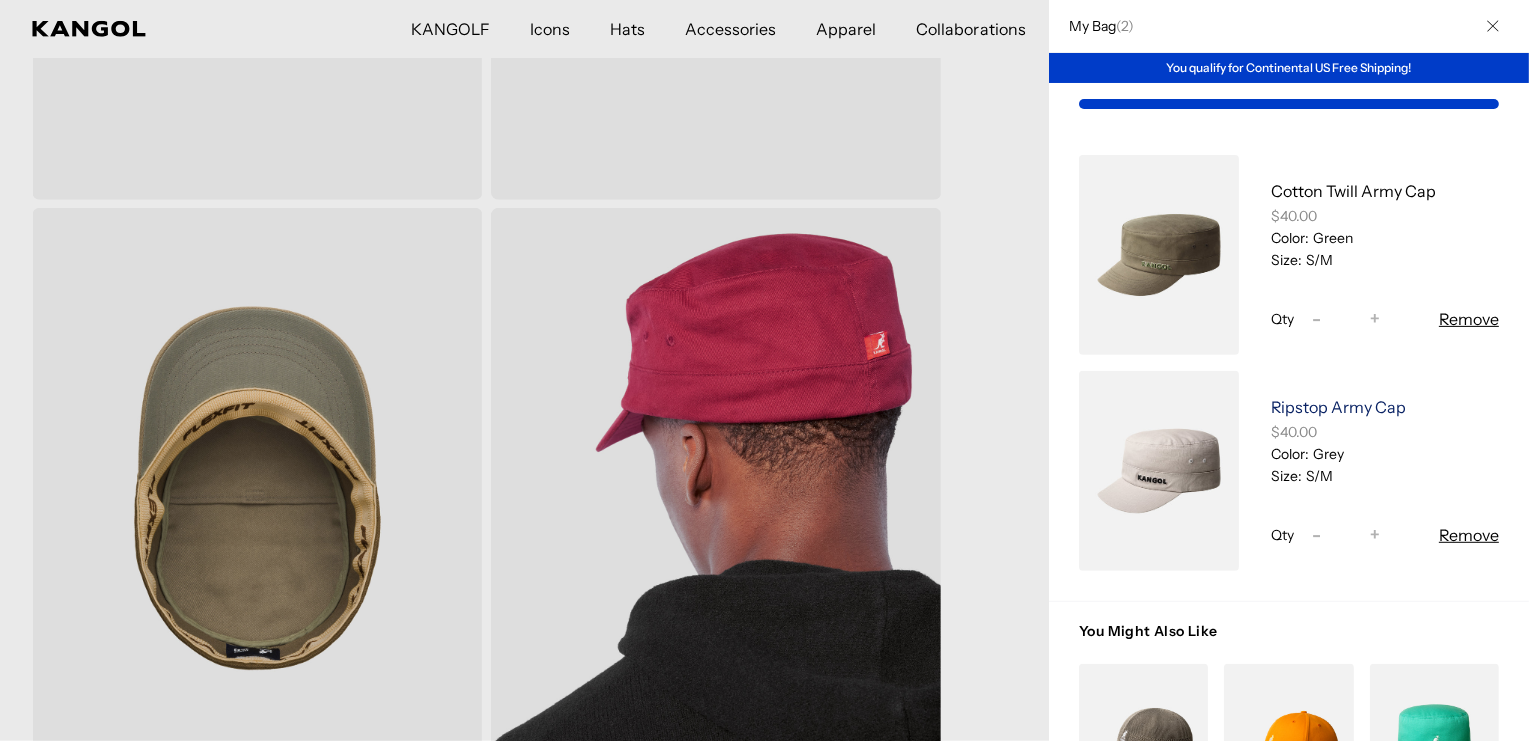 click on "Ripstop Army Cap" at bounding box center (1338, 407) 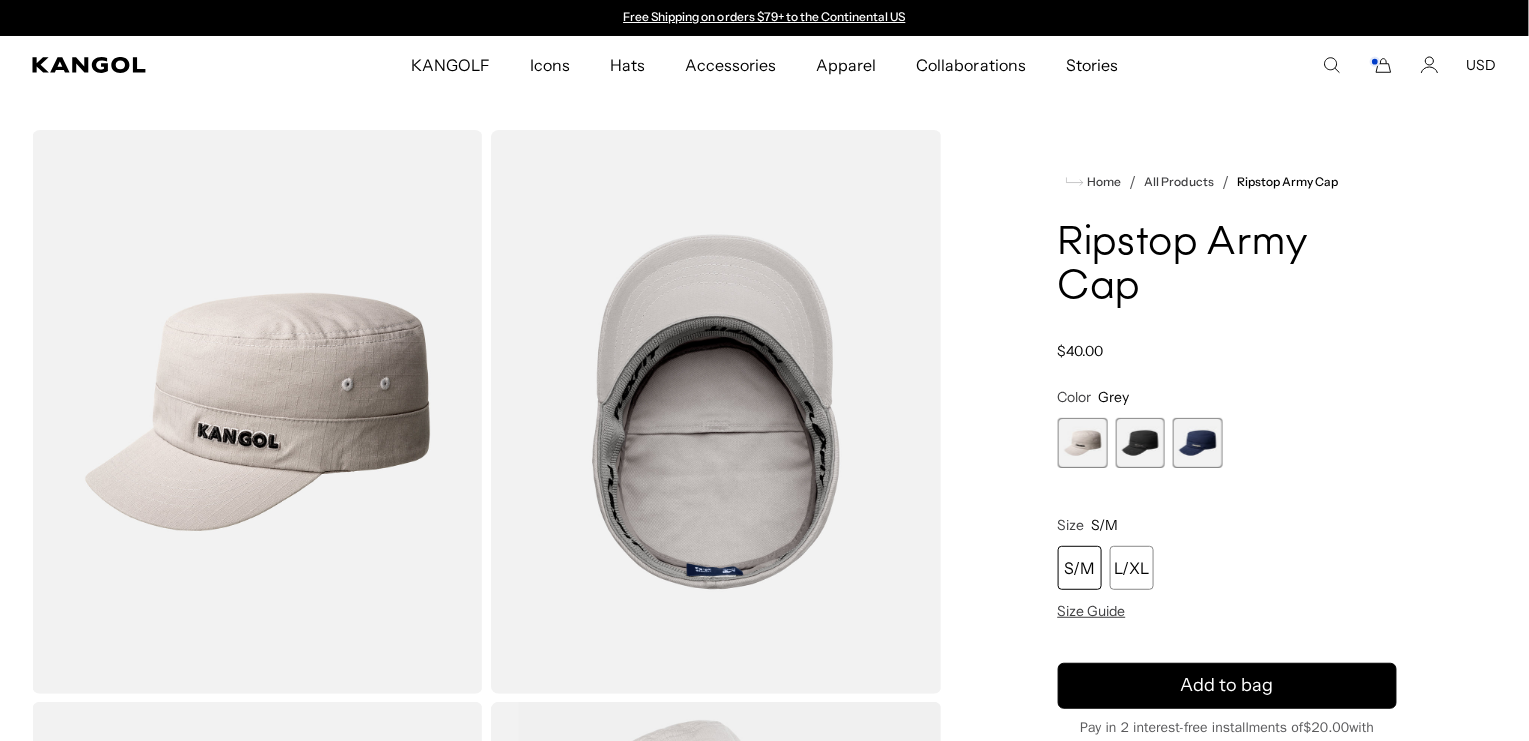 scroll, scrollTop: 0, scrollLeft: 0, axis: both 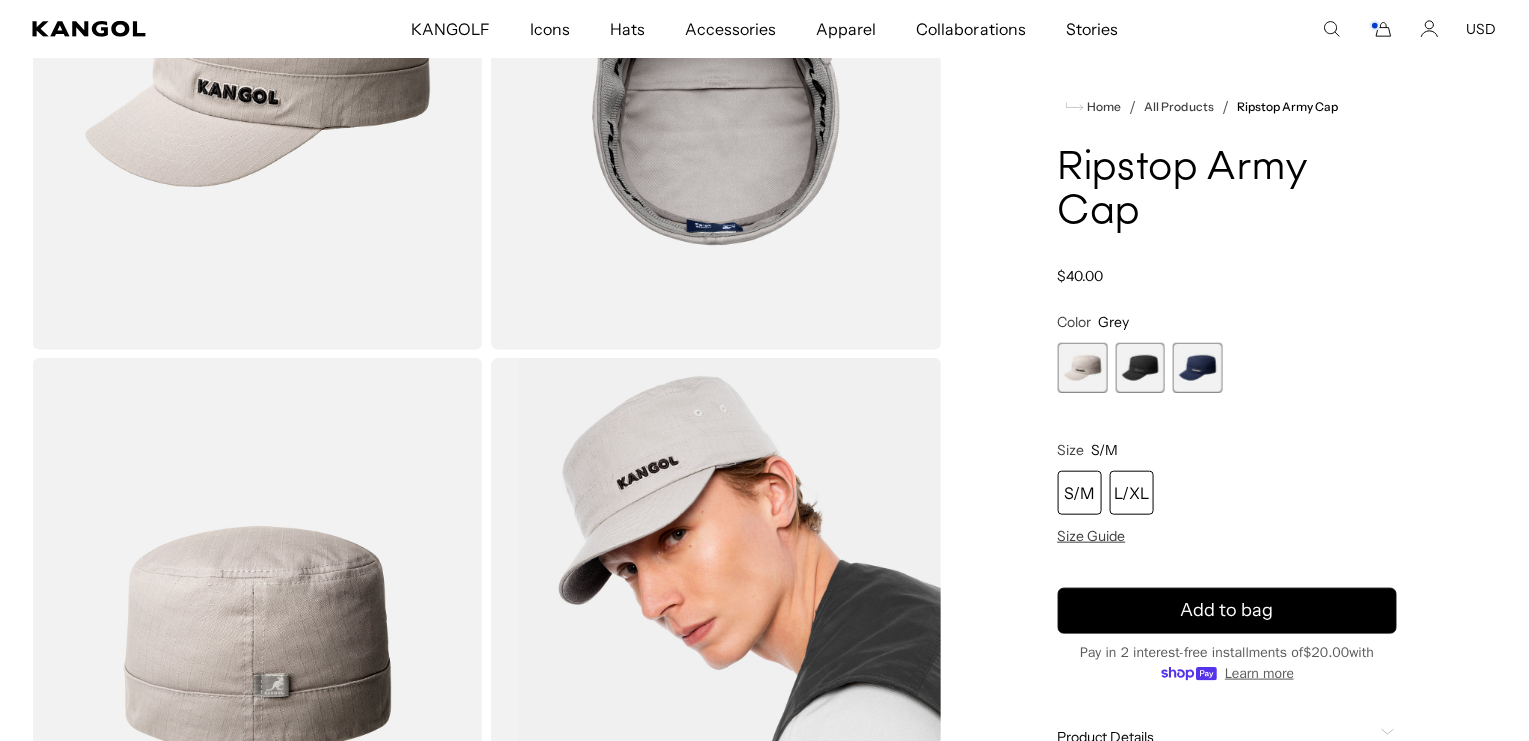 click on "L/XL" at bounding box center [1132, 493] 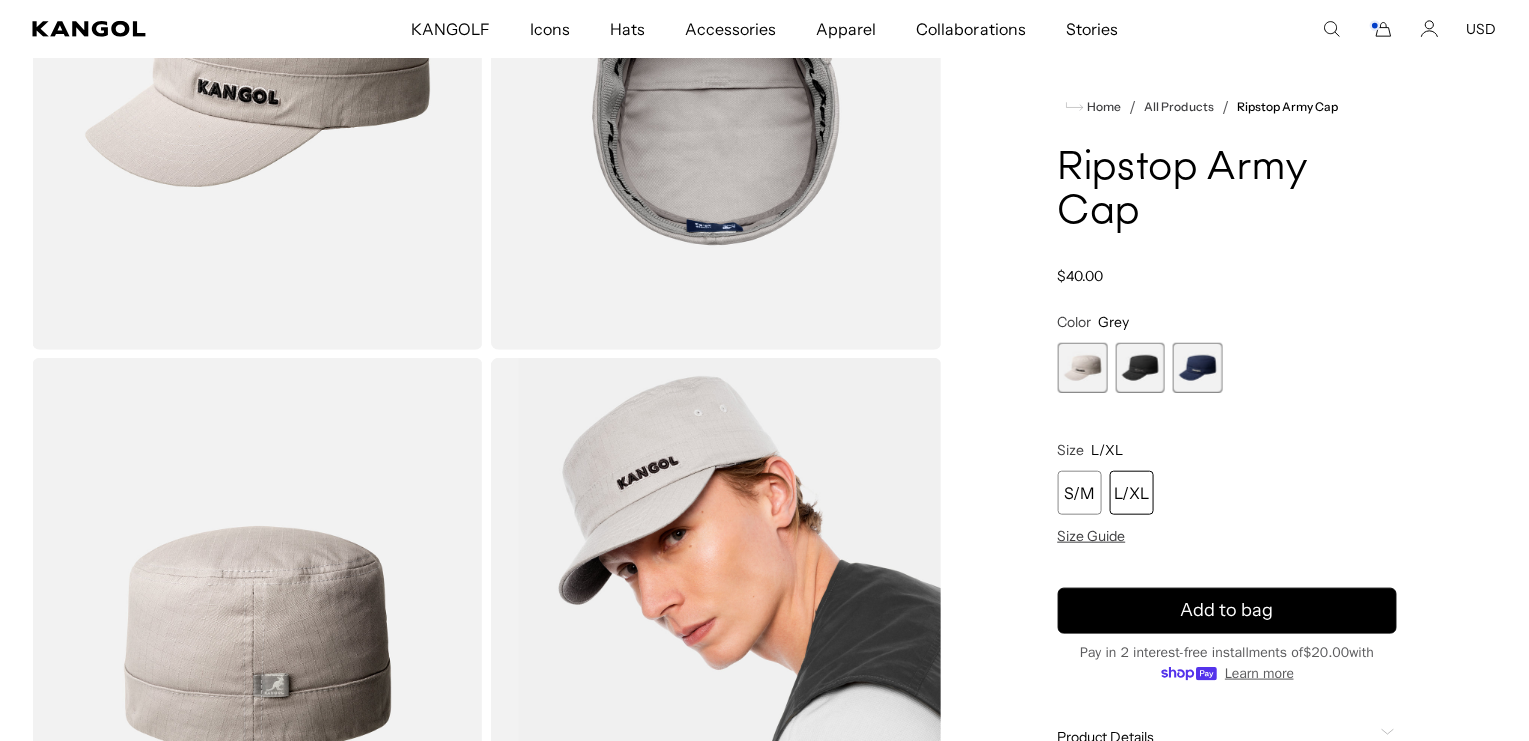 scroll, scrollTop: 0, scrollLeft: 0, axis: both 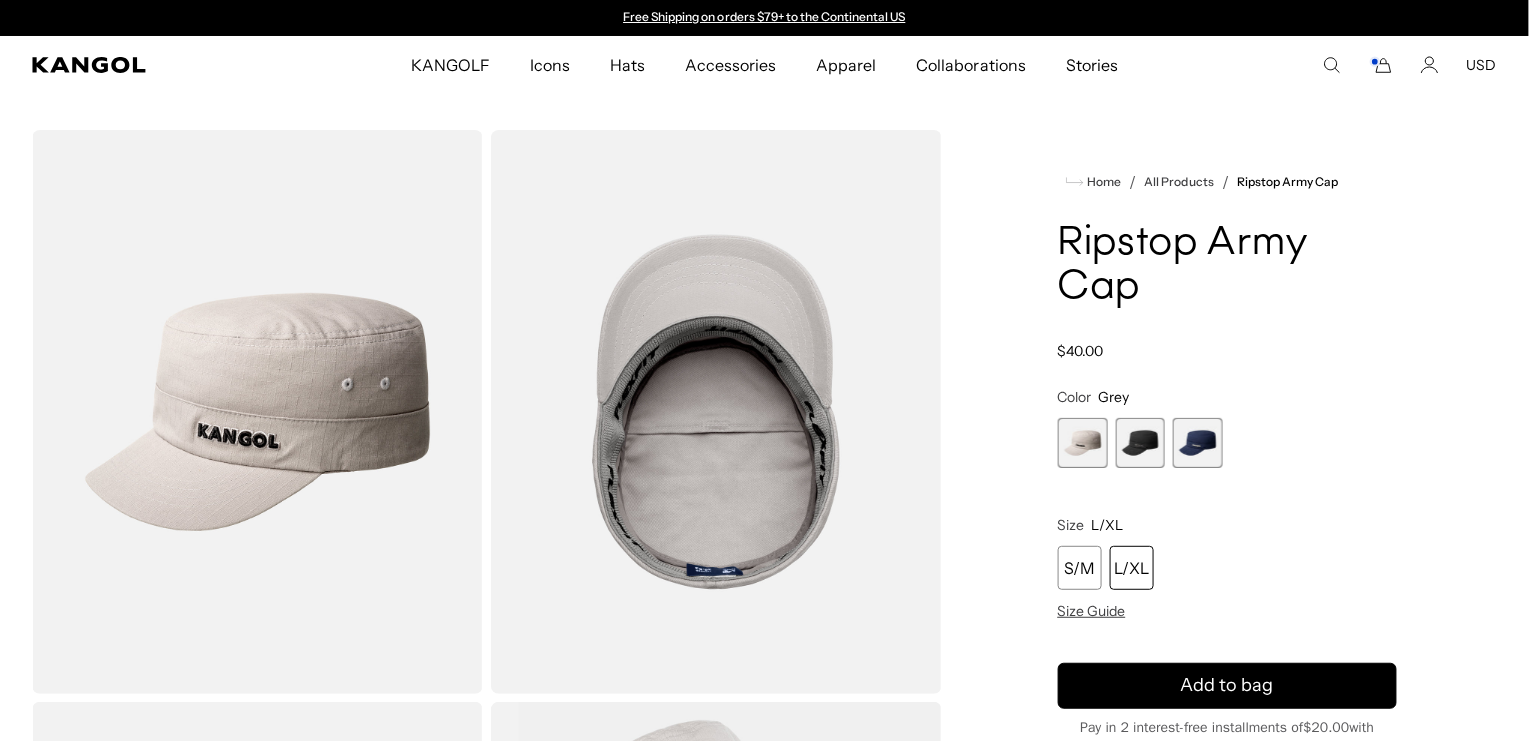 click 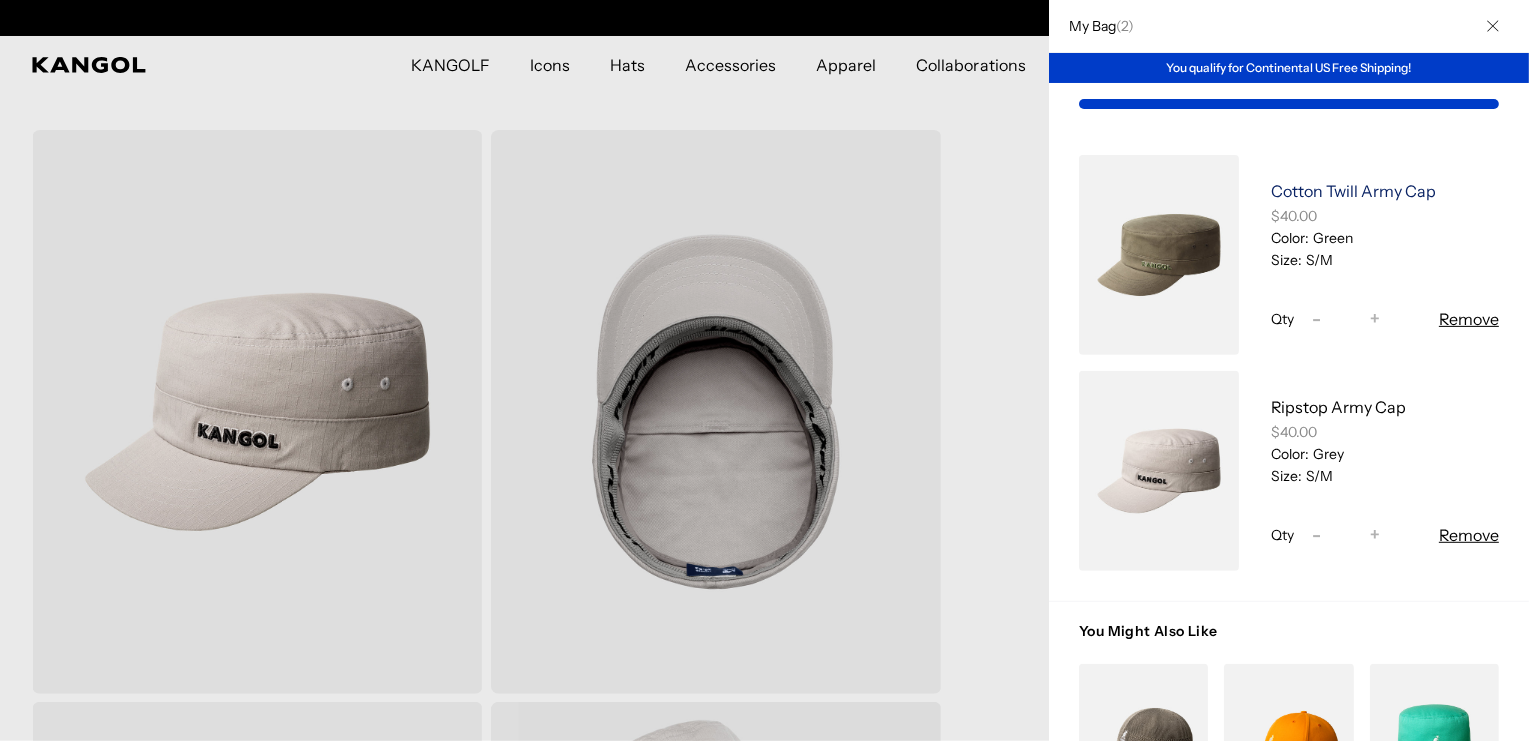 scroll, scrollTop: 0, scrollLeft: 0, axis: both 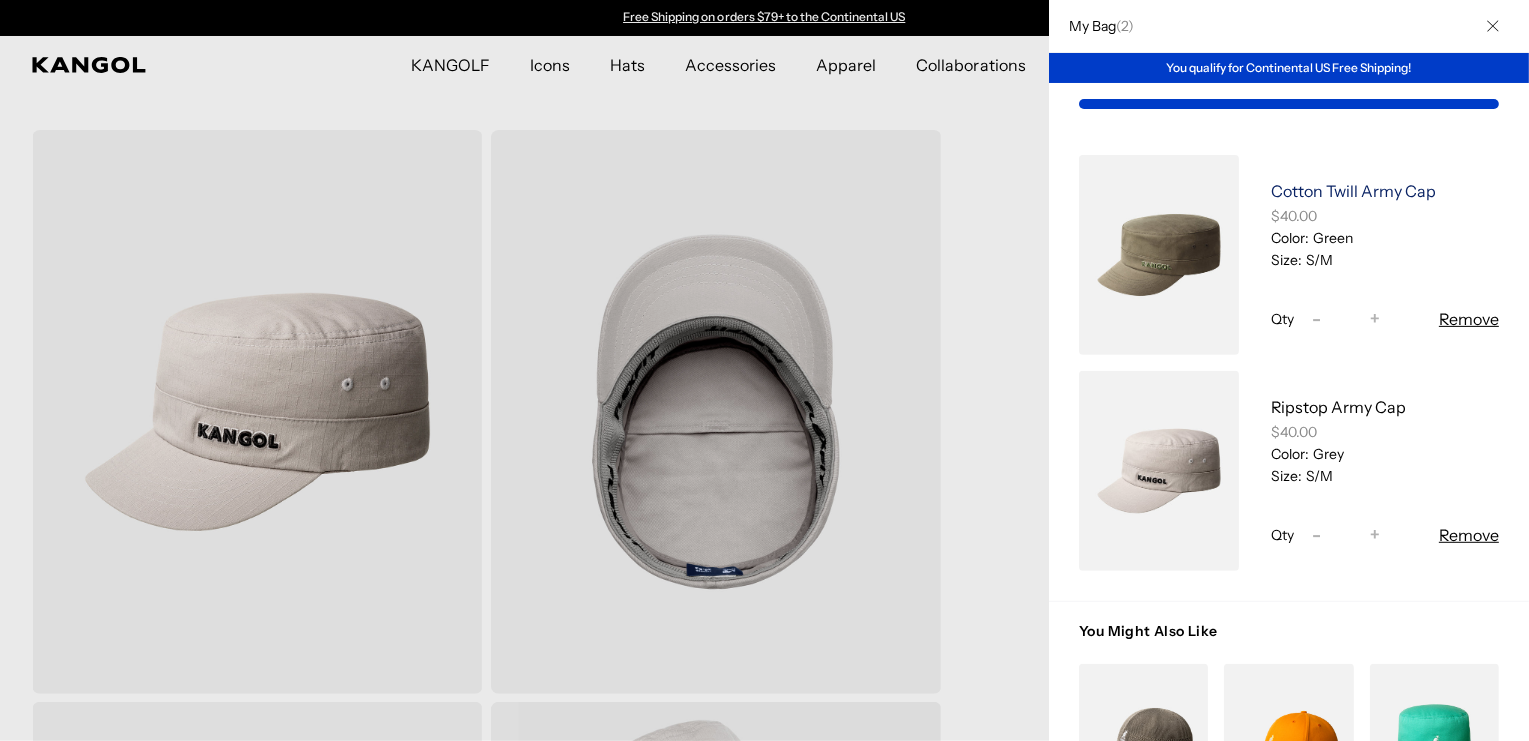 click on "Cotton Twill Army Cap" at bounding box center [1353, 191] 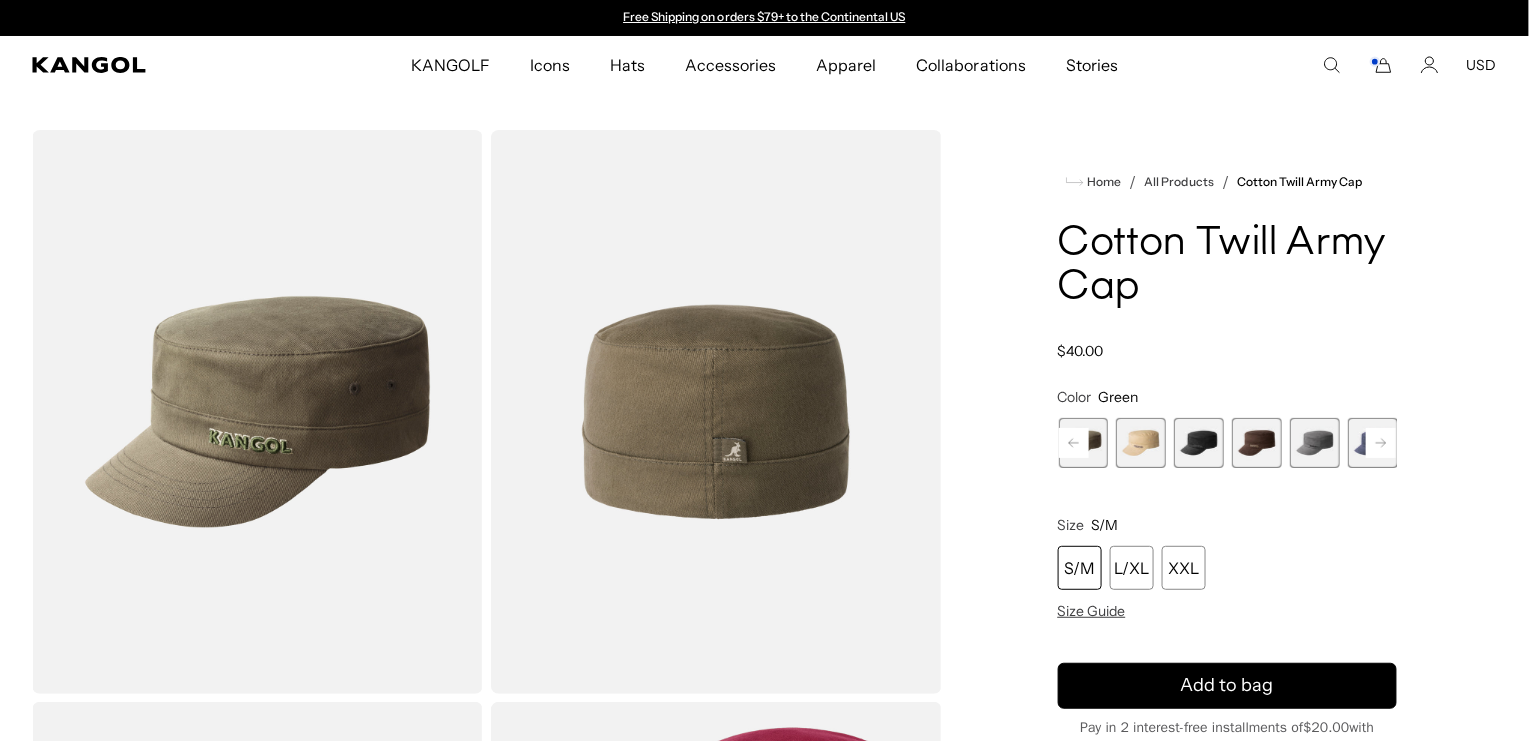 scroll, scrollTop: 0, scrollLeft: 0, axis: both 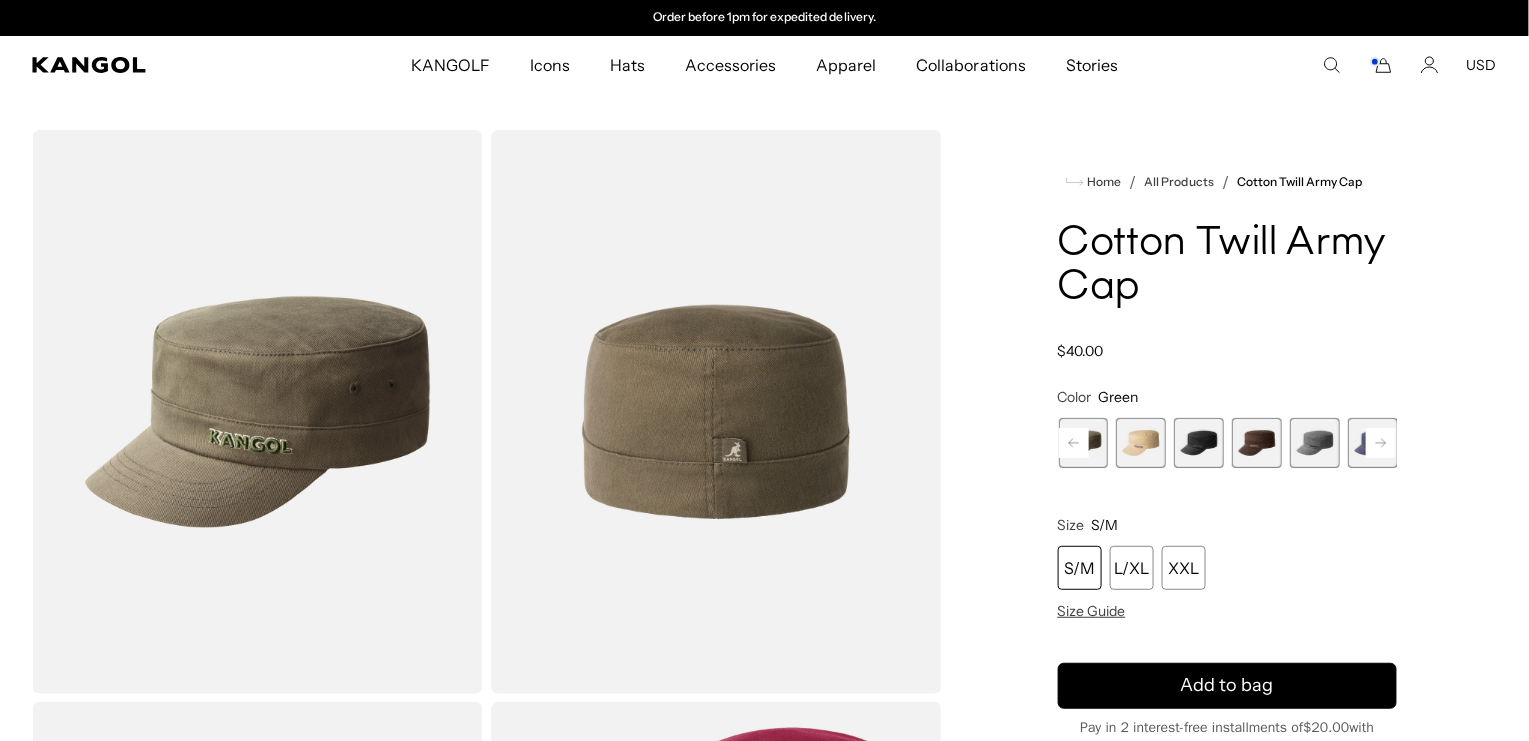 click 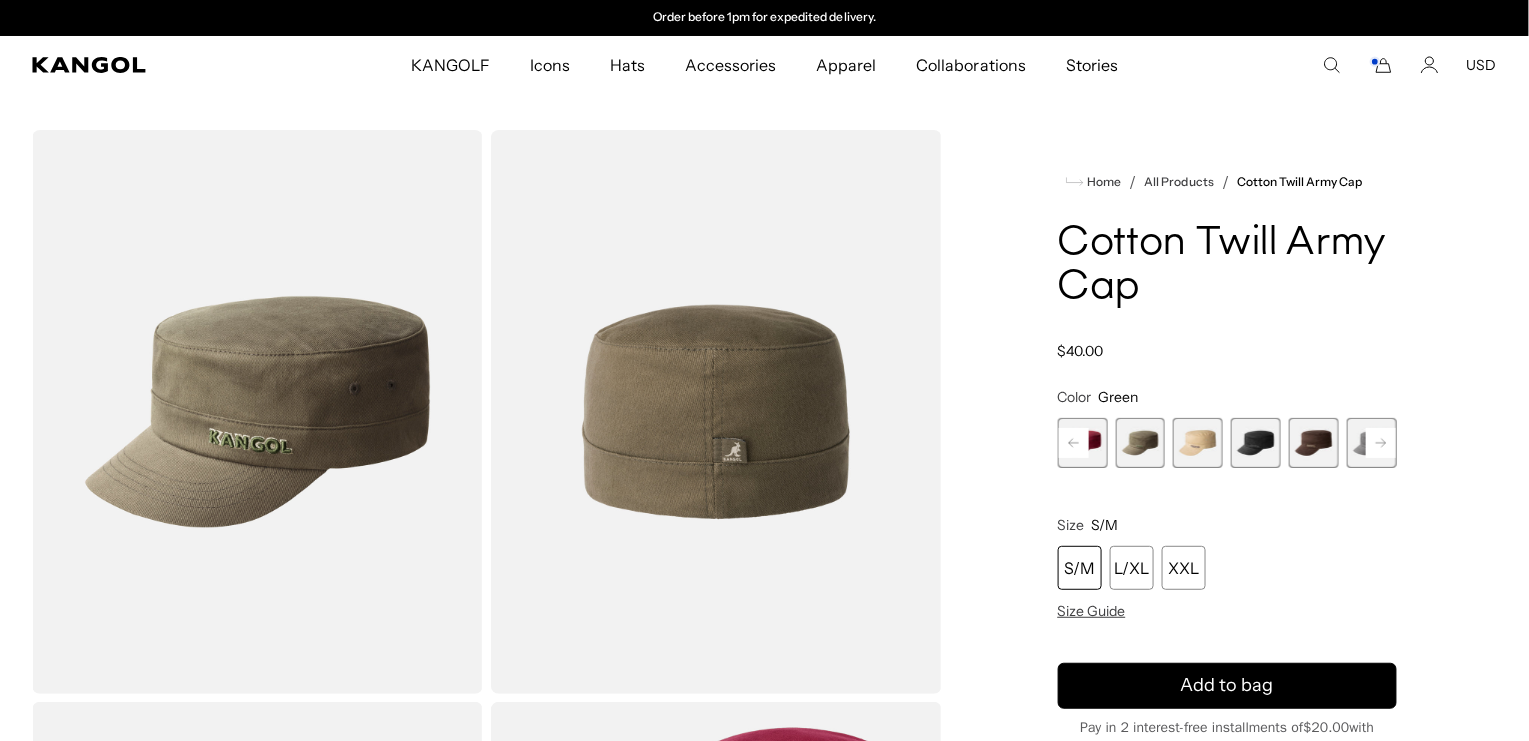 click on "Previous
Next
Cardinal
Variant sold out or unavailable
Green
Variant sold out or unavailable
Beige
Variant sold out or unavailable
Black
Variant sold out or unavailable
Brown
Variant sold out or unavailable
Grey
Variant sold out or unavailable
Navy" at bounding box center (1227, 443) 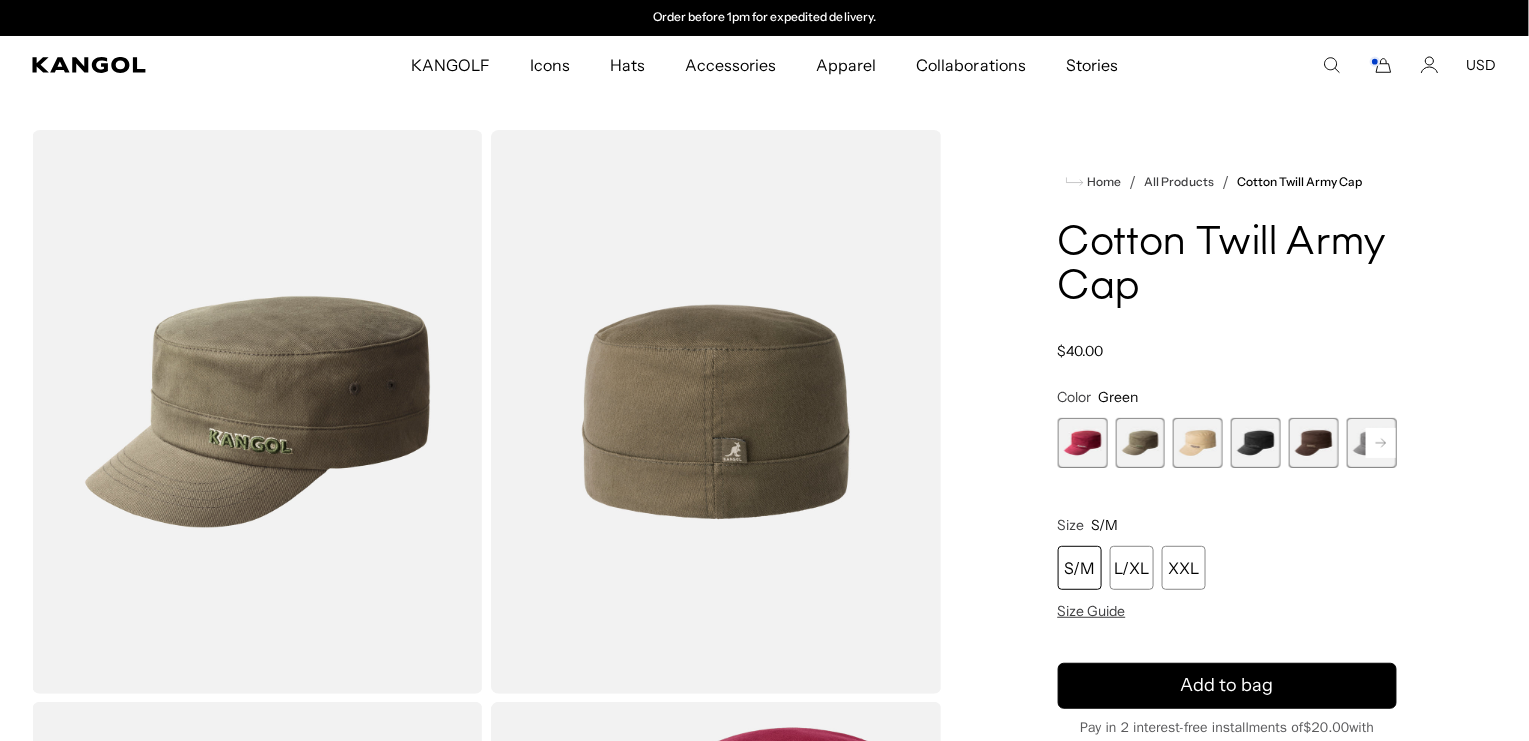 click at bounding box center (1083, 443) 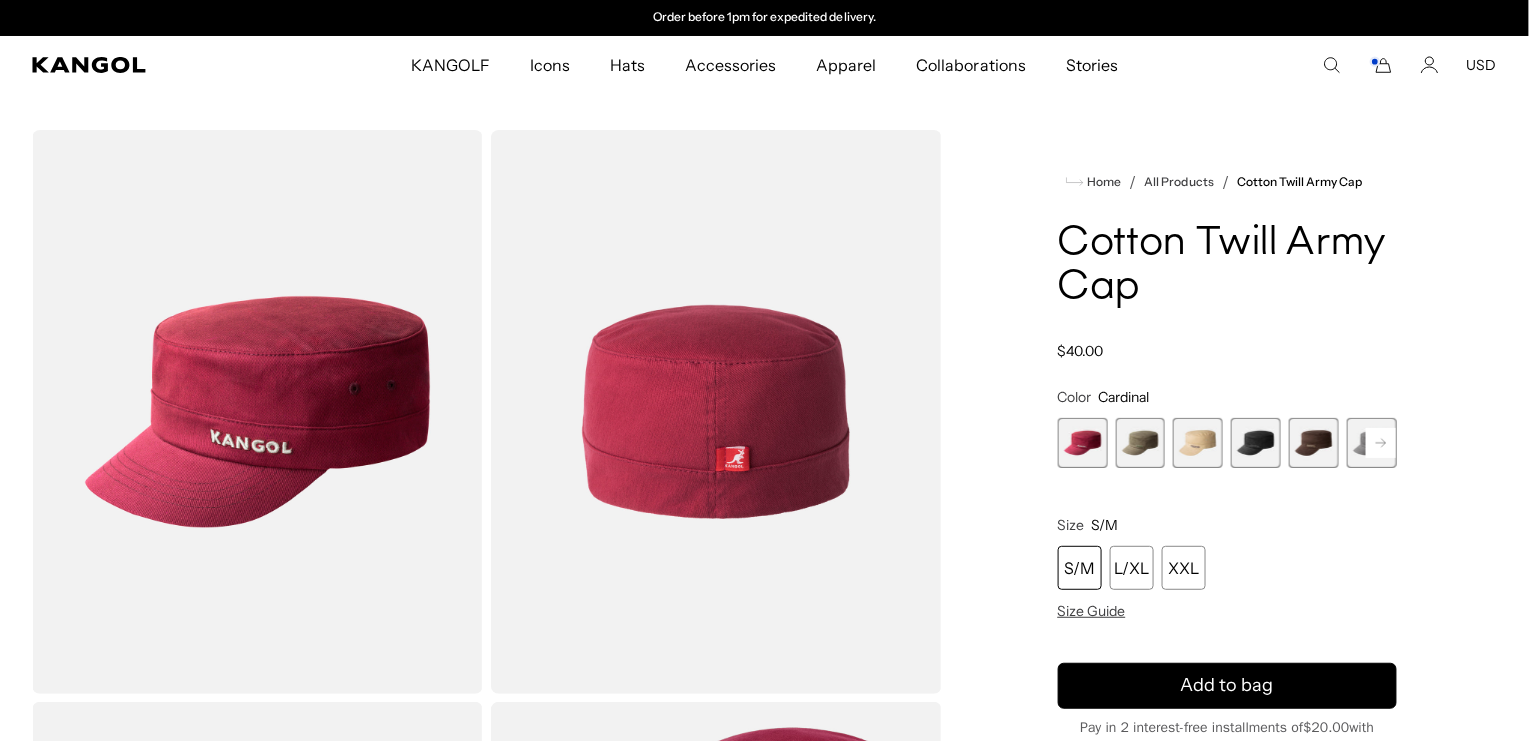 click at bounding box center [1083, 443] 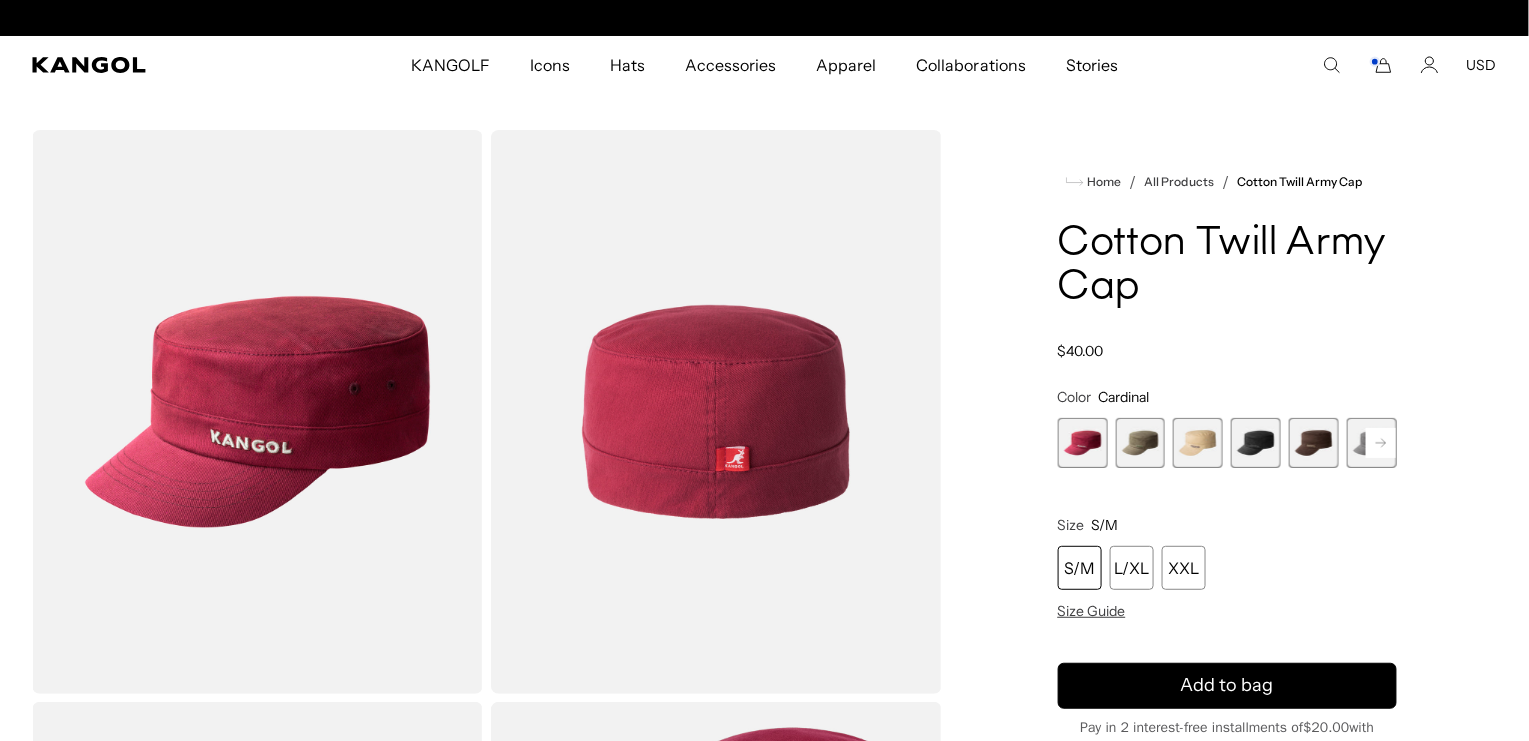scroll, scrollTop: 0, scrollLeft: 0, axis: both 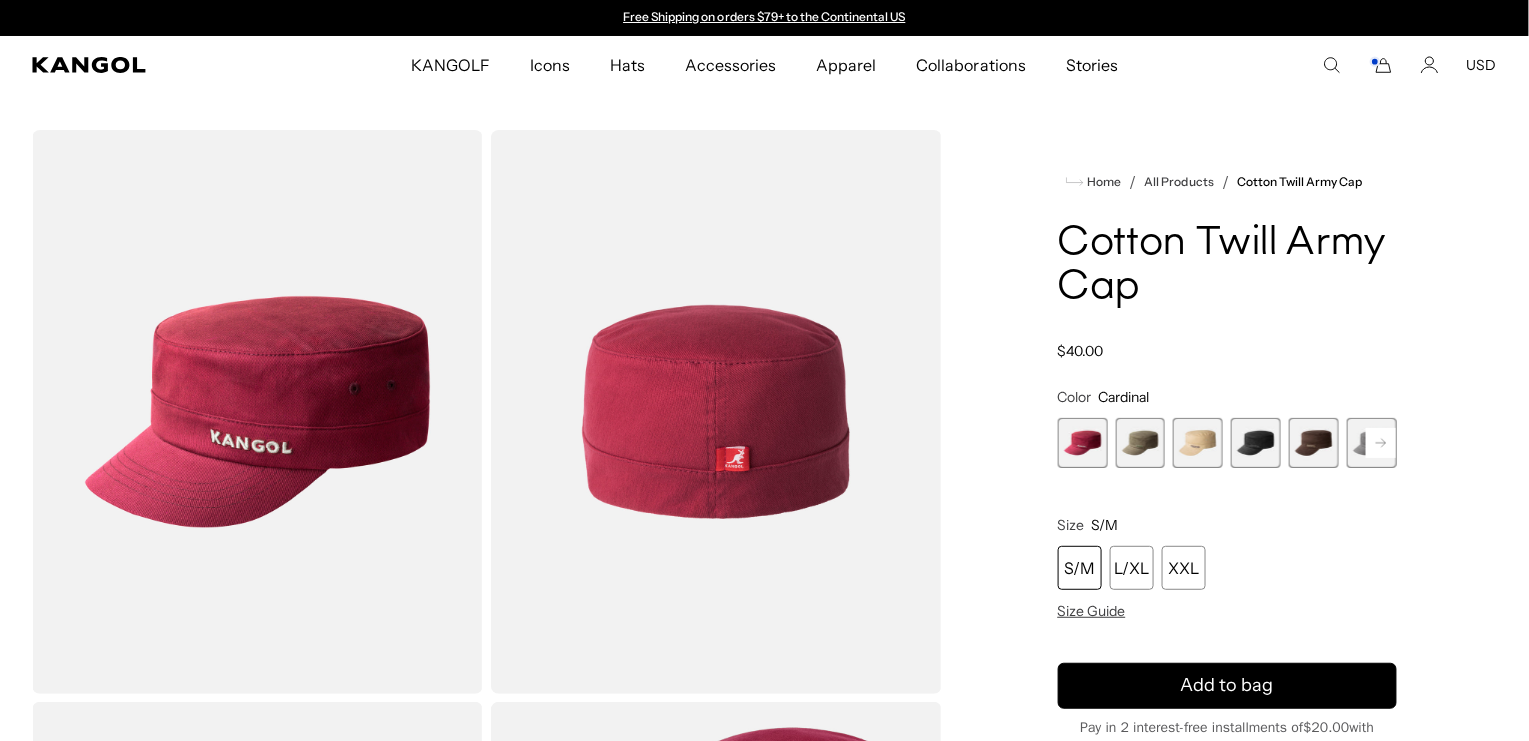 click at bounding box center (1141, 443) 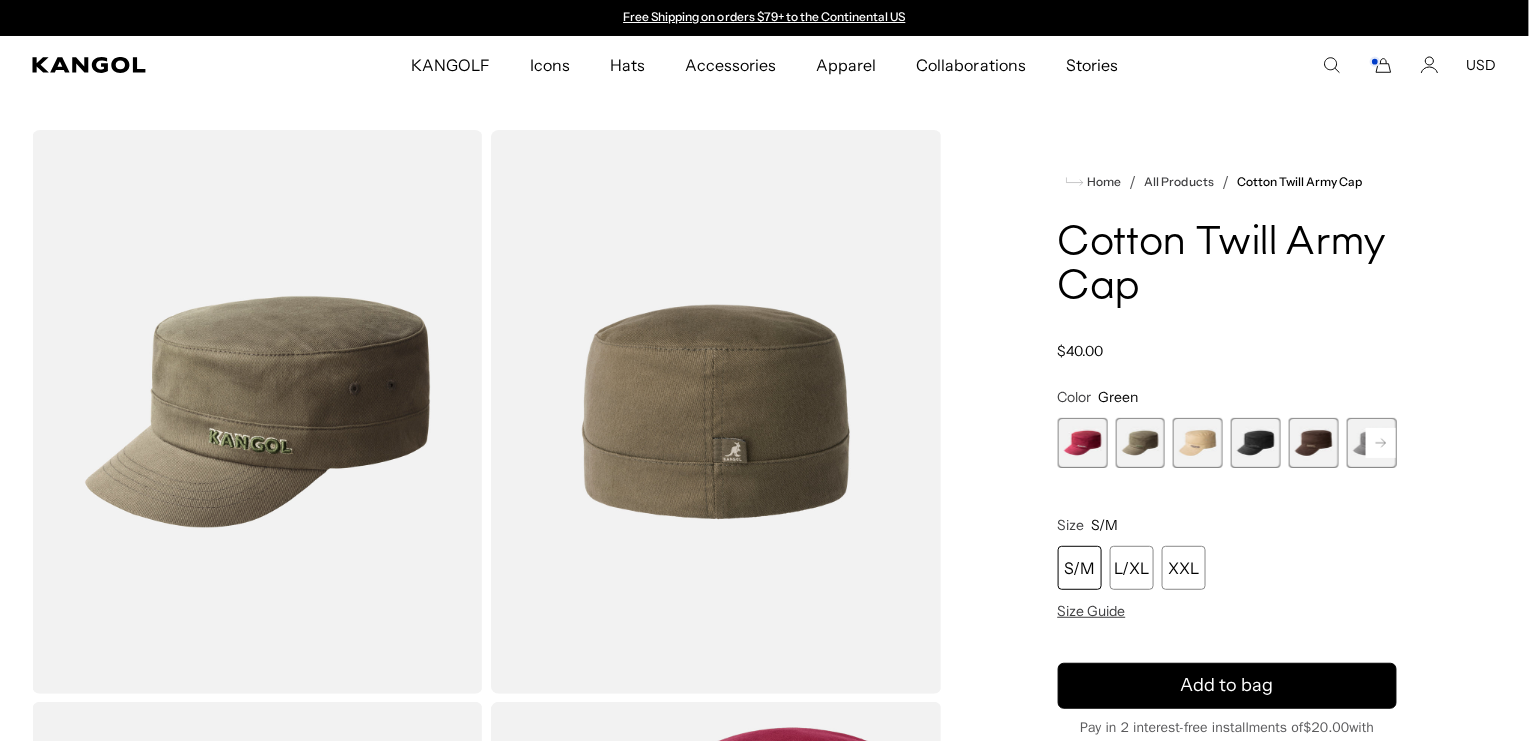 click at bounding box center (1198, 443) 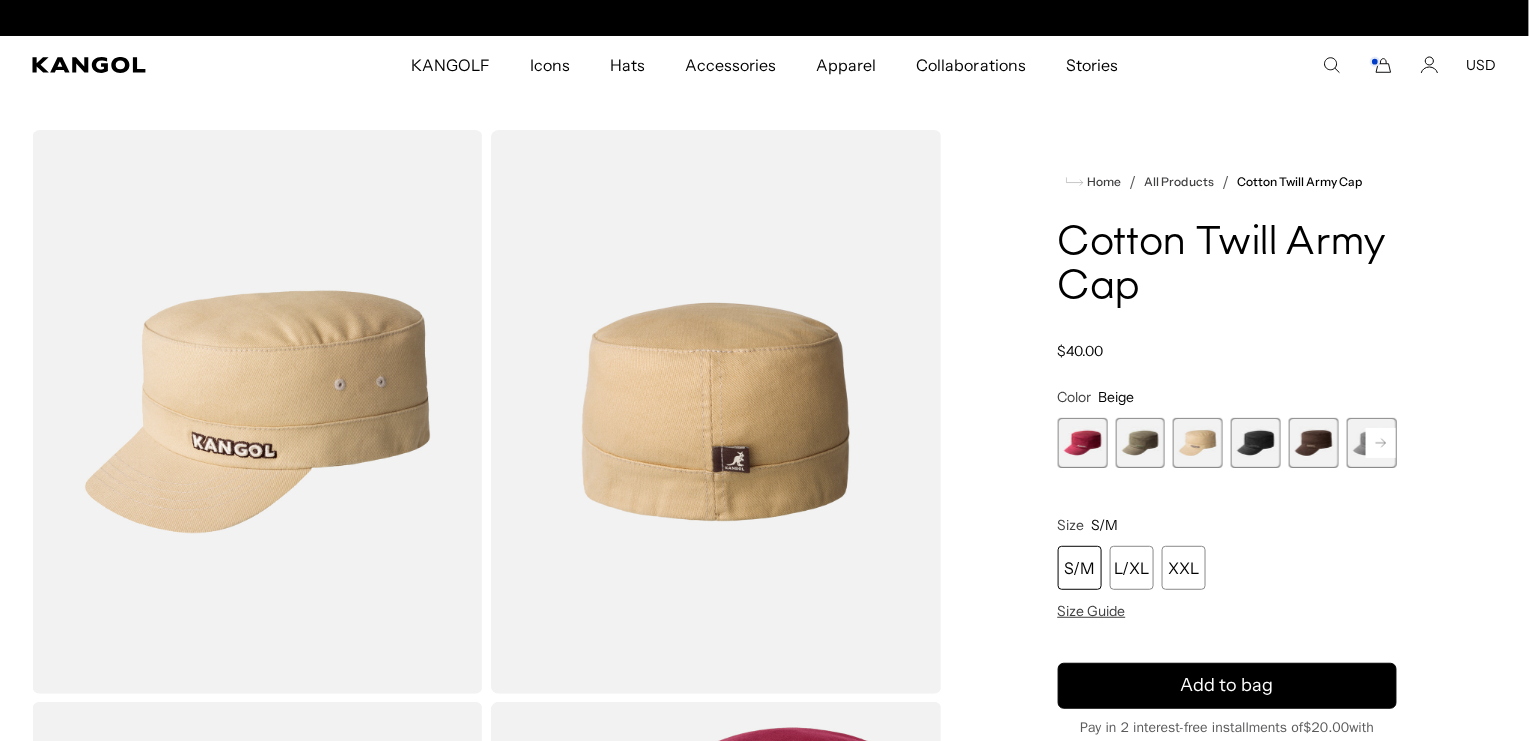 scroll, scrollTop: 0, scrollLeft: 509, axis: horizontal 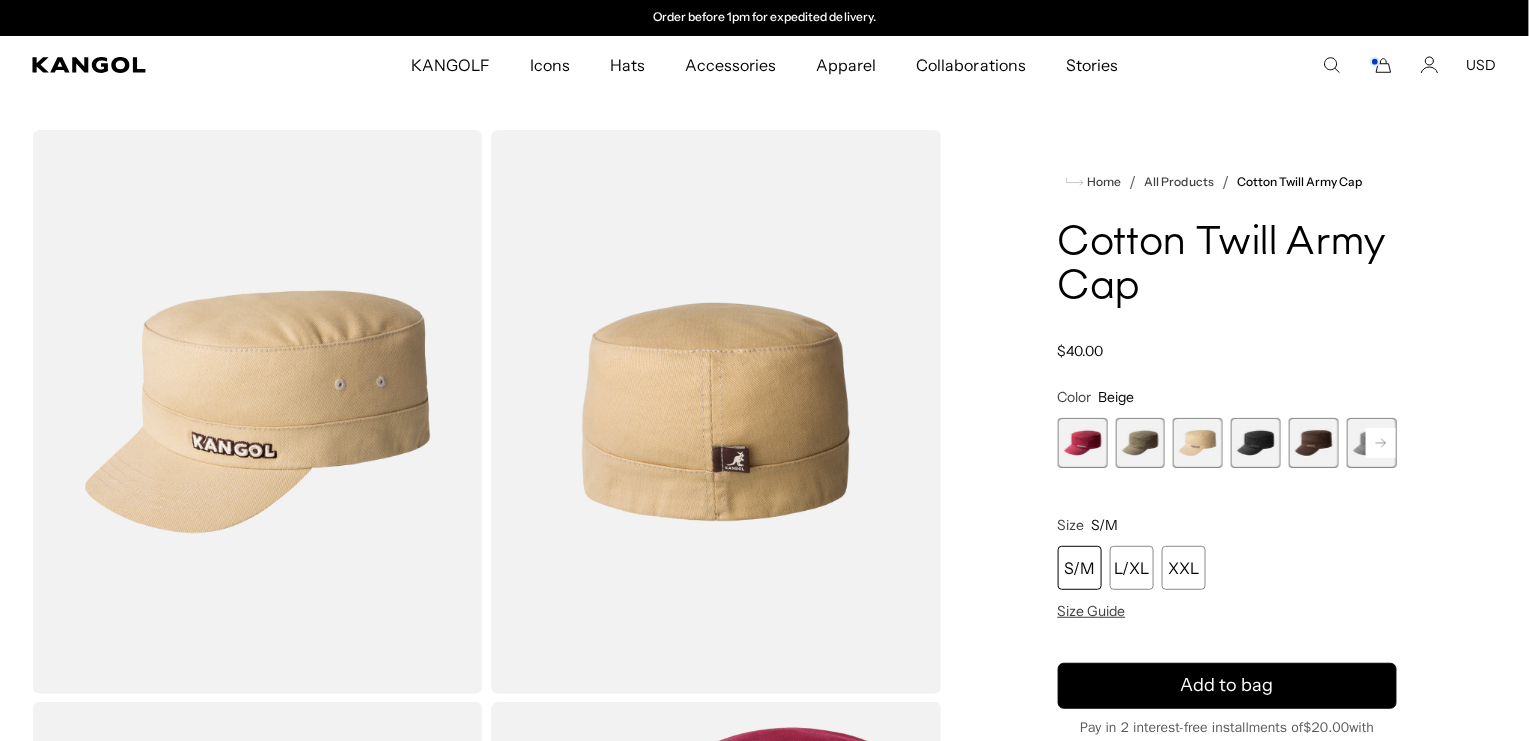 click at bounding box center (1256, 443) 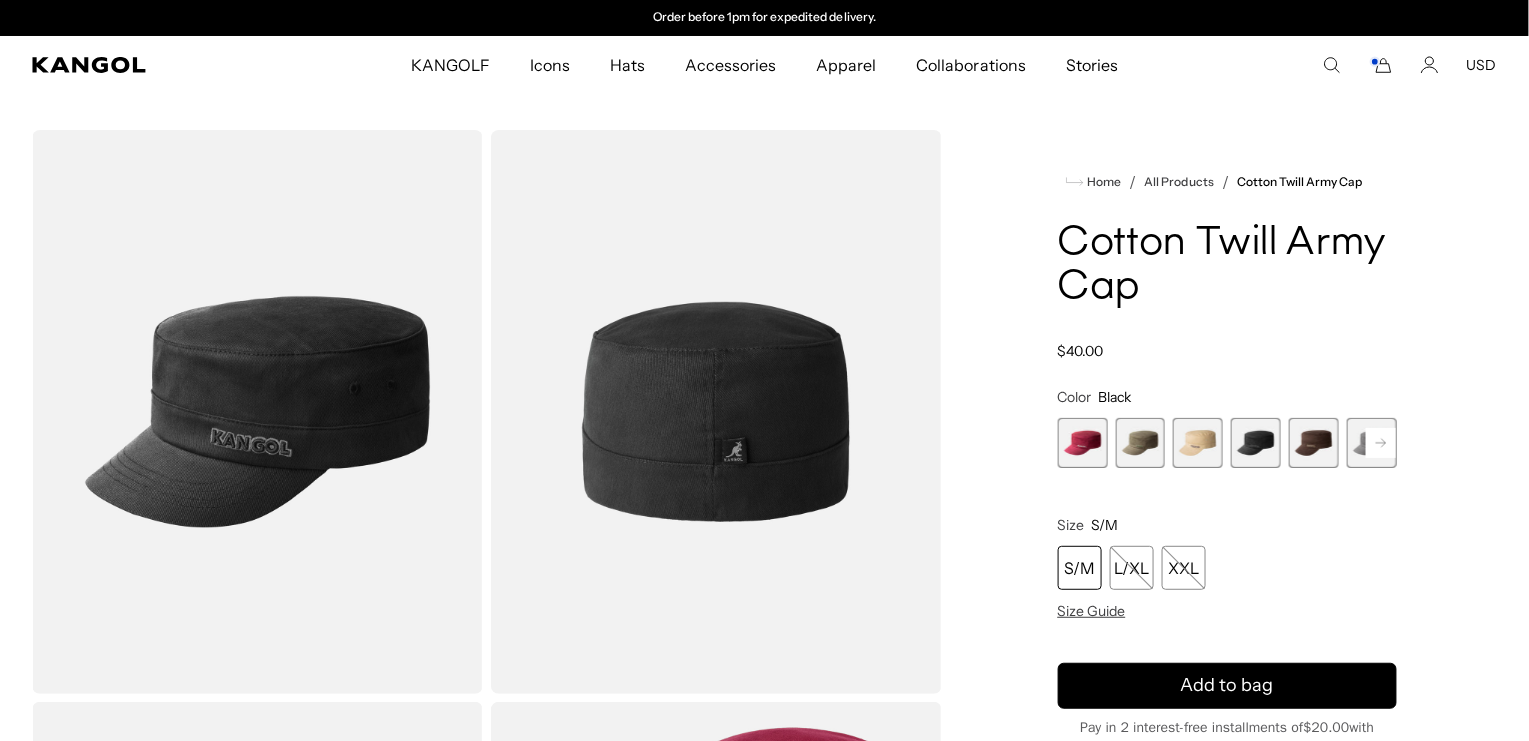 click at bounding box center [1314, 443] 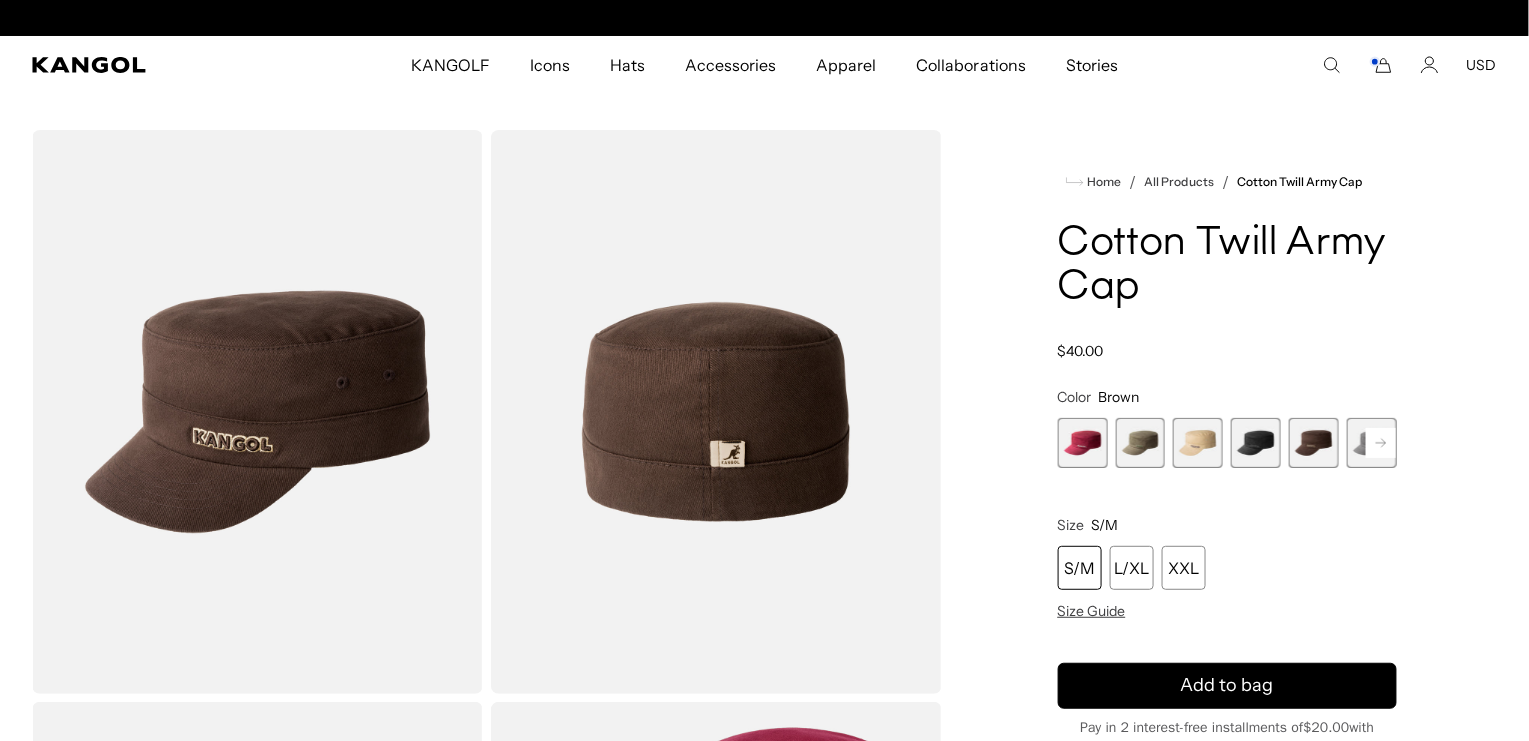 scroll, scrollTop: 0, scrollLeft: 0, axis: both 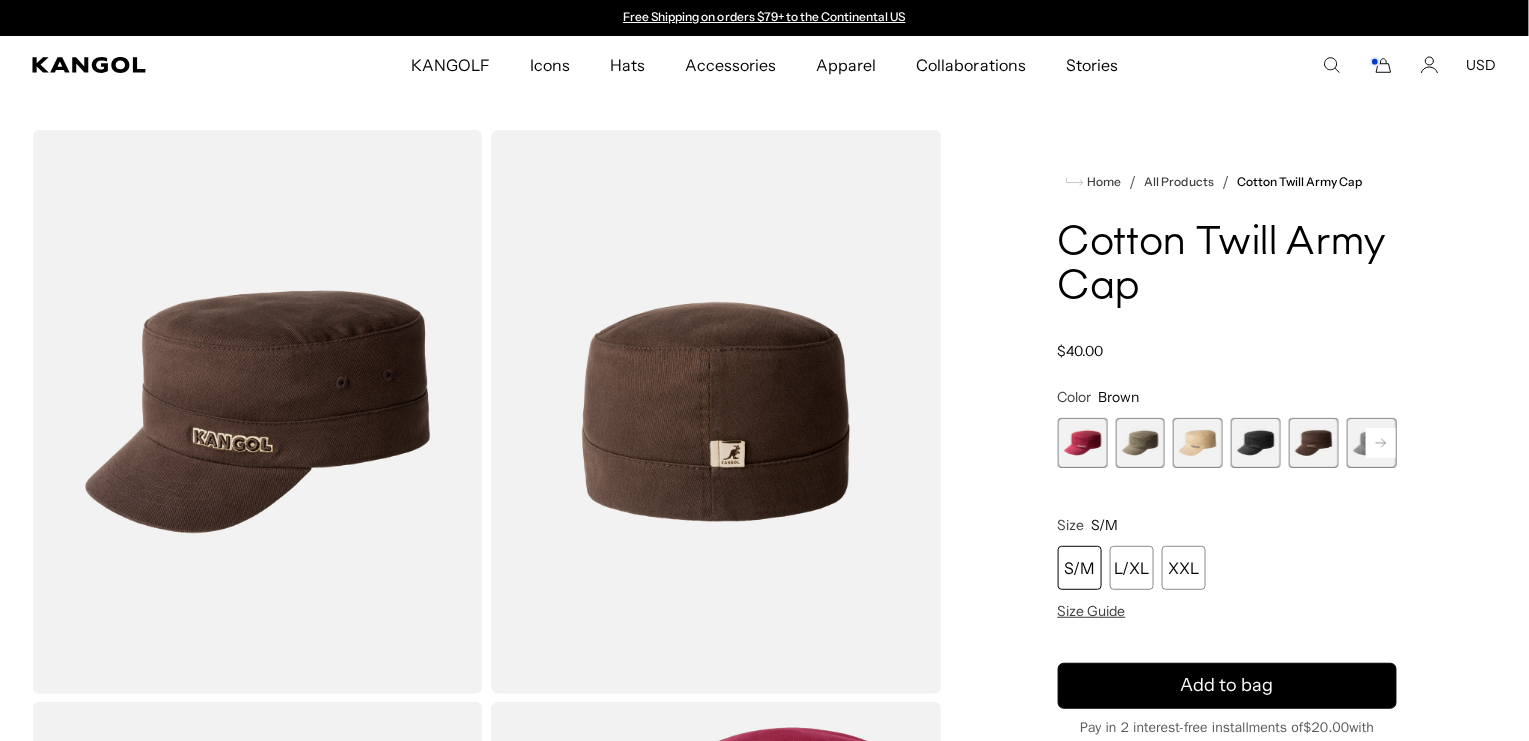 click 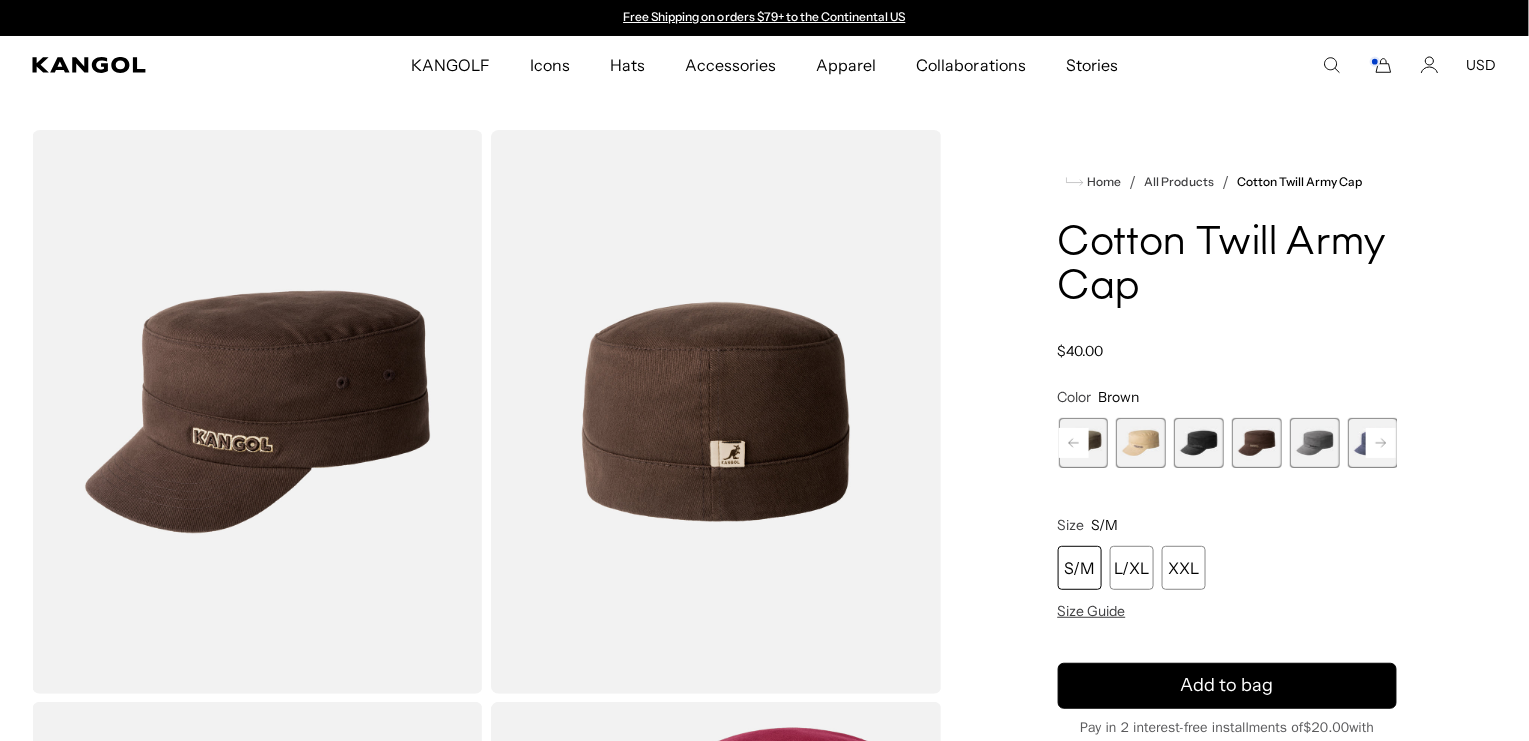 click 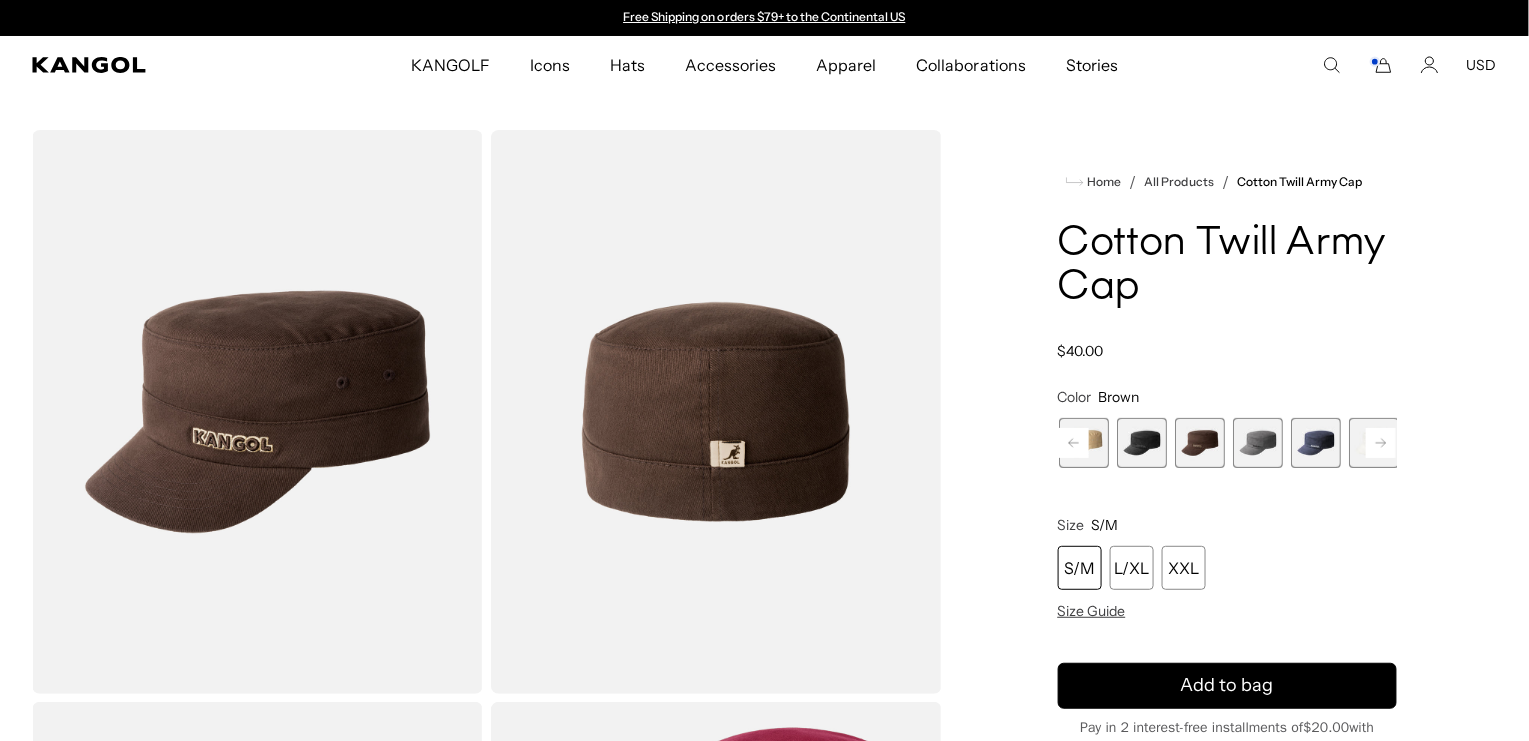 click 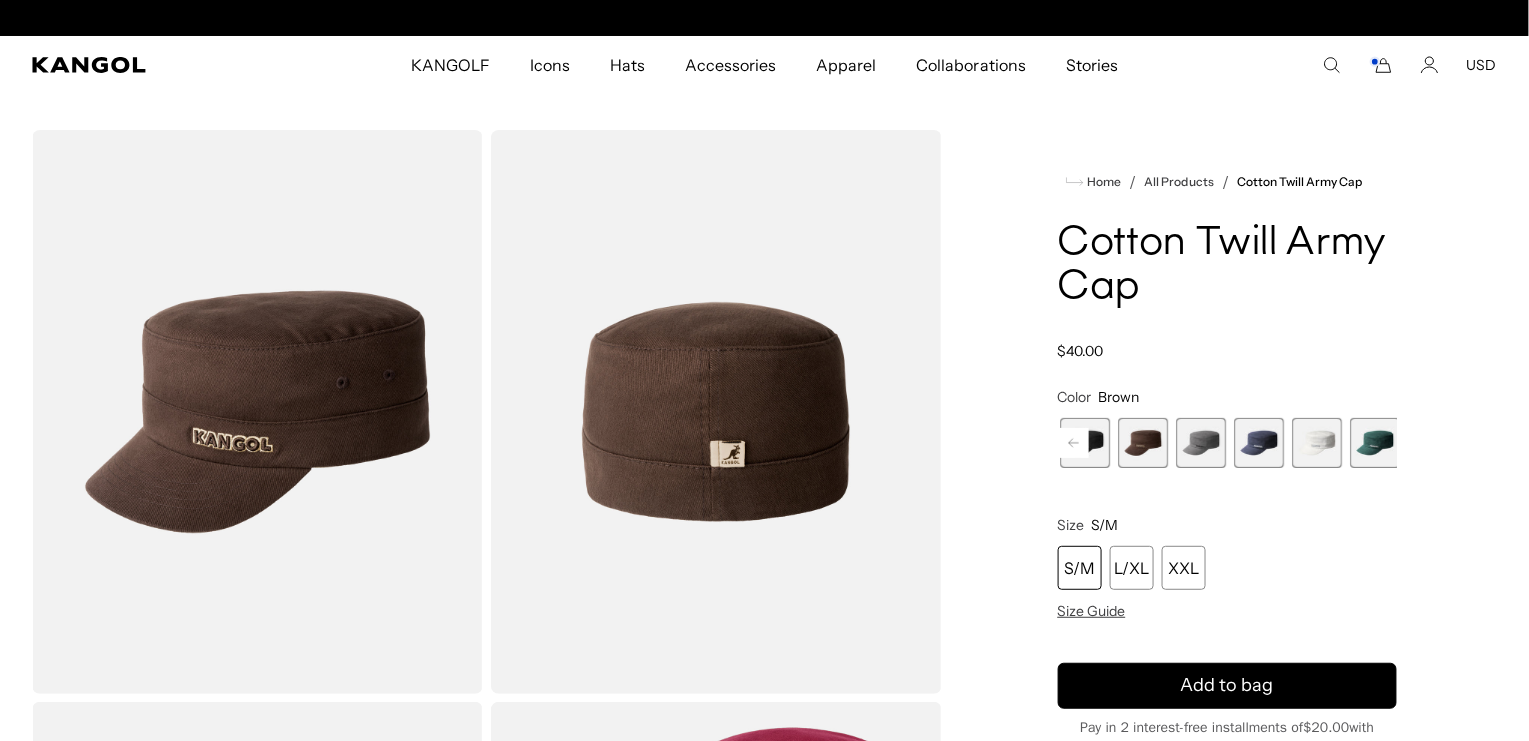 scroll, scrollTop: 0, scrollLeft: 509, axis: horizontal 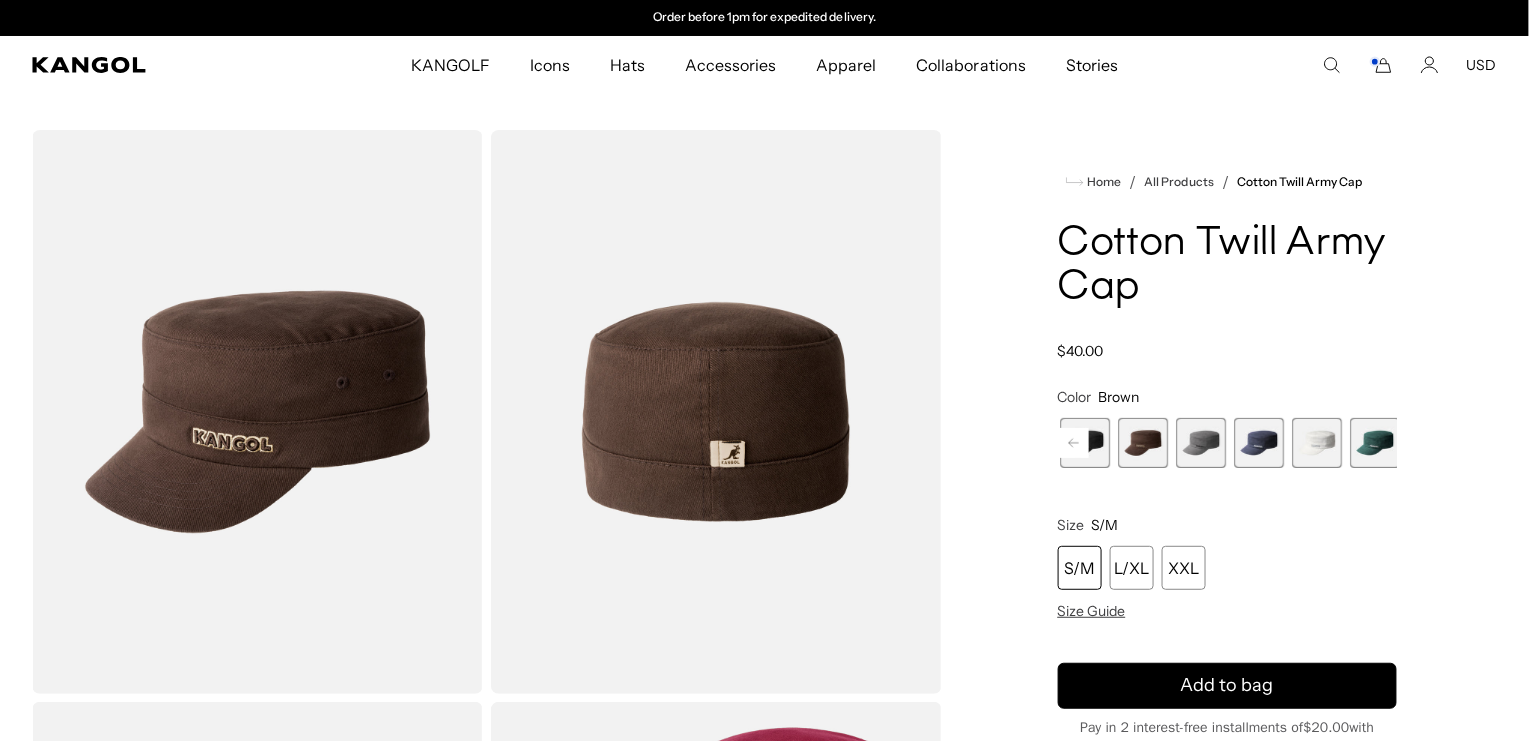 click at bounding box center (1375, 443) 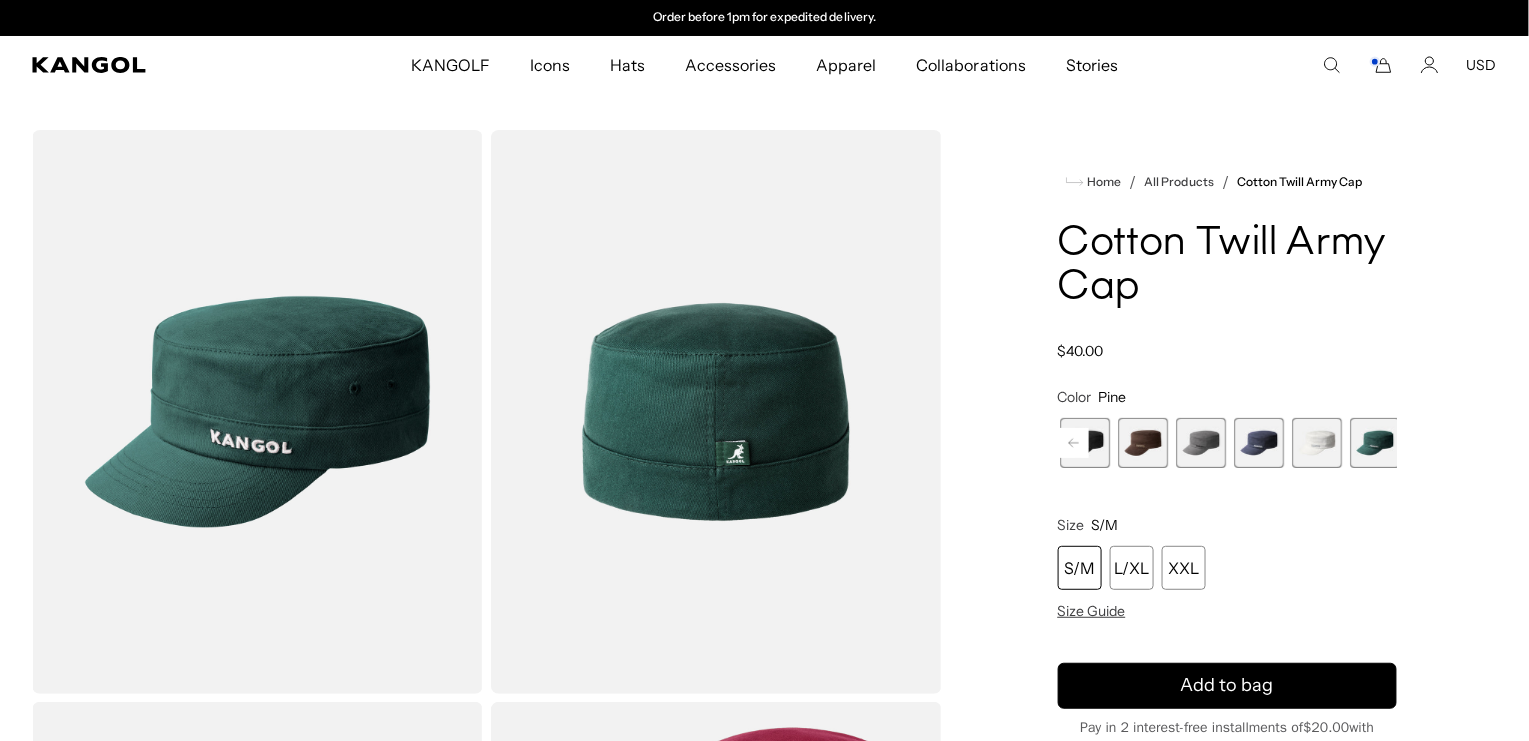click at bounding box center (1317, 443) 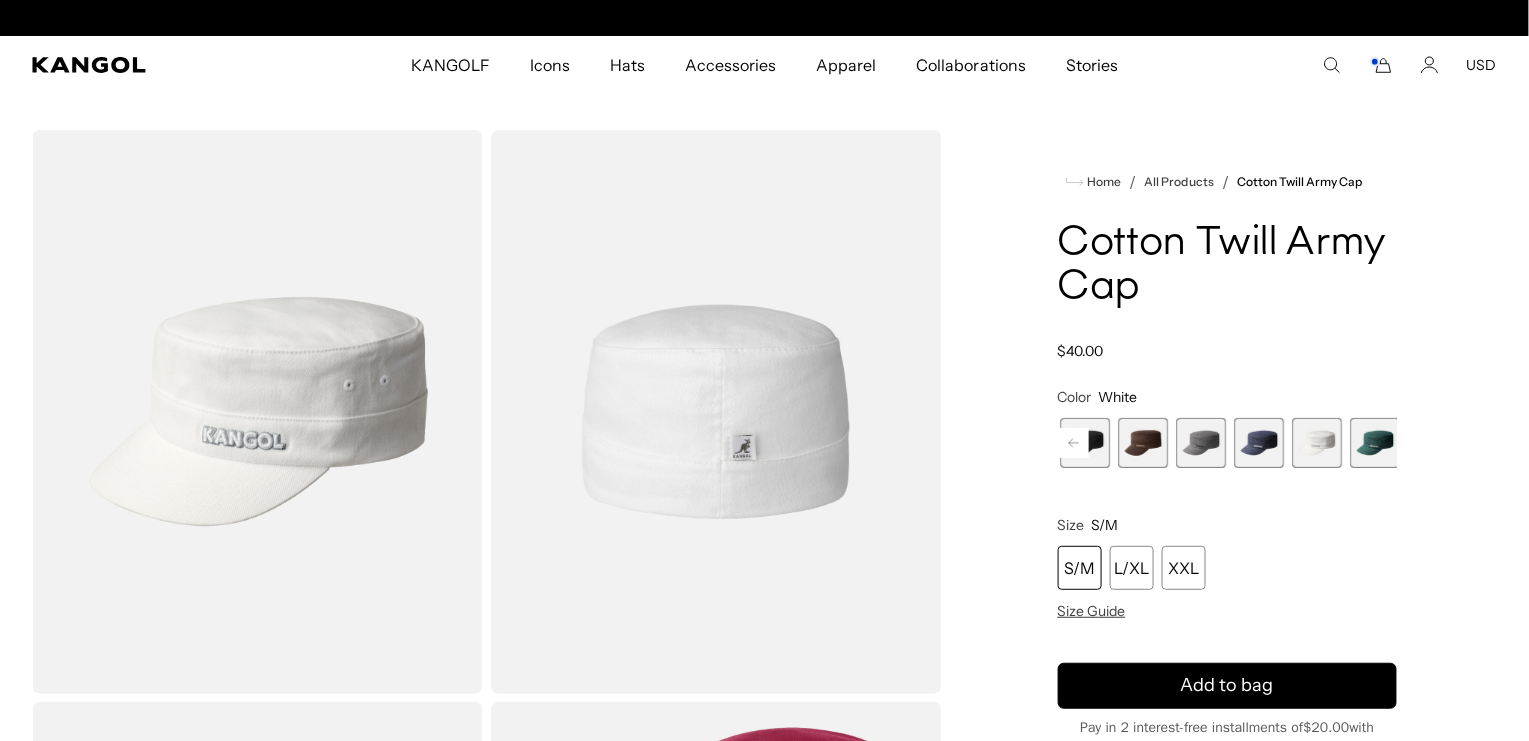 scroll, scrollTop: 0, scrollLeft: 0, axis: both 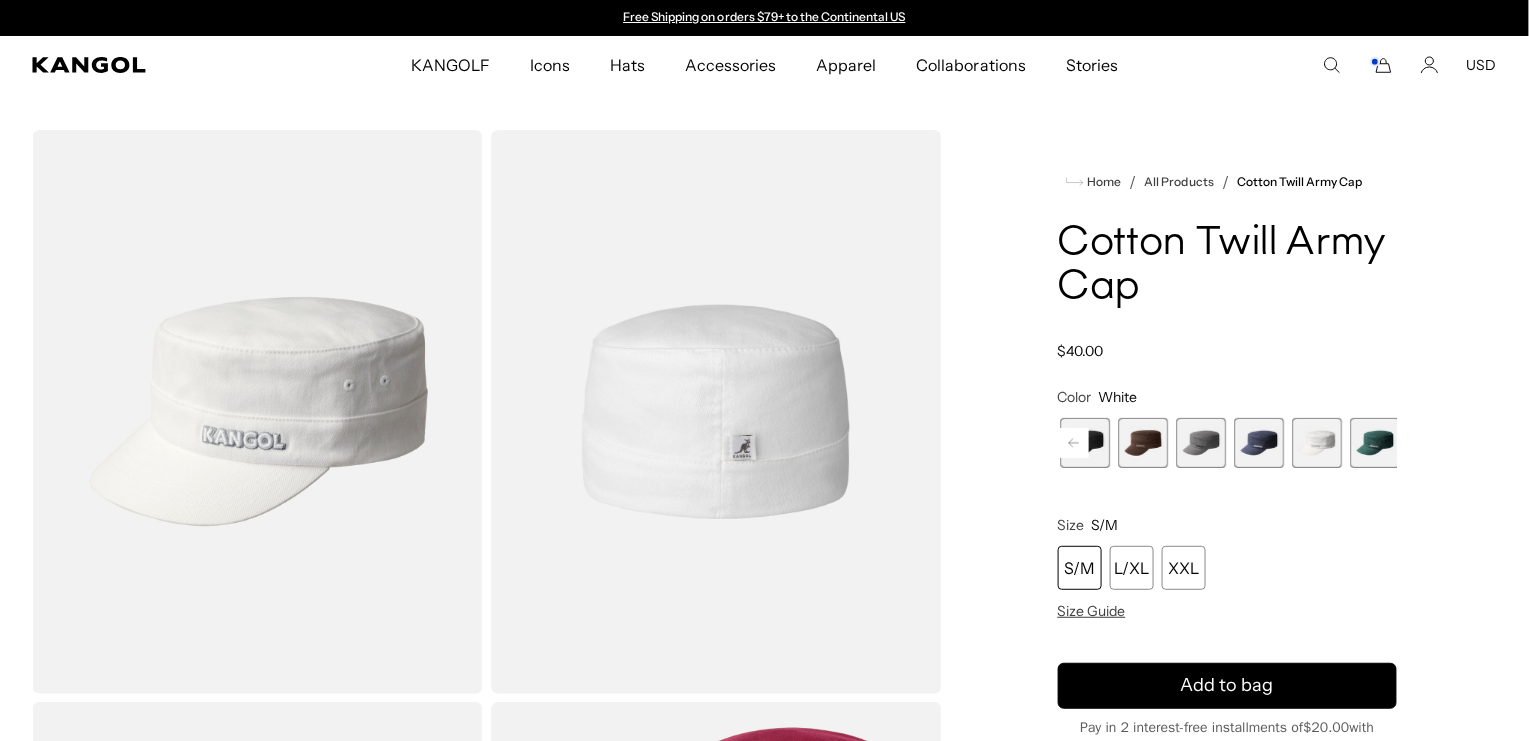 click at bounding box center [1259, 443] 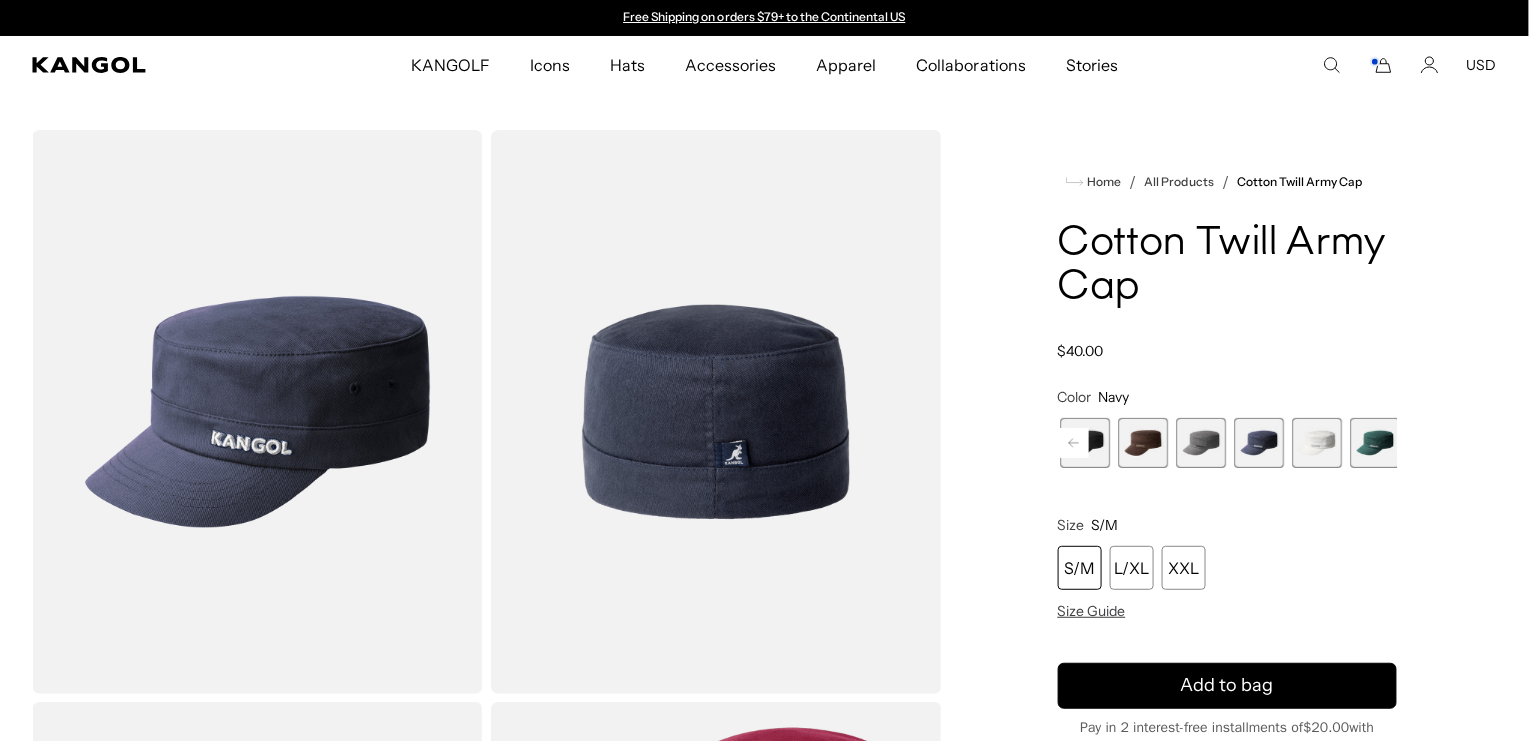 click at bounding box center (1202, 443) 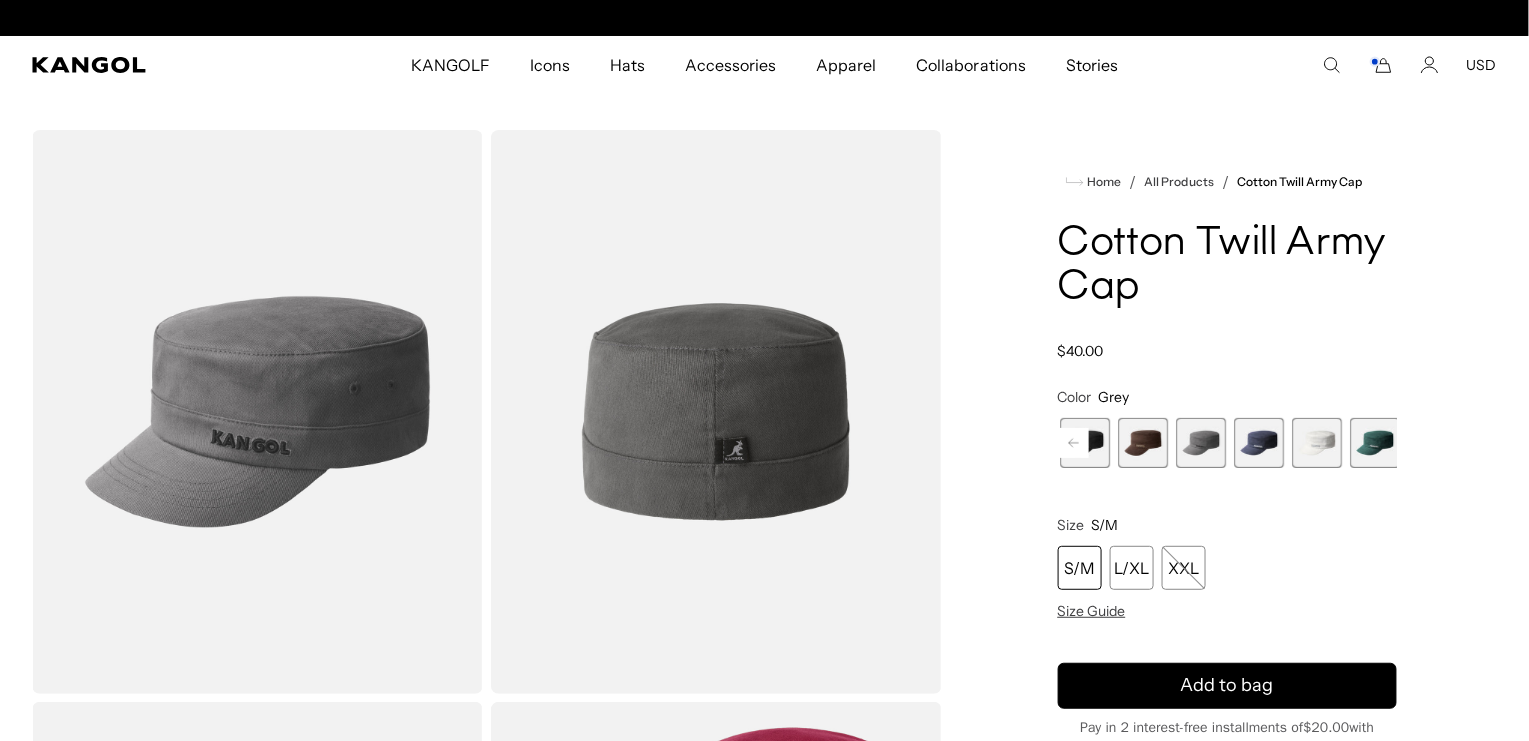 scroll, scrollTop: 0, scrollLeft: 509, axis: horizontal 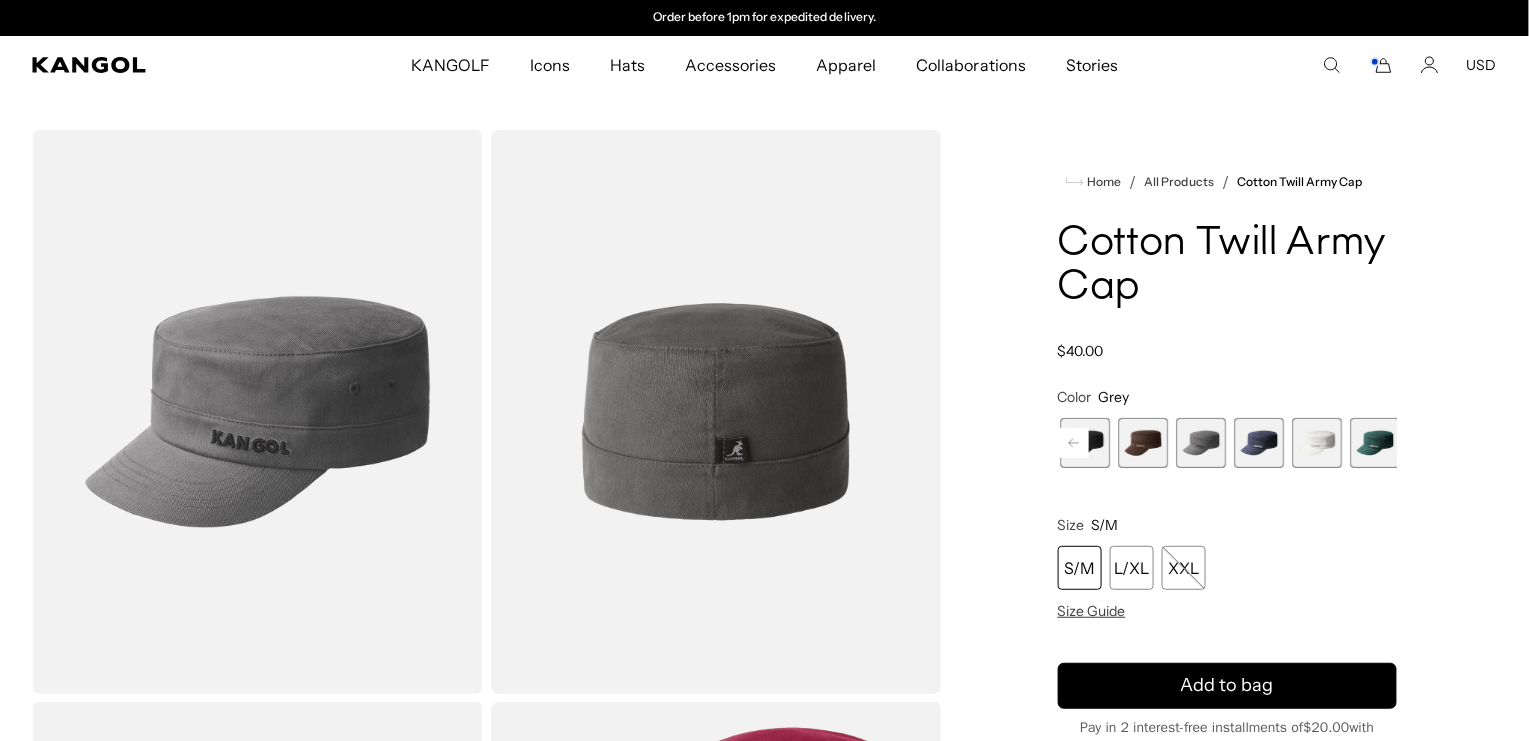 click at bounding box center (1144, 443) 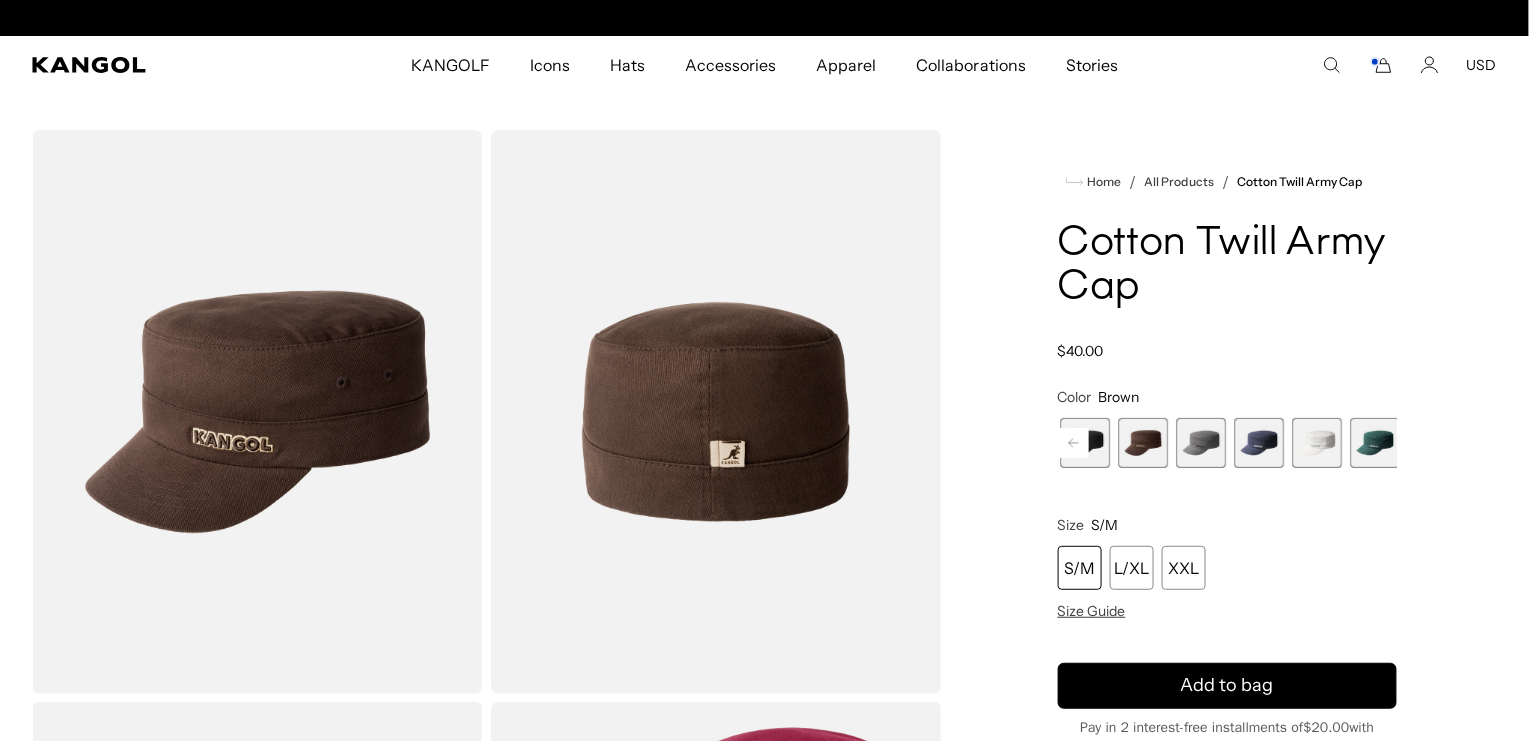 scroll, scrollTop: 0, scrollLeft: 0, axis: both 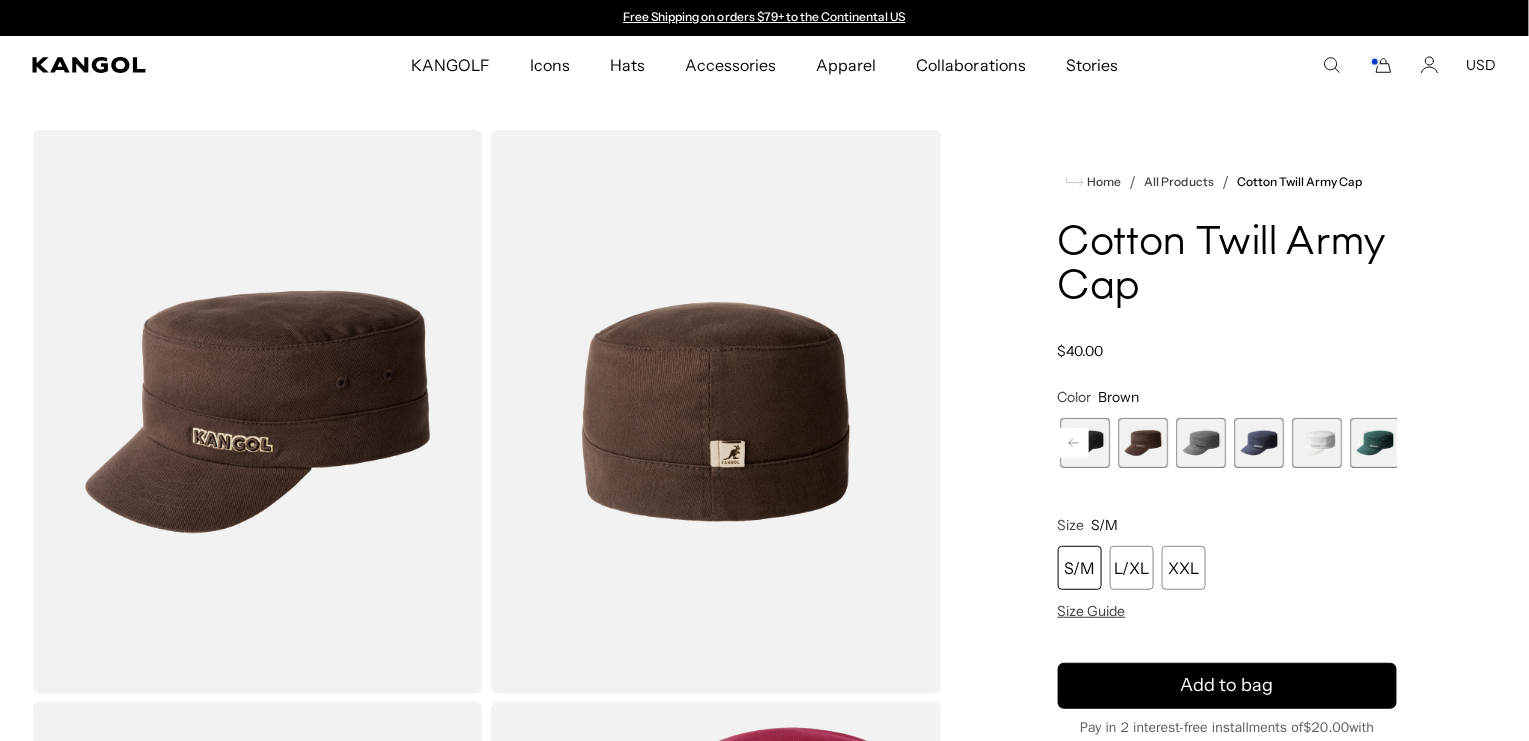 click 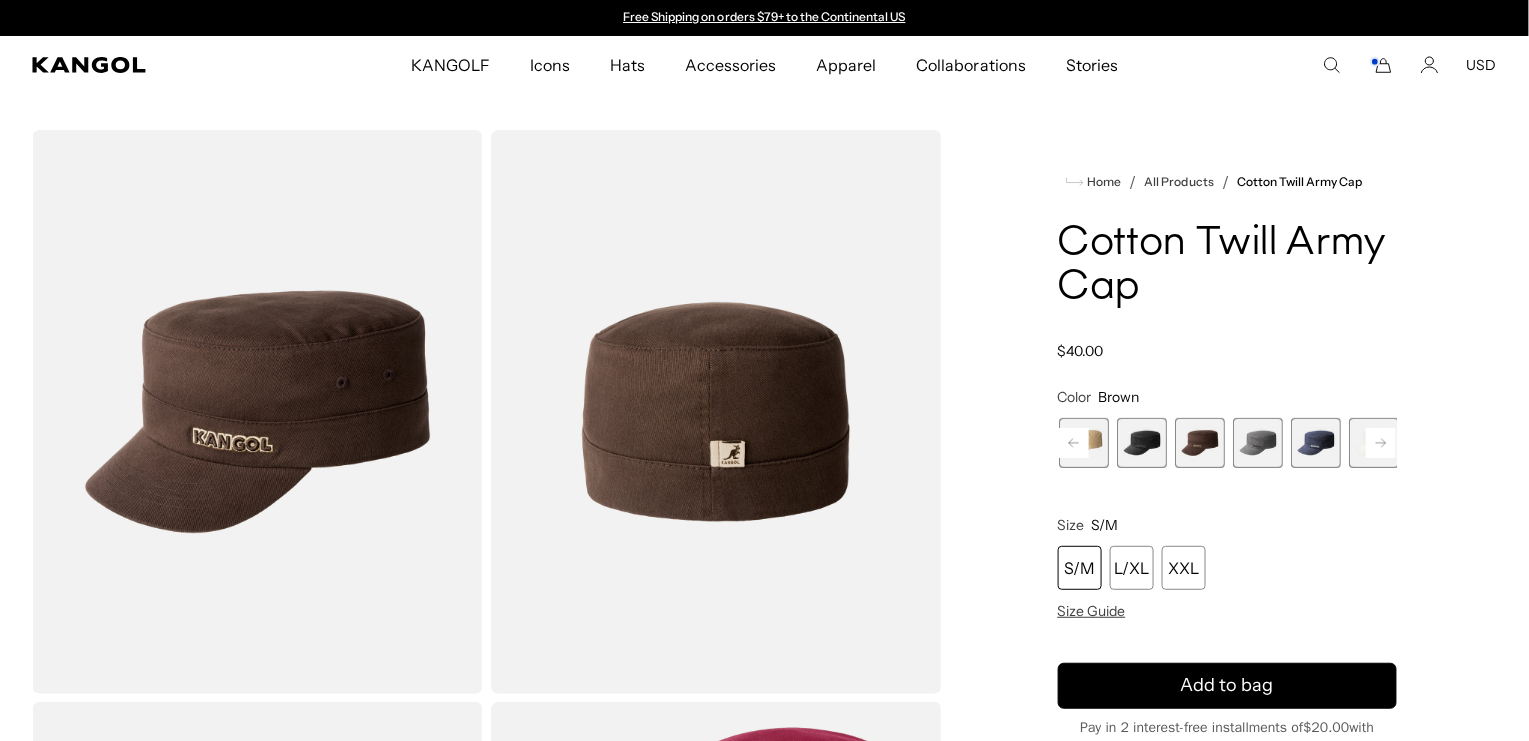 click 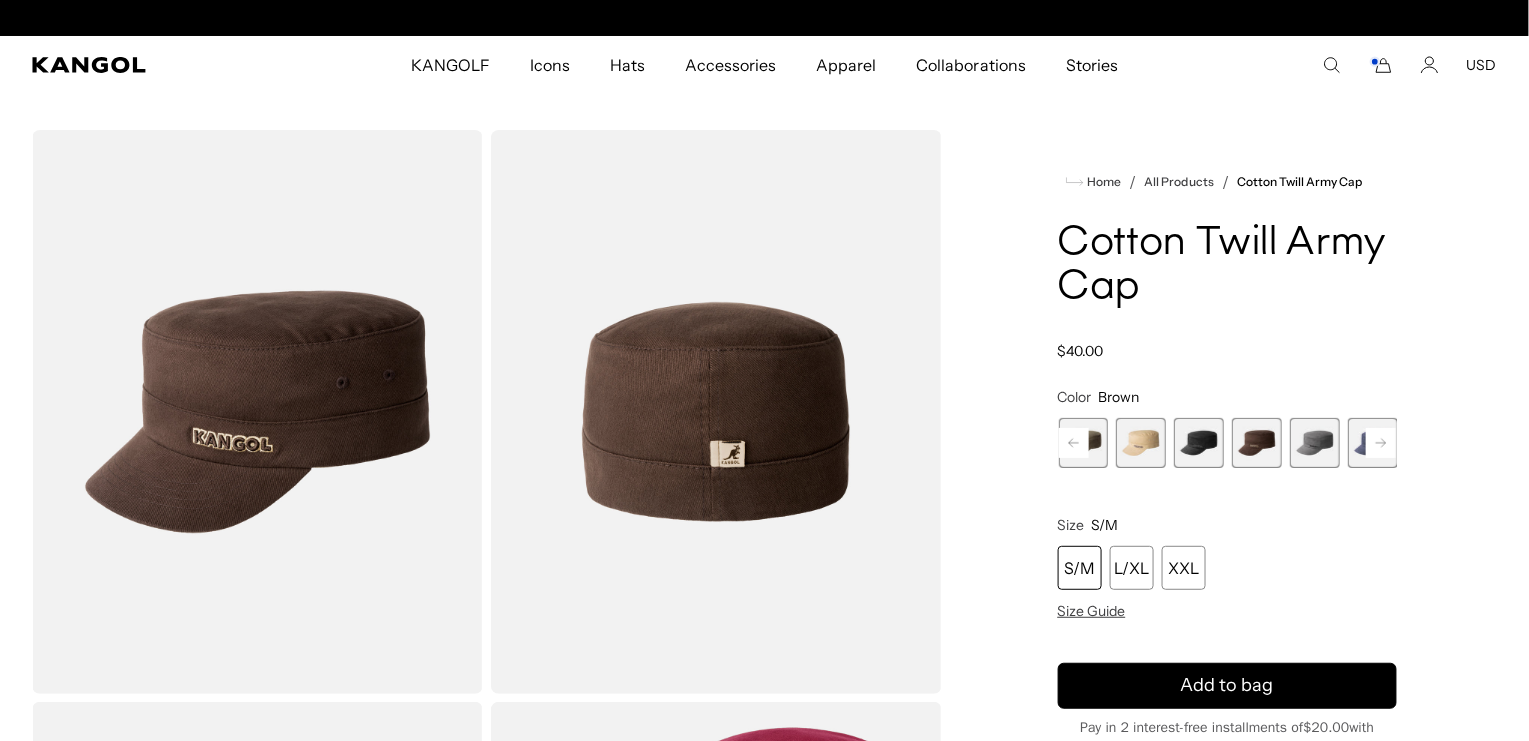 scroll, scrollTop: 0, scrollLeft: 509, axis: horizontal 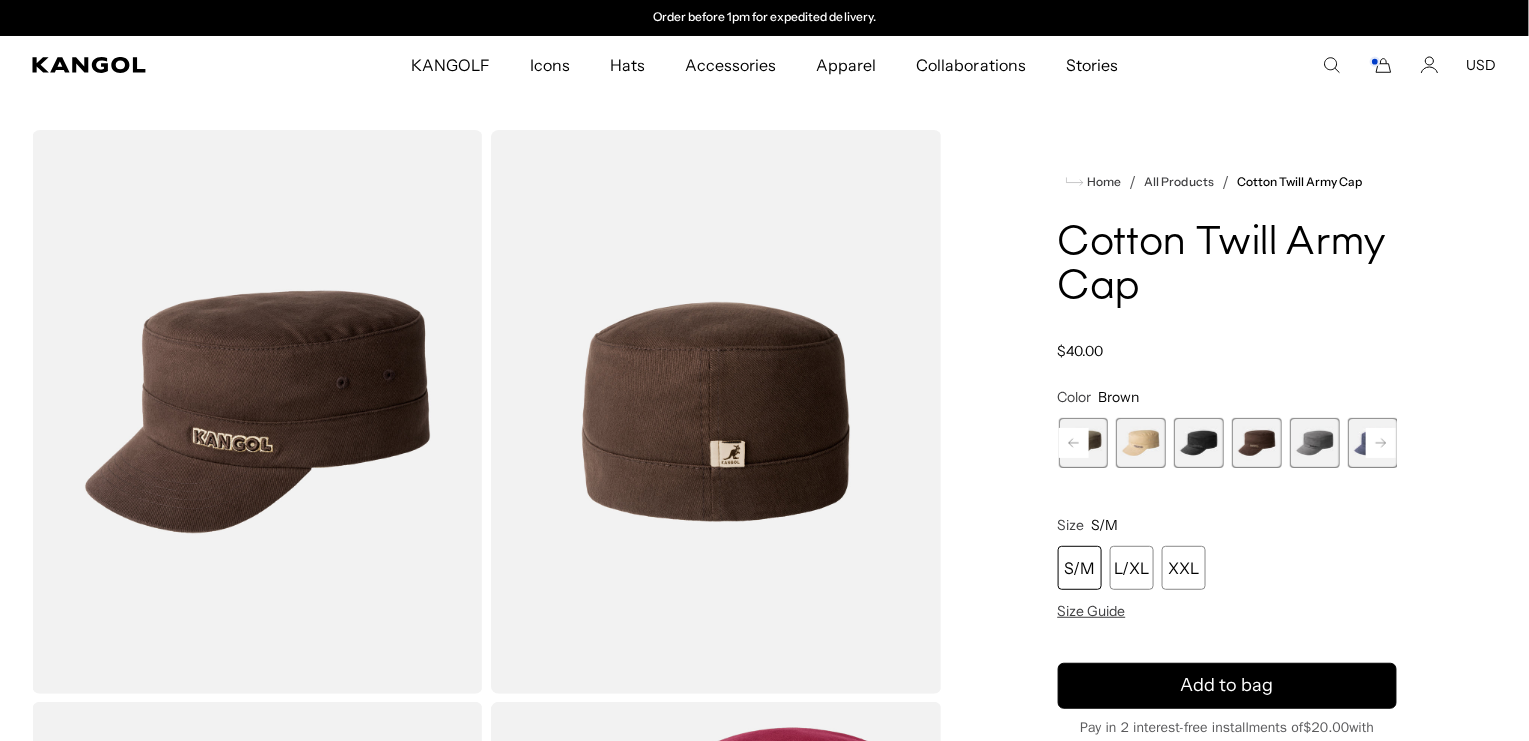 click 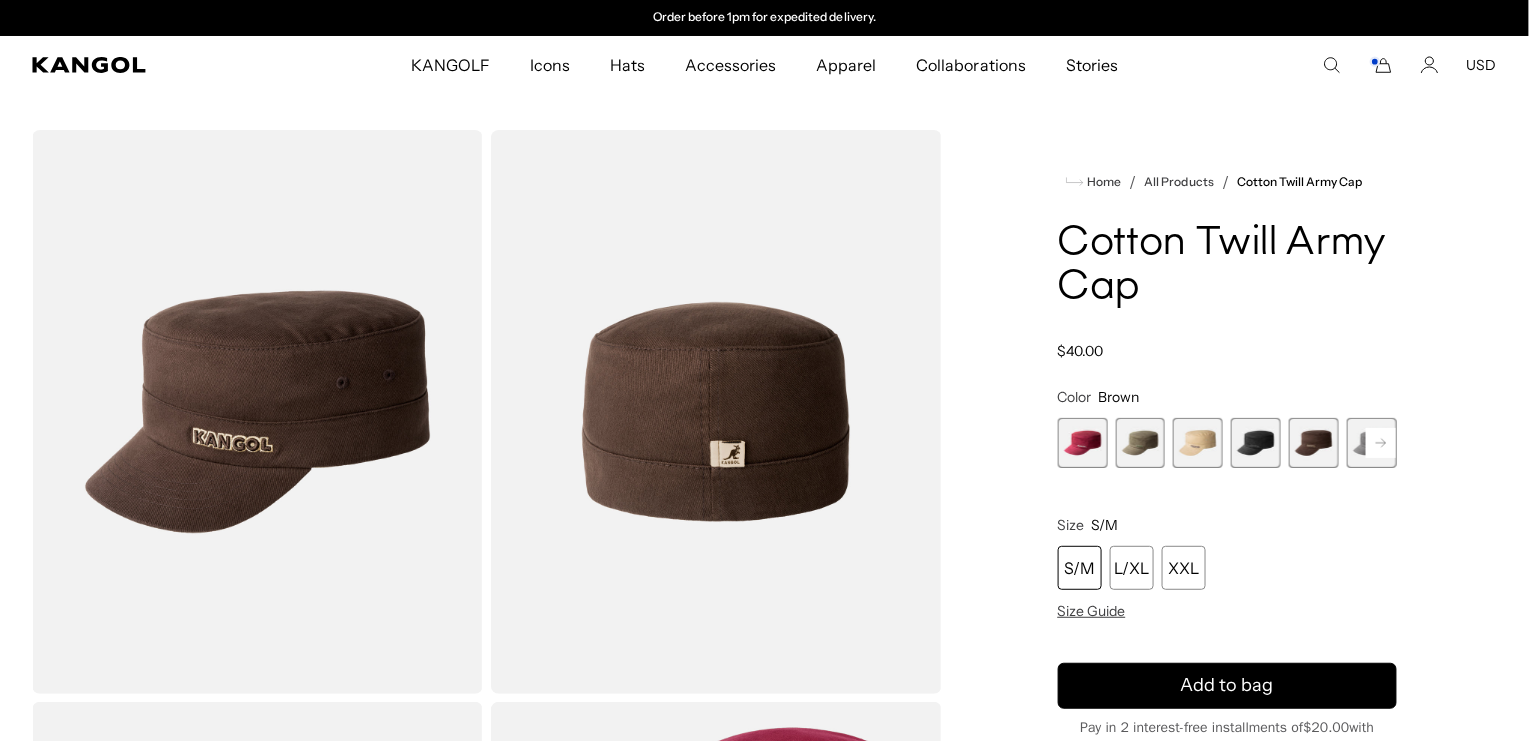 click at bounding box center [1083, 443] 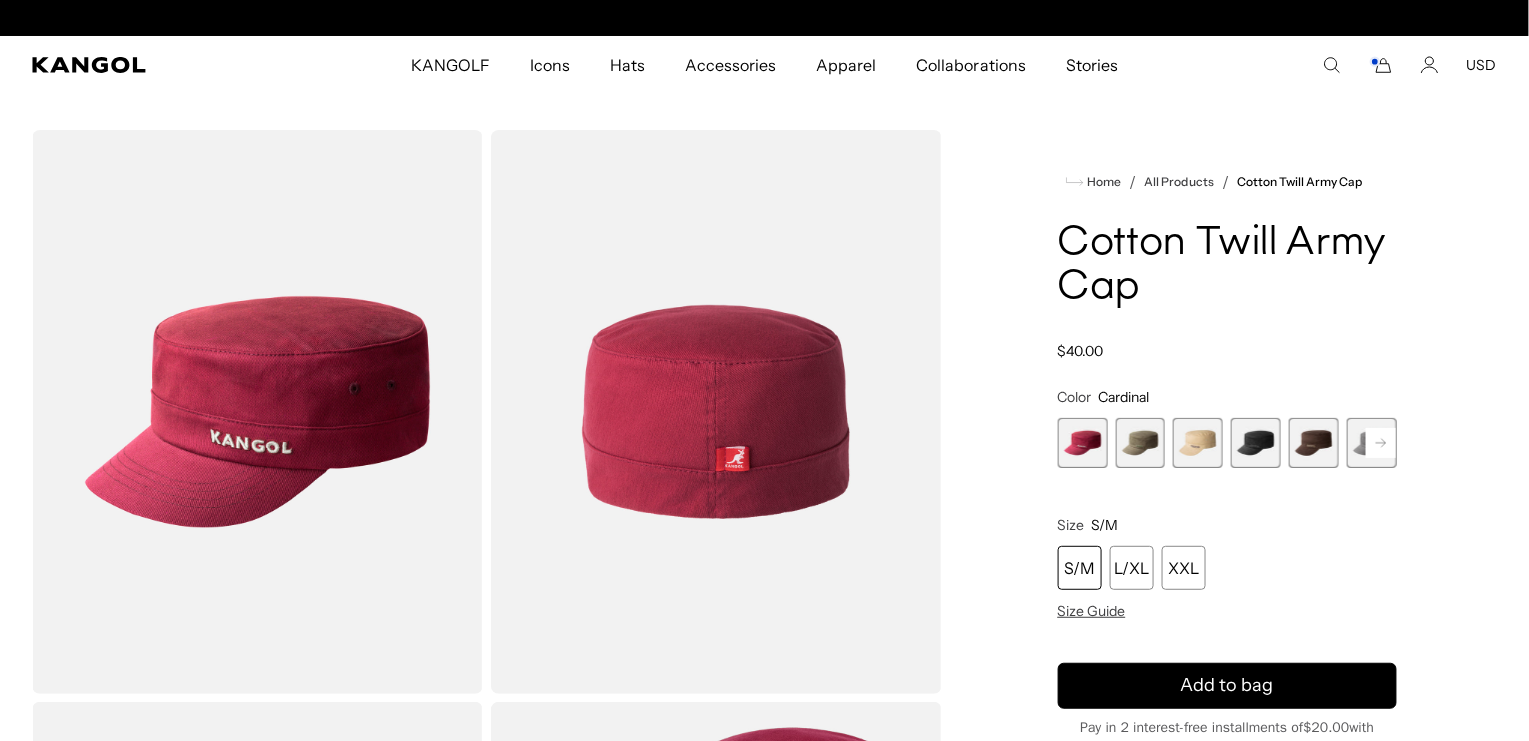 click at bounding box center (1141, 443) 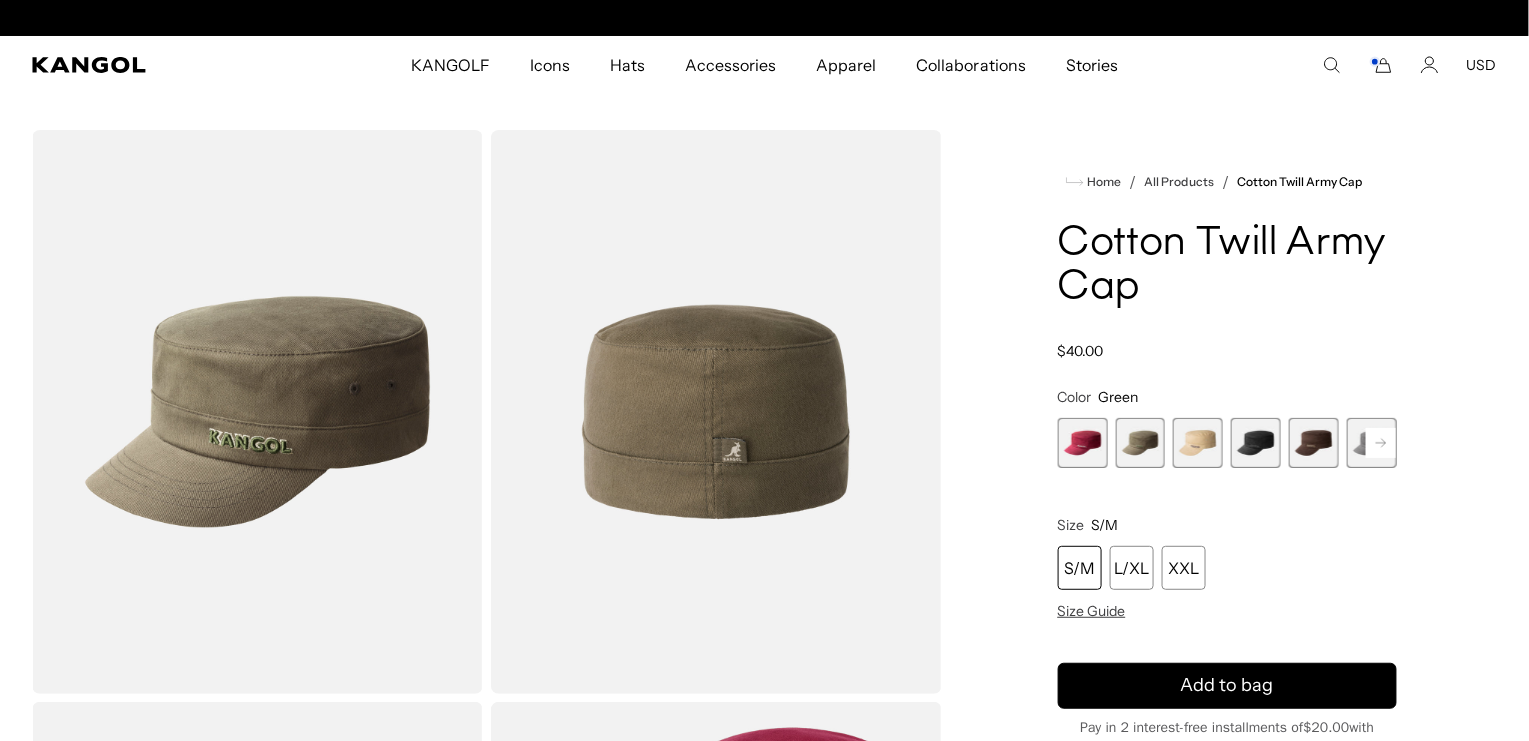 scroll, scrollTop: 0, scrollLeft: 509, axis: horizontal 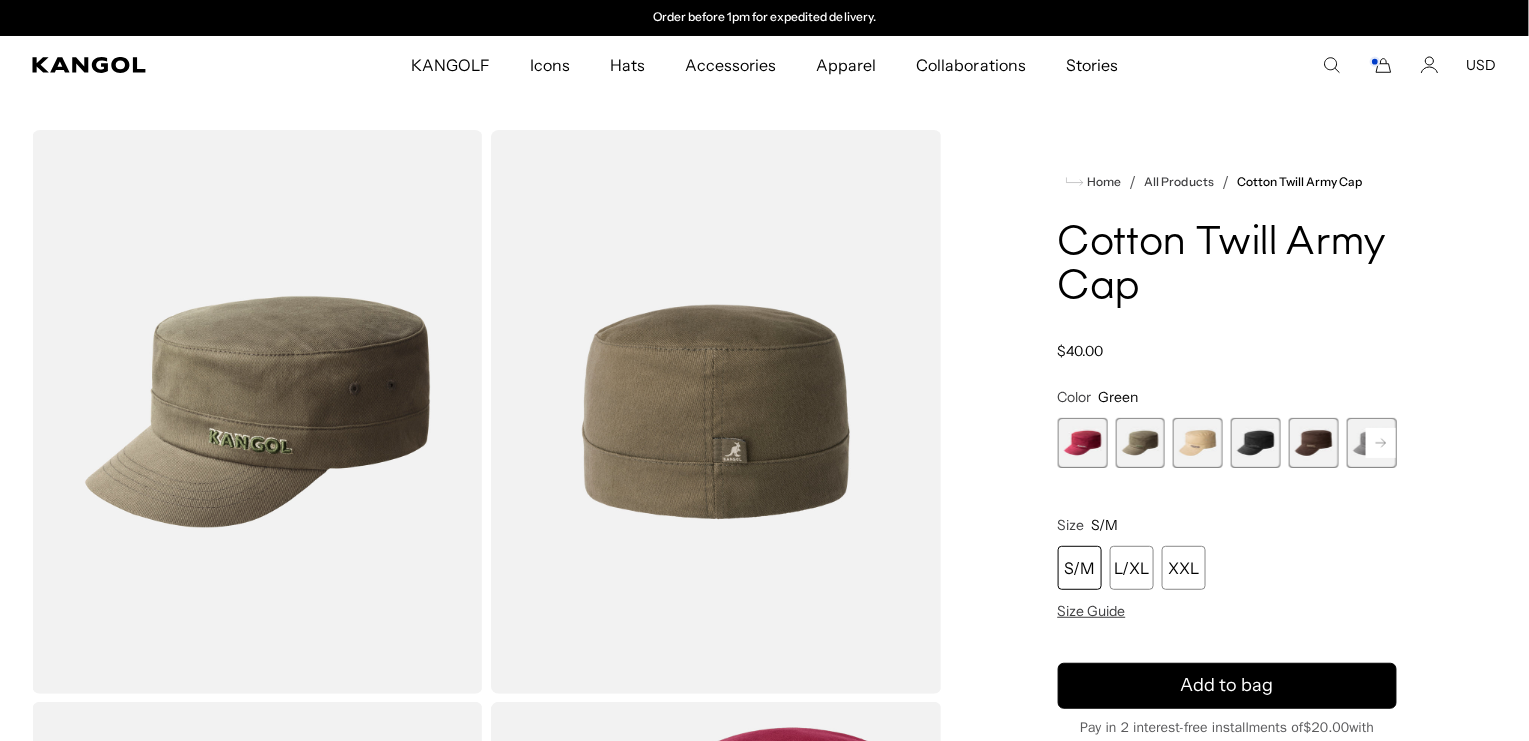 click on "Cotton Twill Army Cap" at bounding box center (1227, 266) 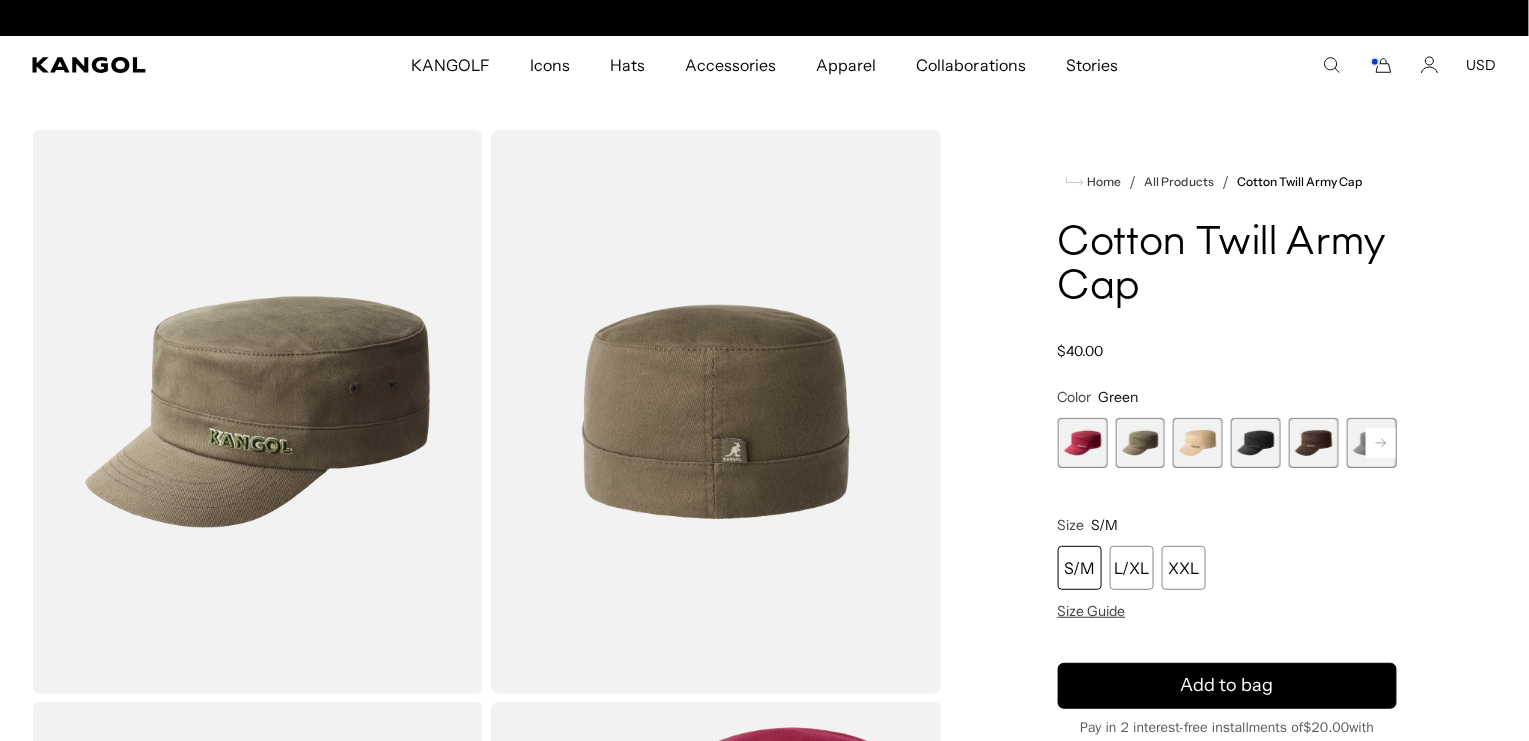 scroll, scrollTop: 0, scrollLeft: 0, axis: both 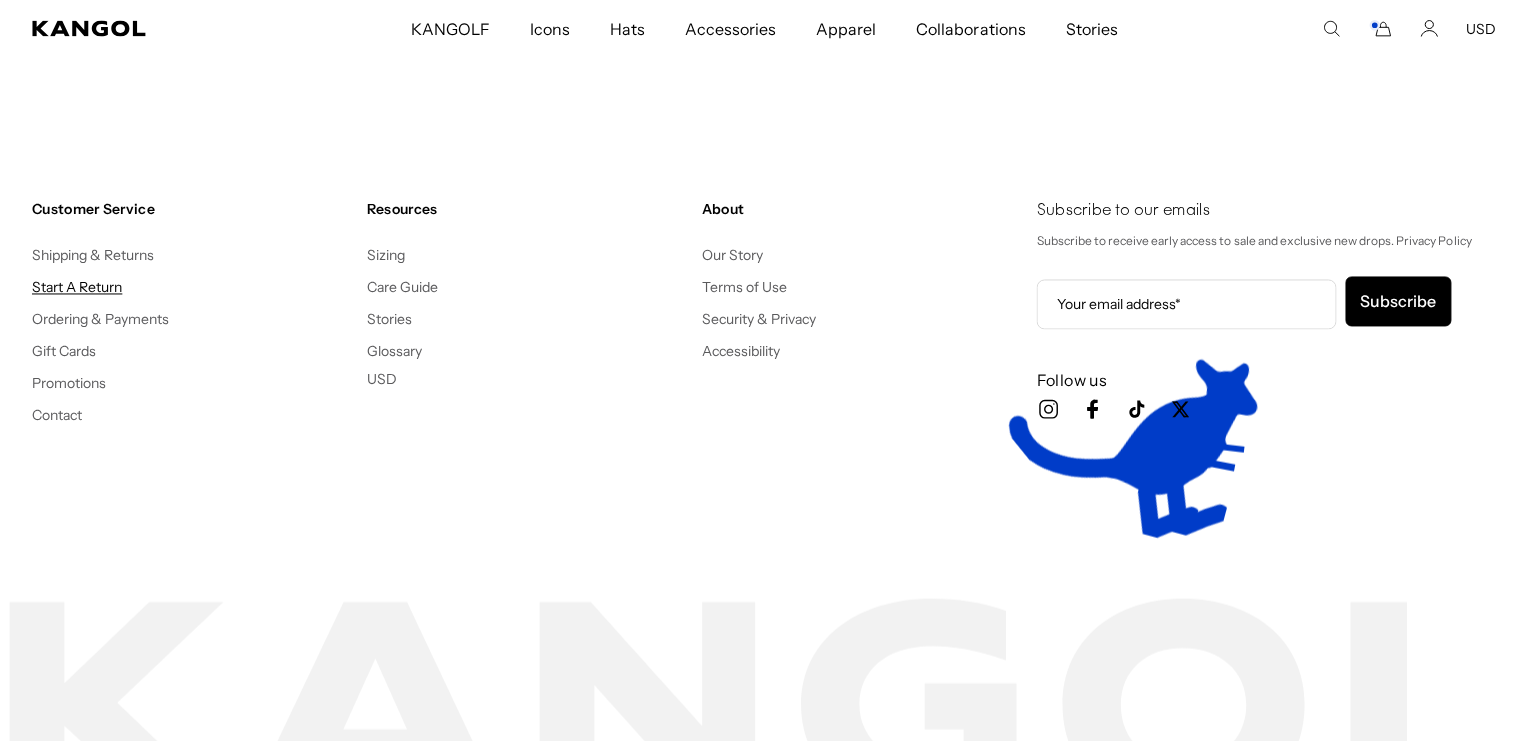 click on "Start A Return" at bounding box center [77, 288] 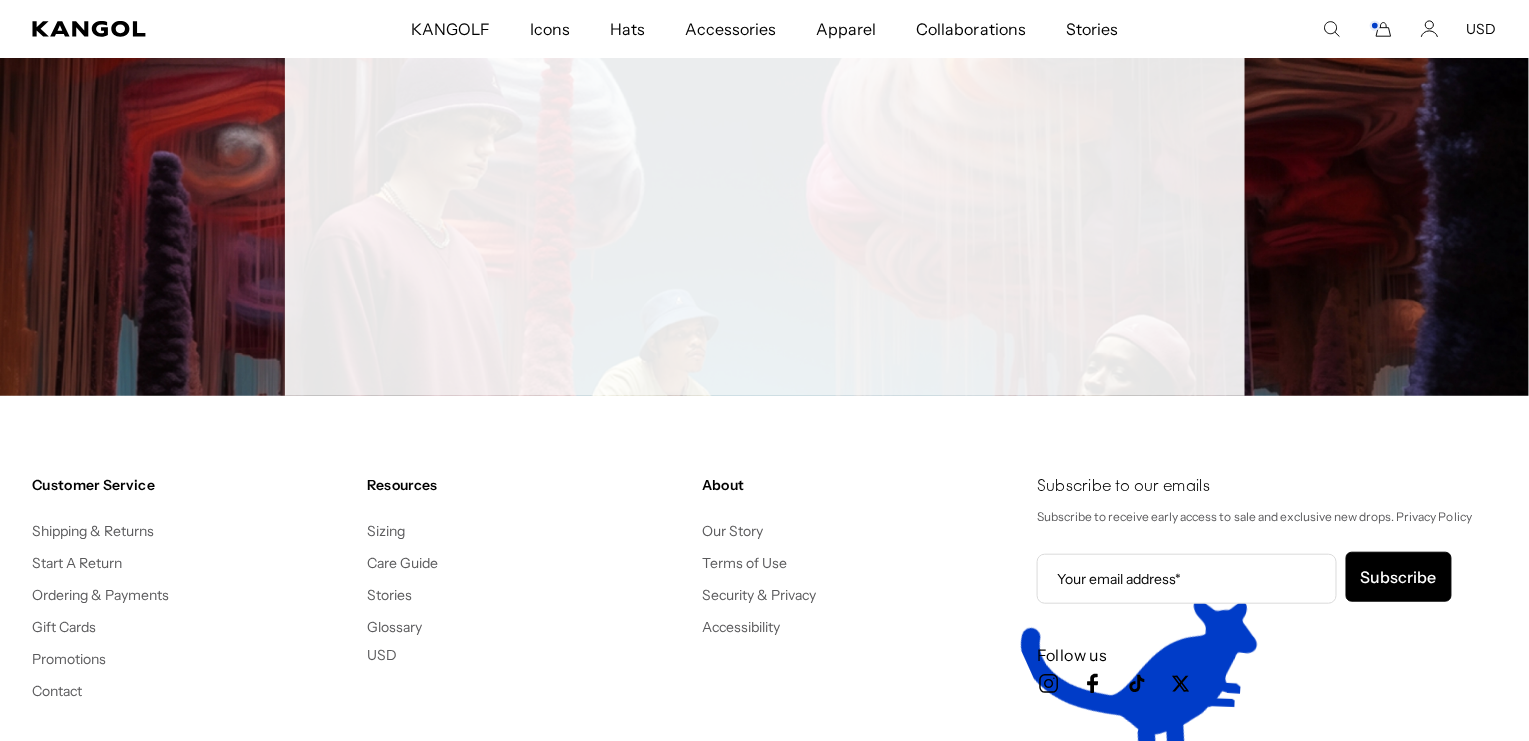 scroll, scrollTop: 230, scrollLeft: 0, axis: vertical 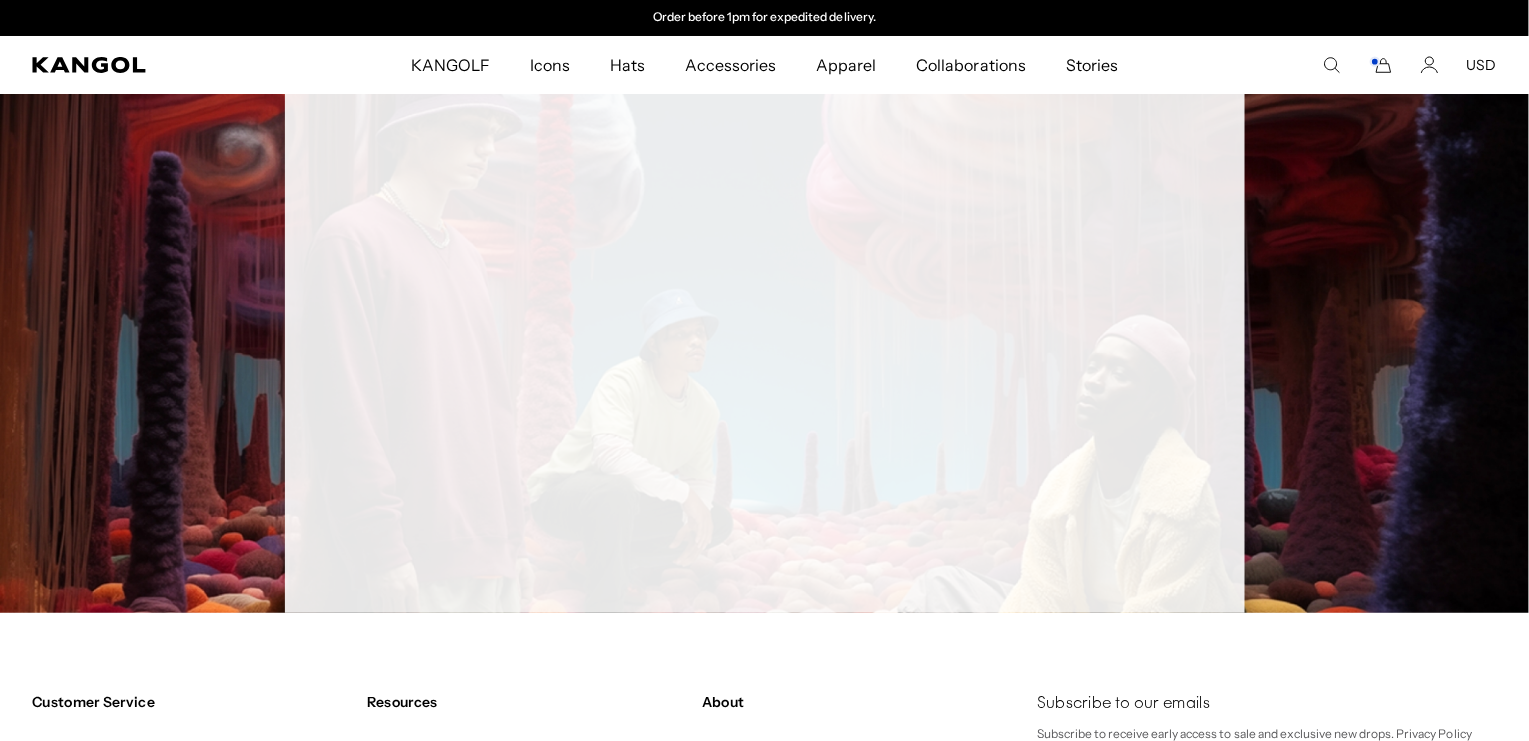 click 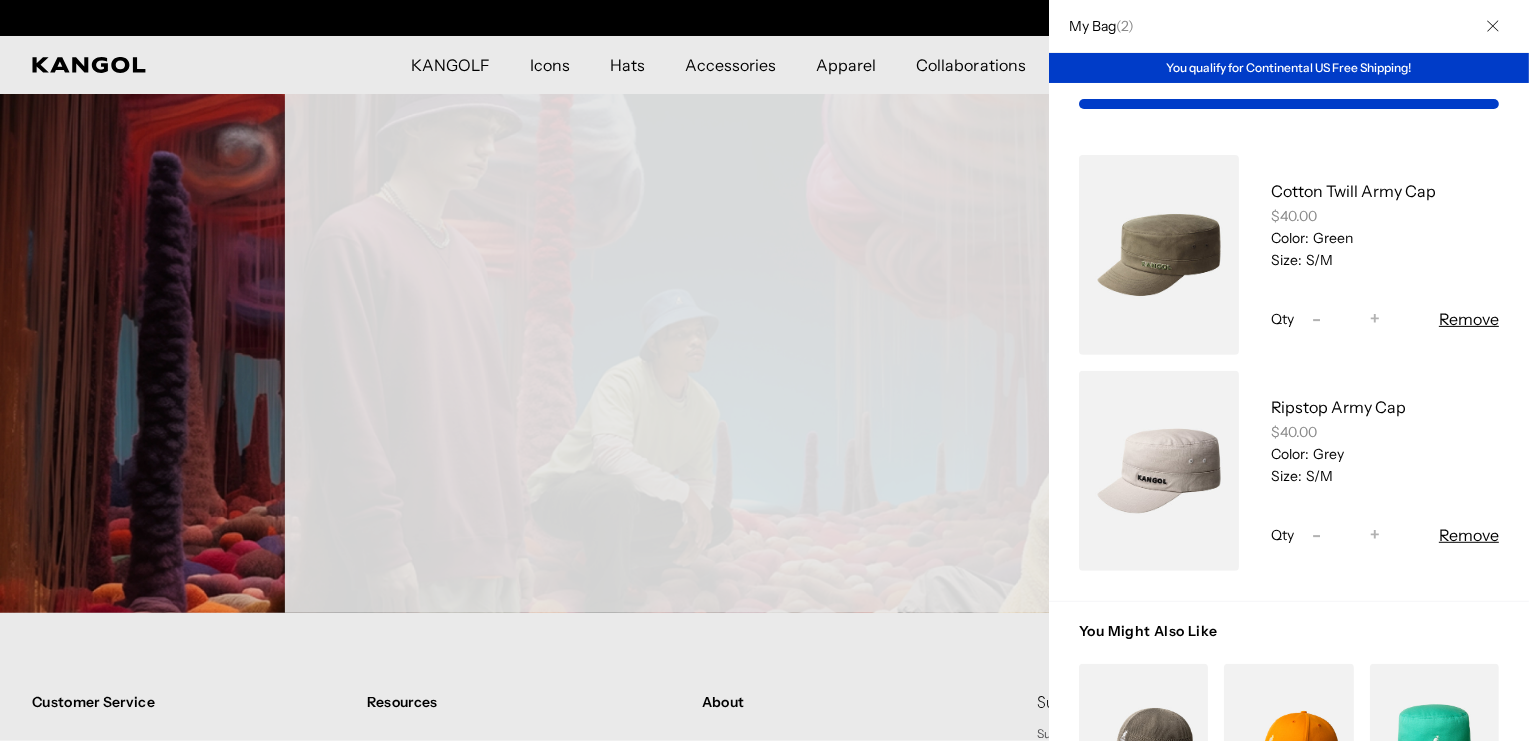 scroll, scrollTop: 0, scrollLeft: 509, axis: horizontal 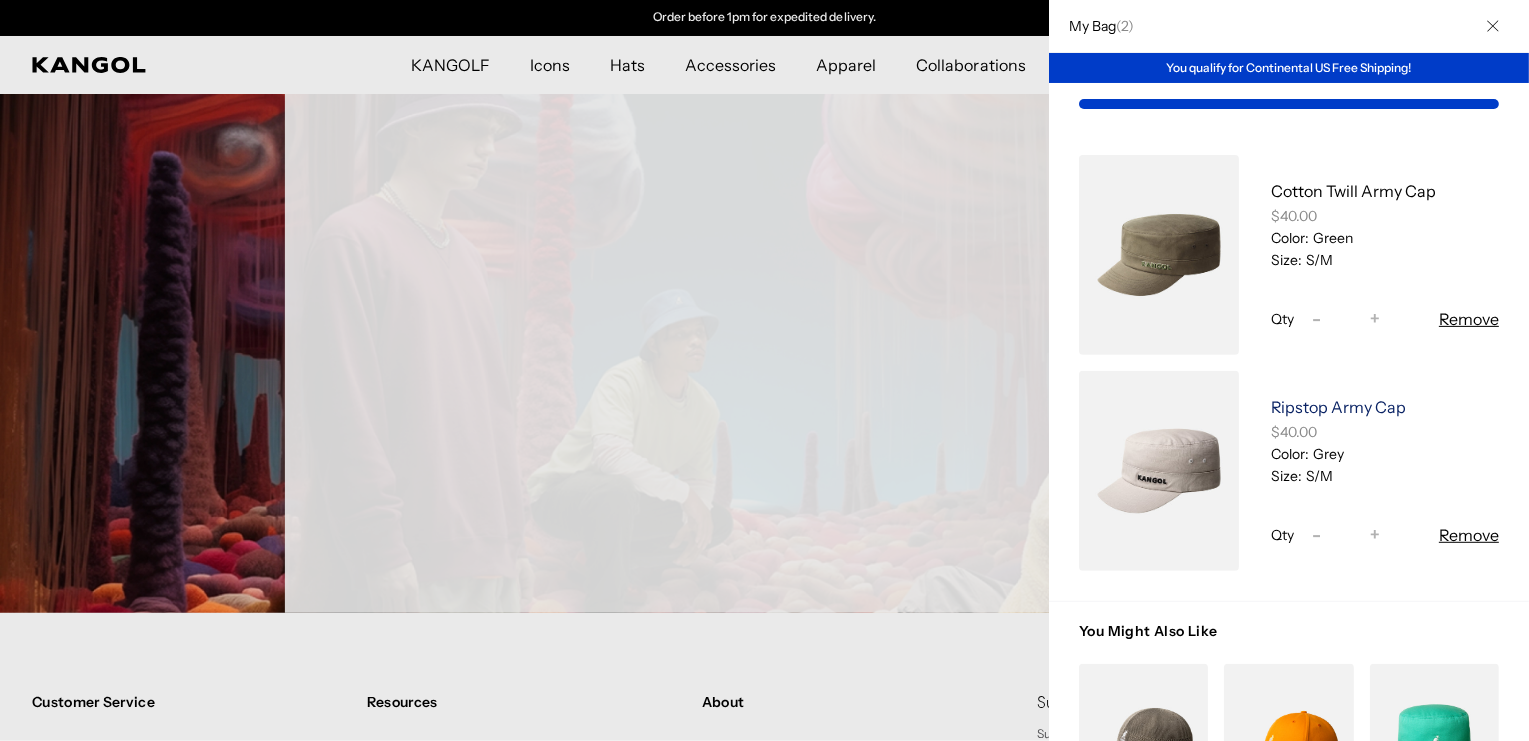 click on "Ripstop Army Cap" at bounding box center (1338, 407) 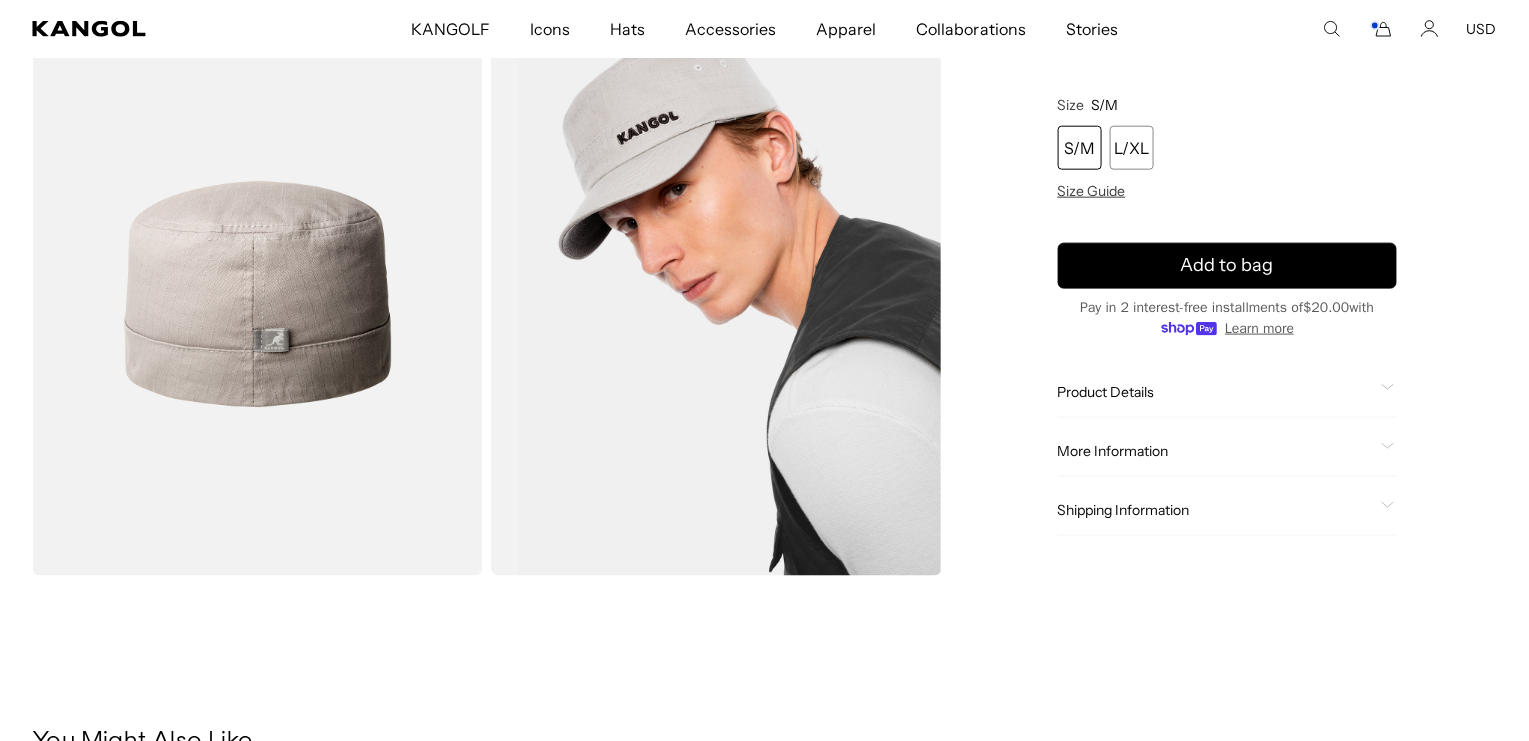 scroll, scrollTop: 693, scrollLeft: 0, axis: vertical 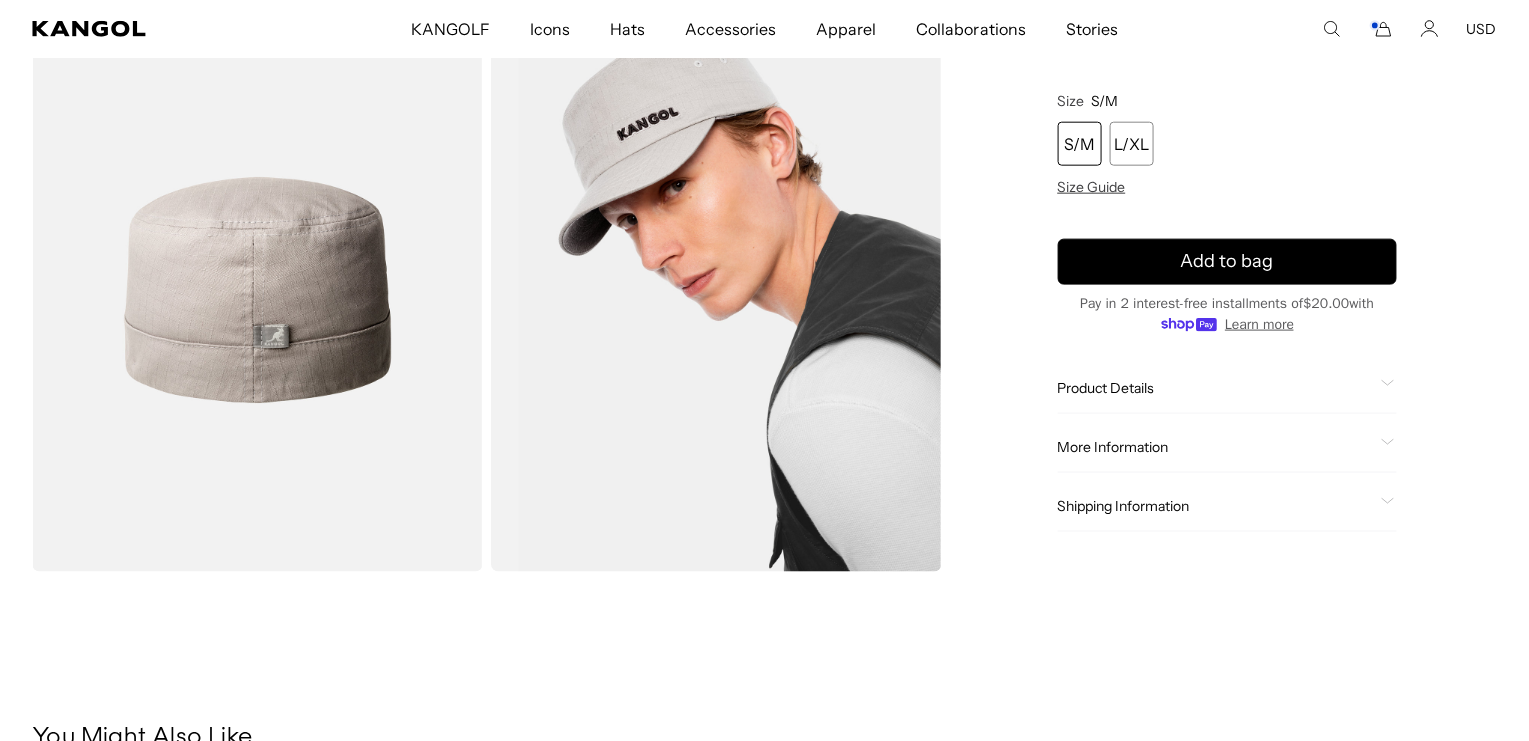 click on "Product Details" 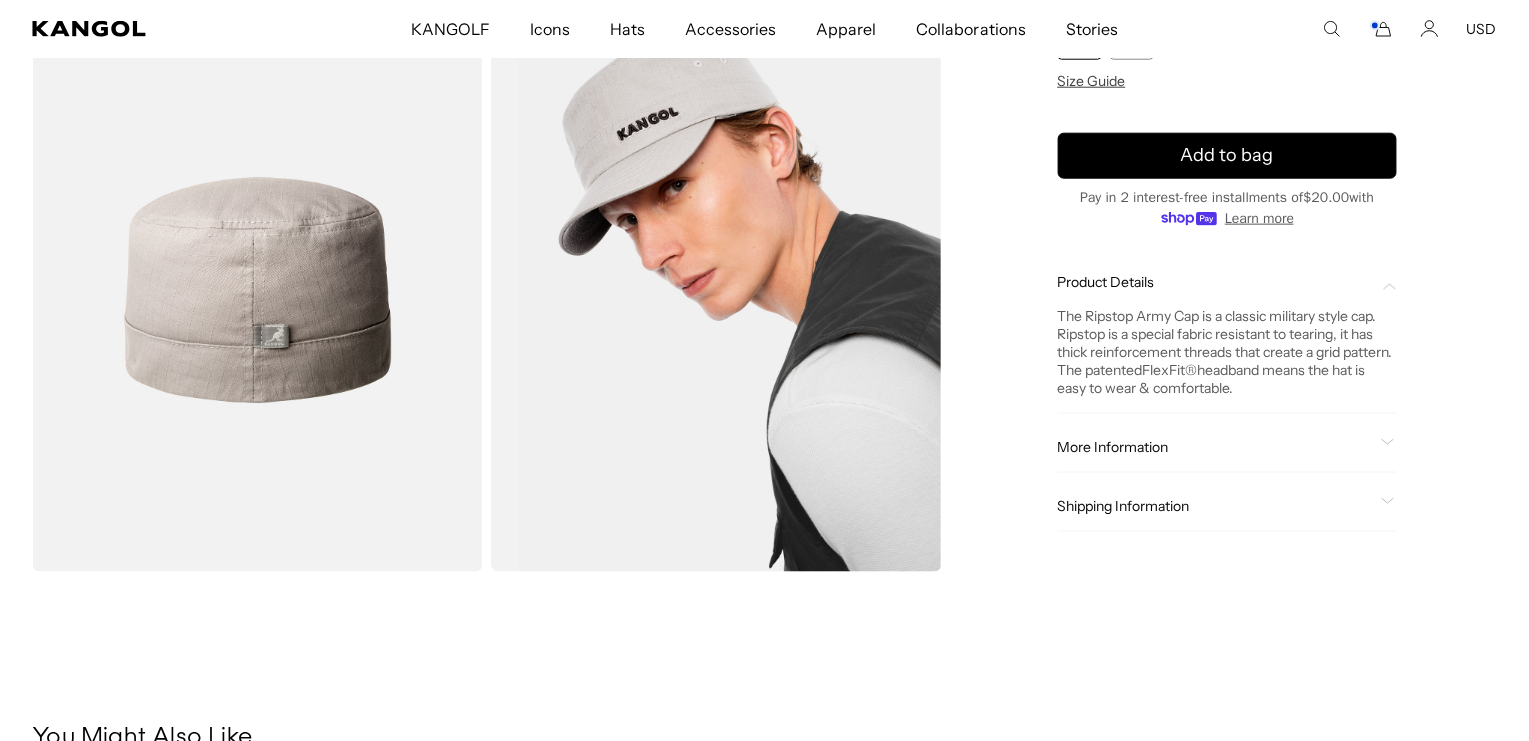 scroll, scrollTop: 0, scrollLeft: 0, axis: both 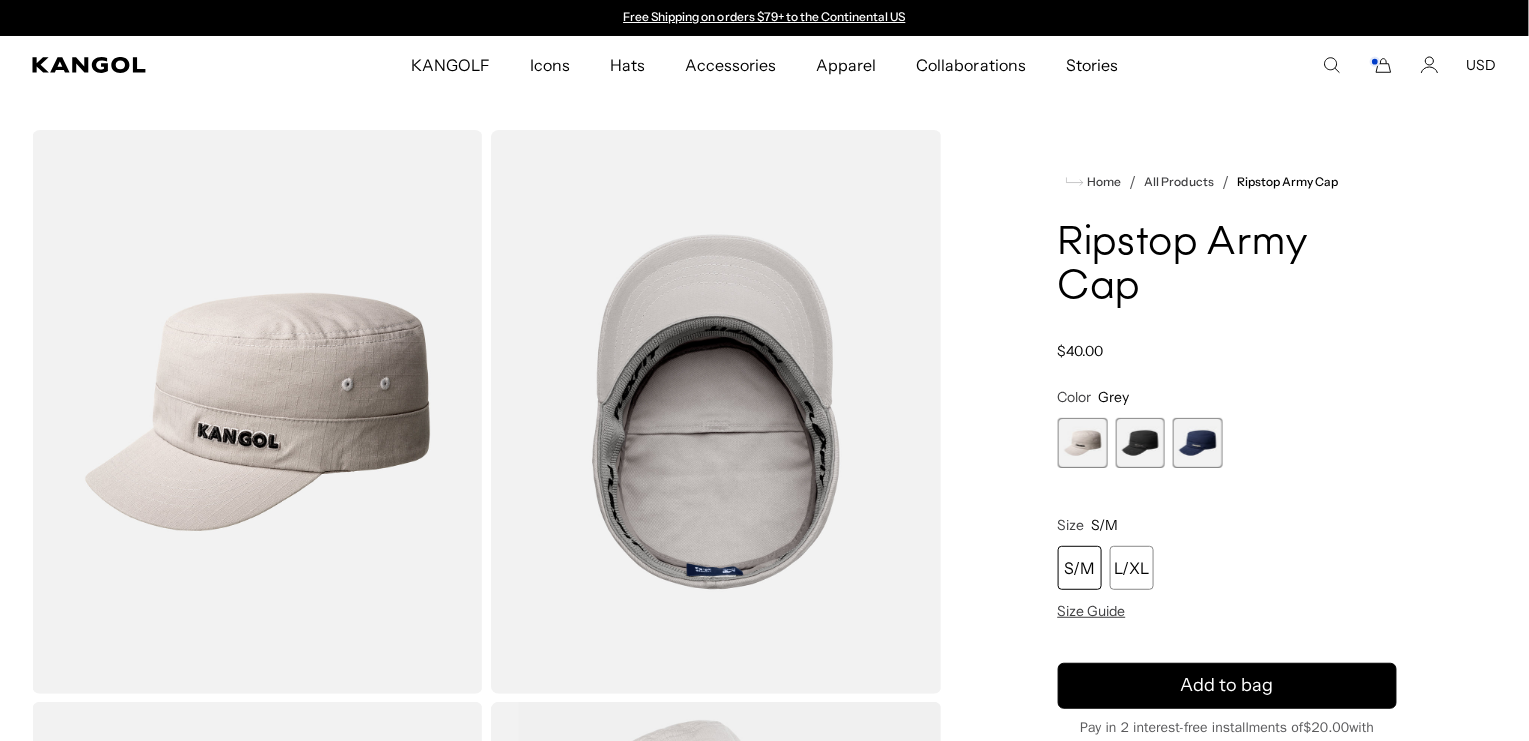 click 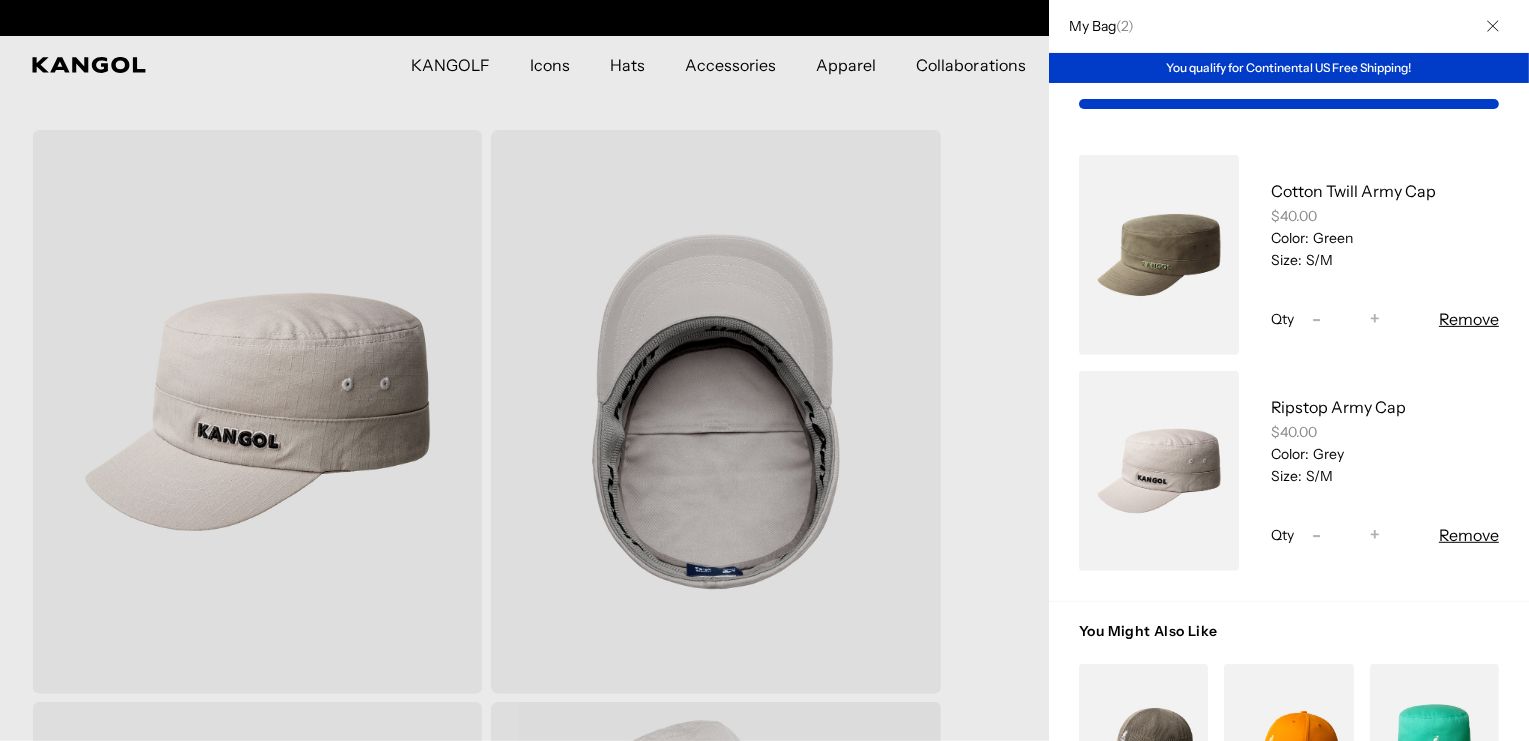 scroll, scrollTop: 0, scrollLeft: 509, axis: horizontal 